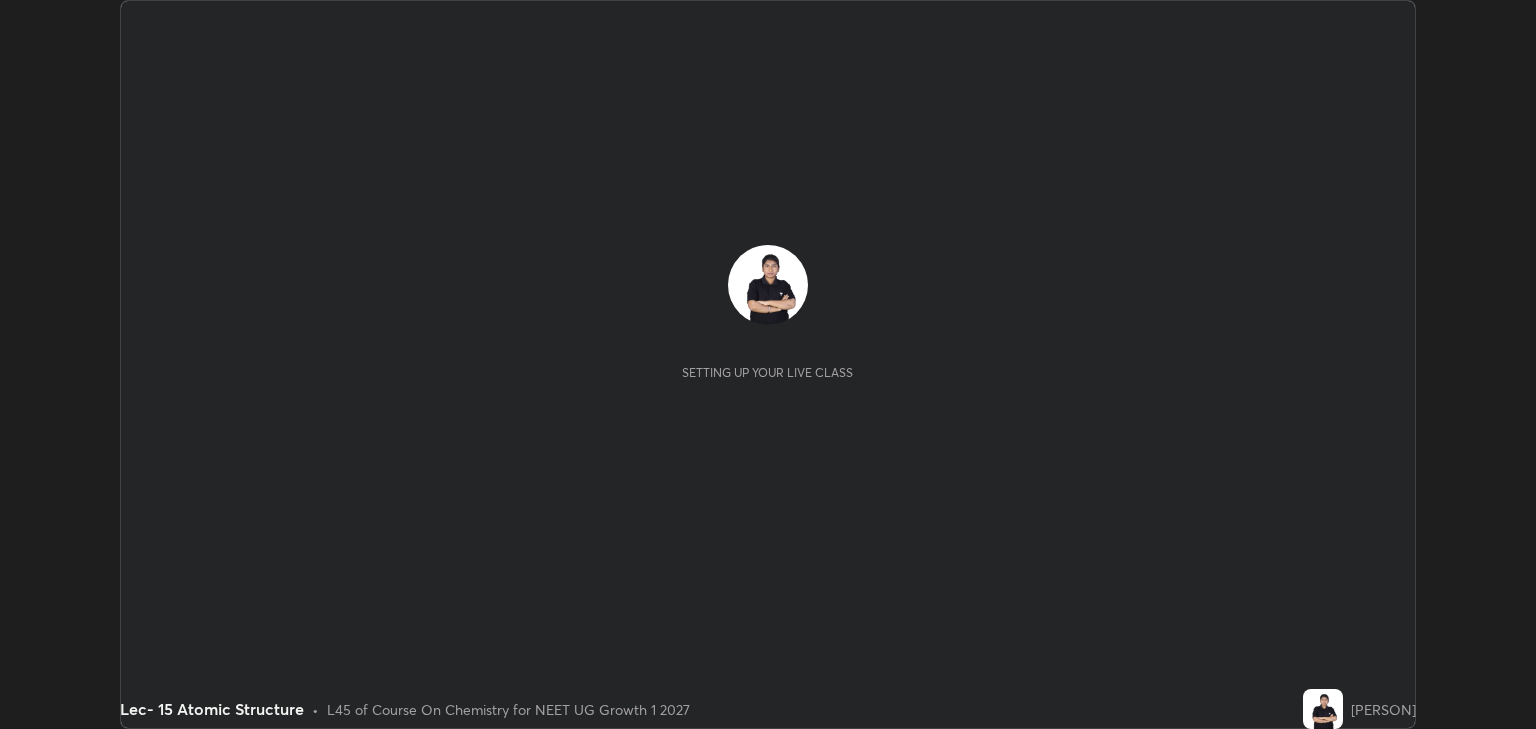 scroll, scrollTop: 0, scrollLeft: 0, axis: both 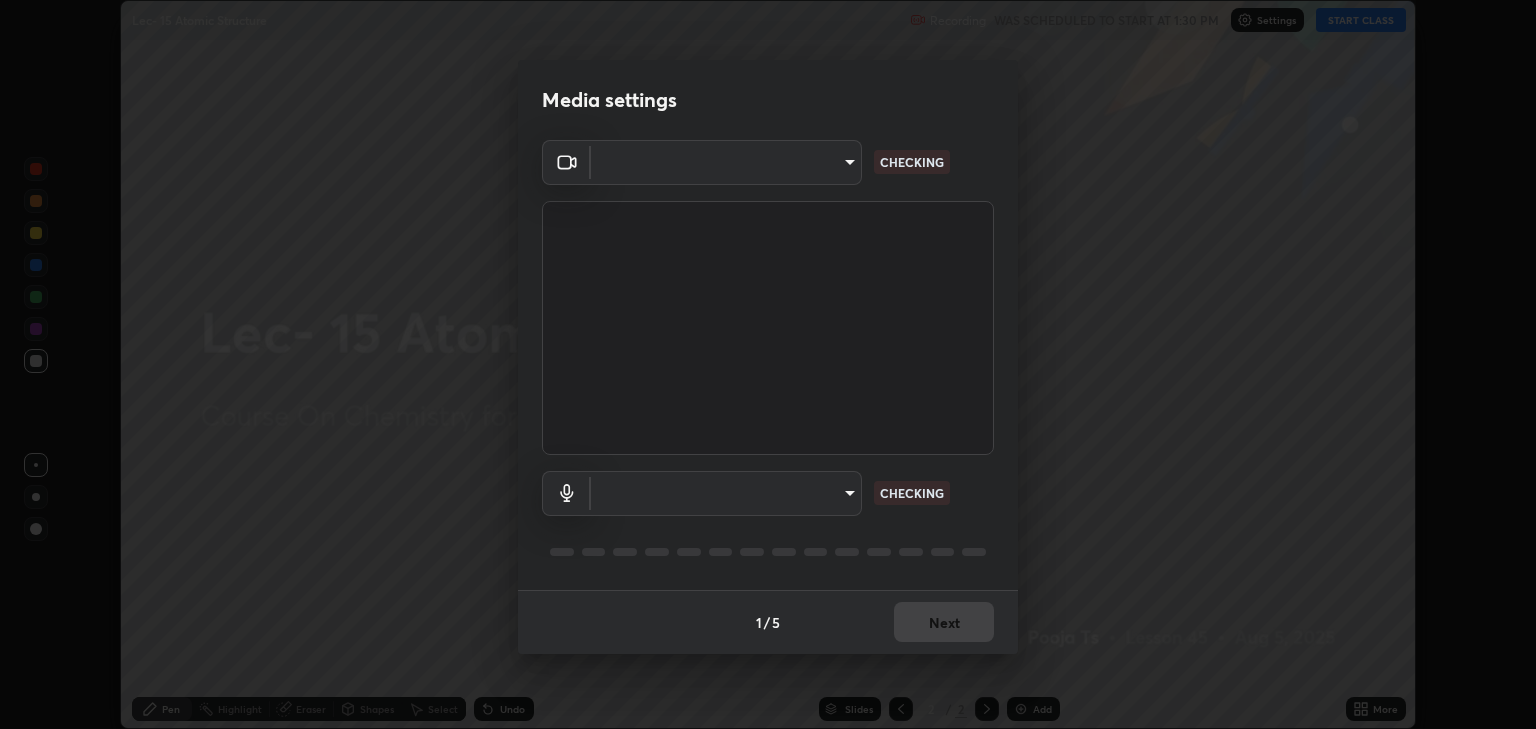 type on "6889e5757fad77820649456bc3a7e4ae290f4e048e3f3cb88d02d5782dedffd8" 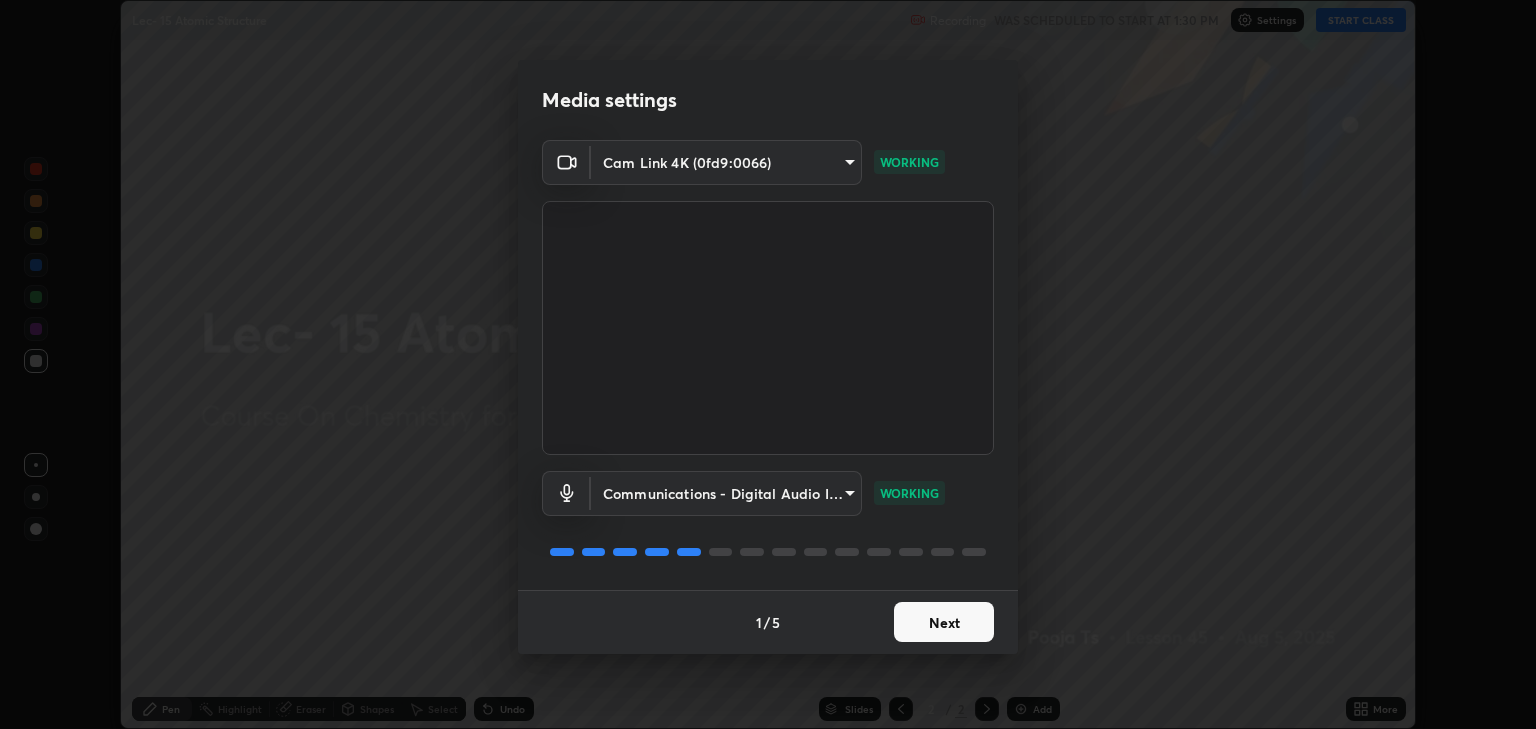 click on "Next" at bounding box center [944, 622] 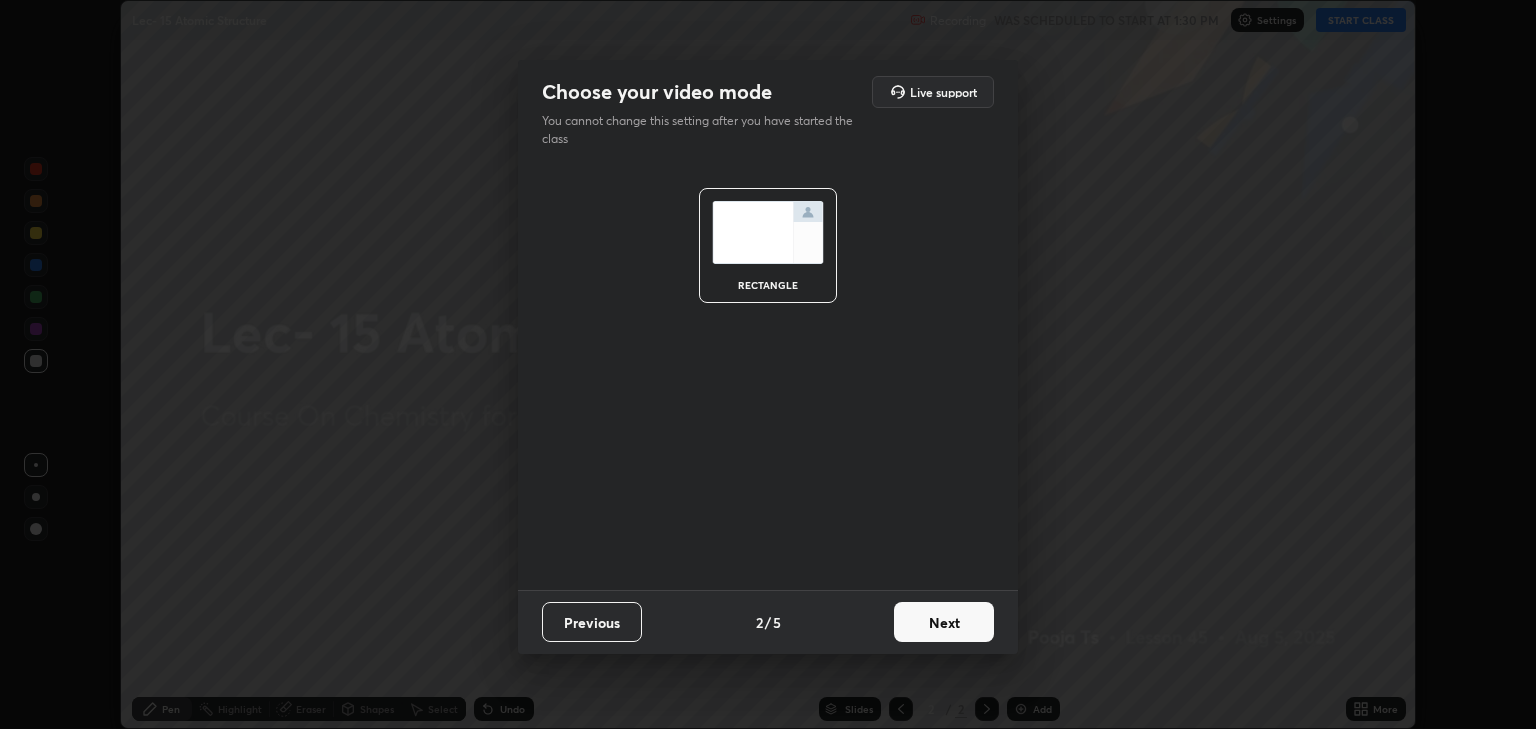 click on "Next" at bounding box center [944, 622] 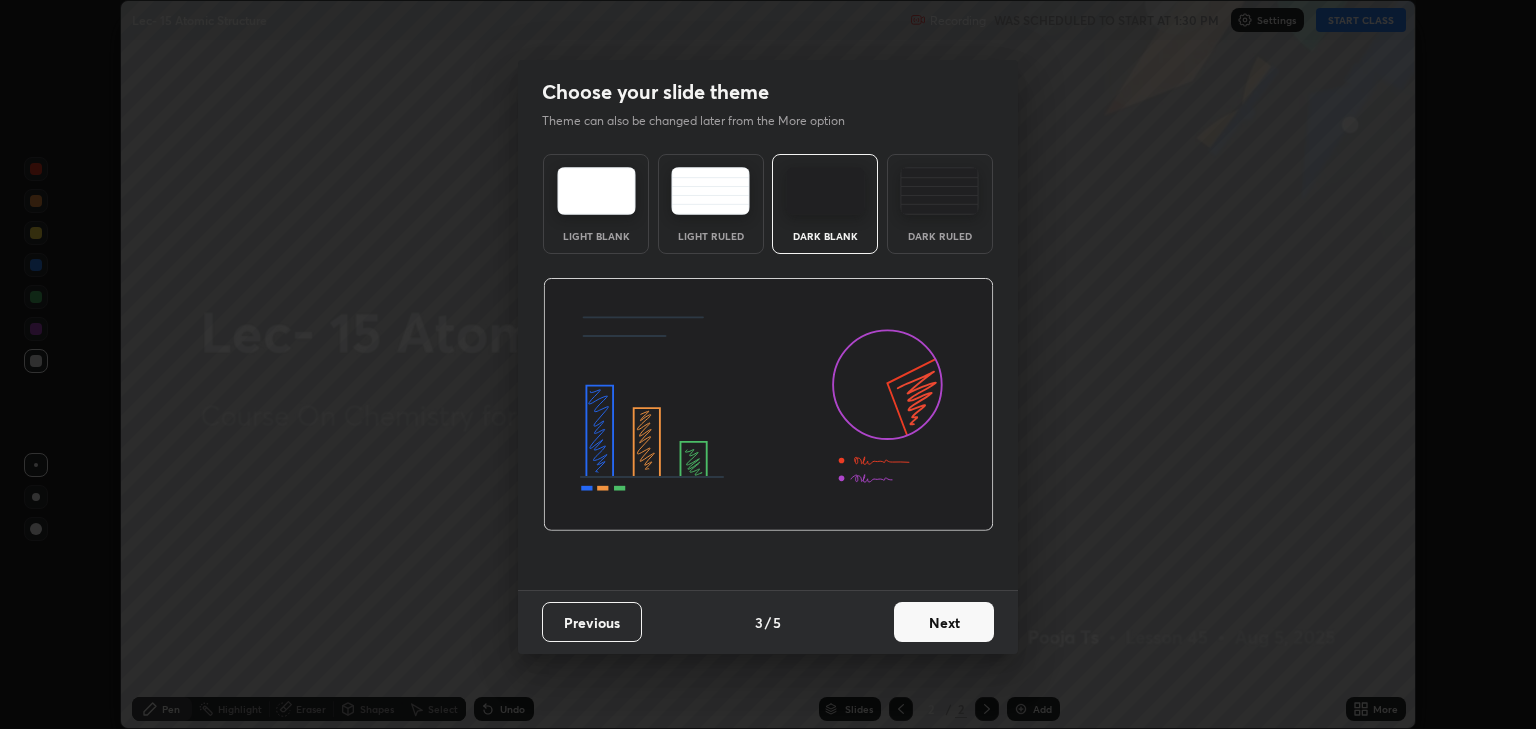 click on "Next" at bounding box center (944, 622) 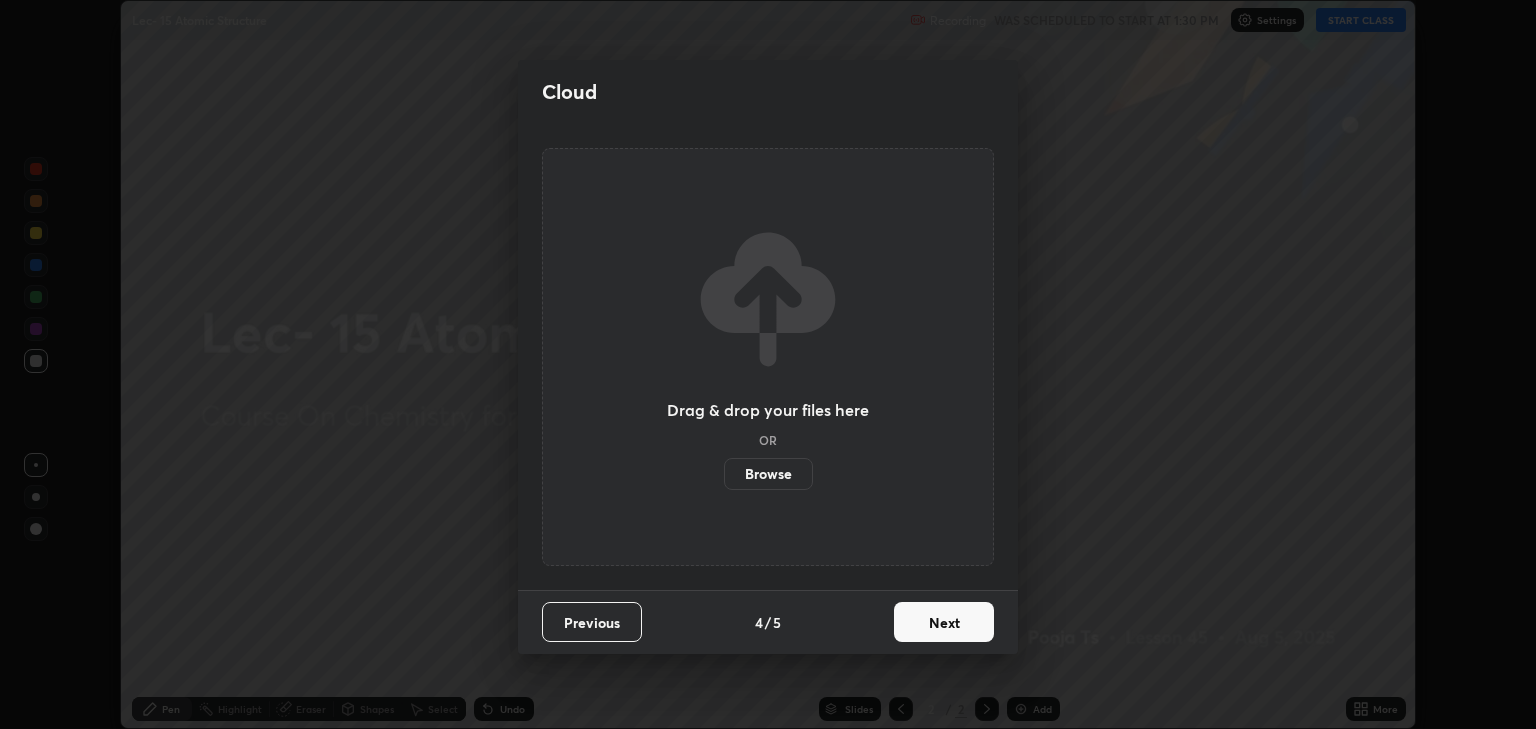 click on "Next" at bounding box center [944, 622] 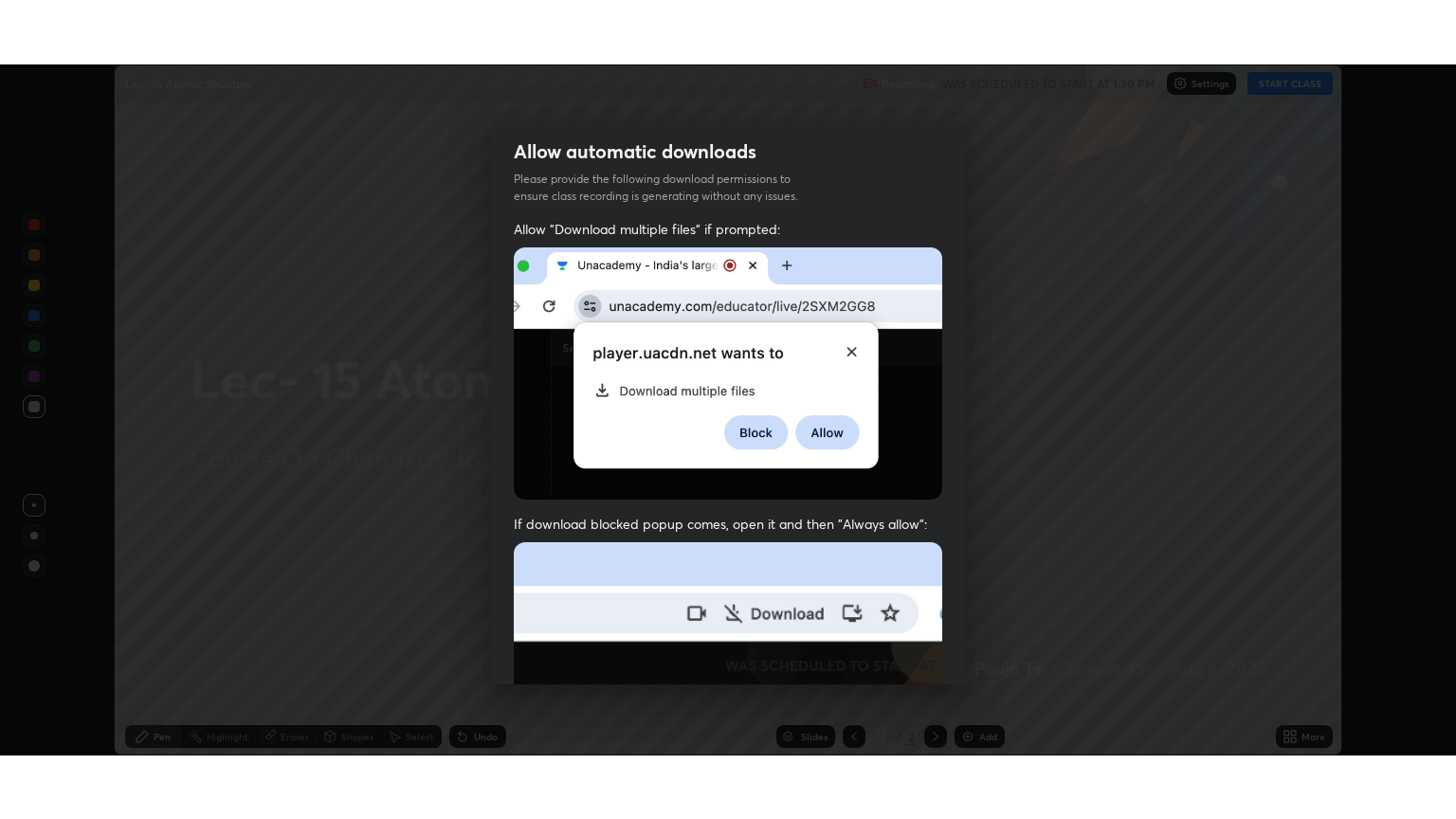 scroll, scrollTop: 384, scrollLeft: 0, axis: vertical 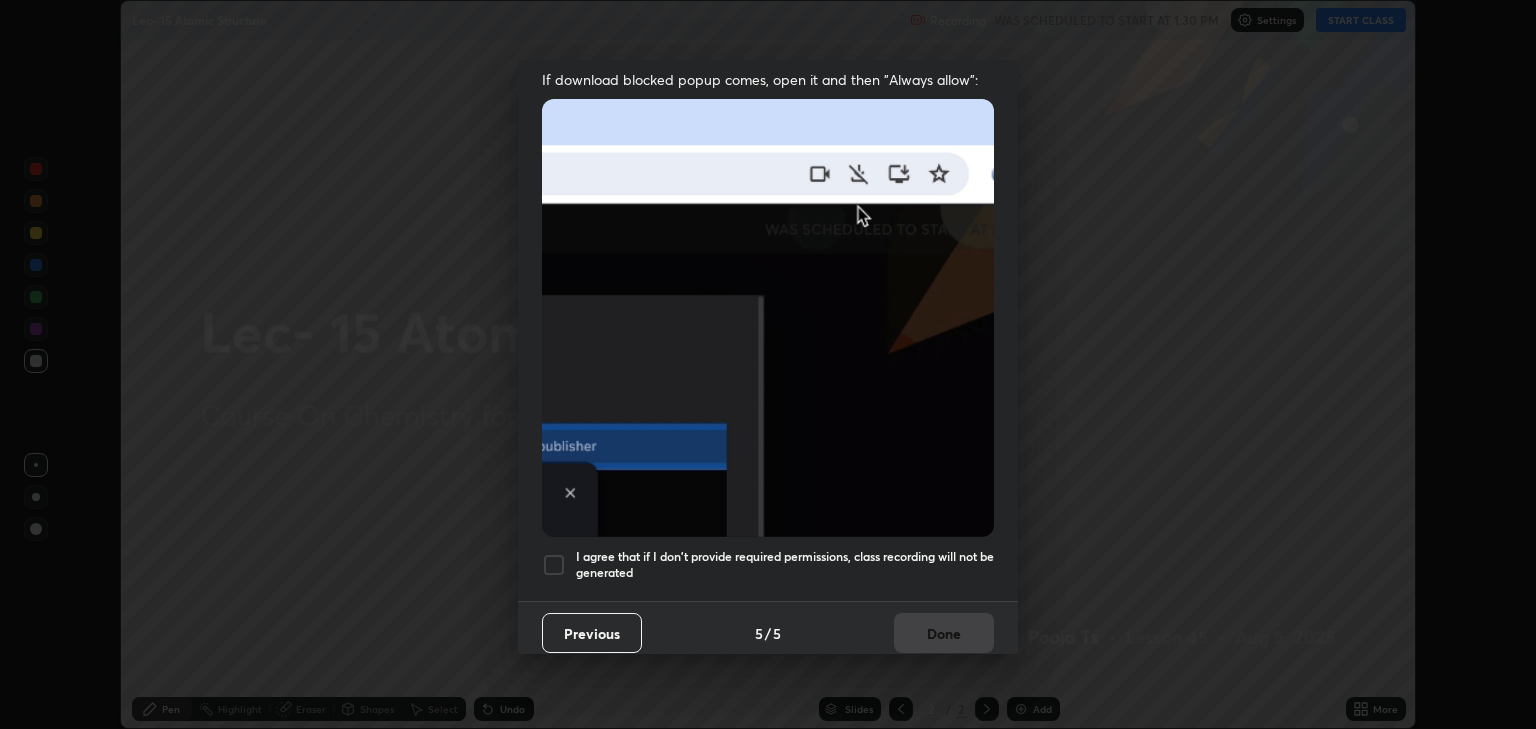 click at bounding box center [554, 565] 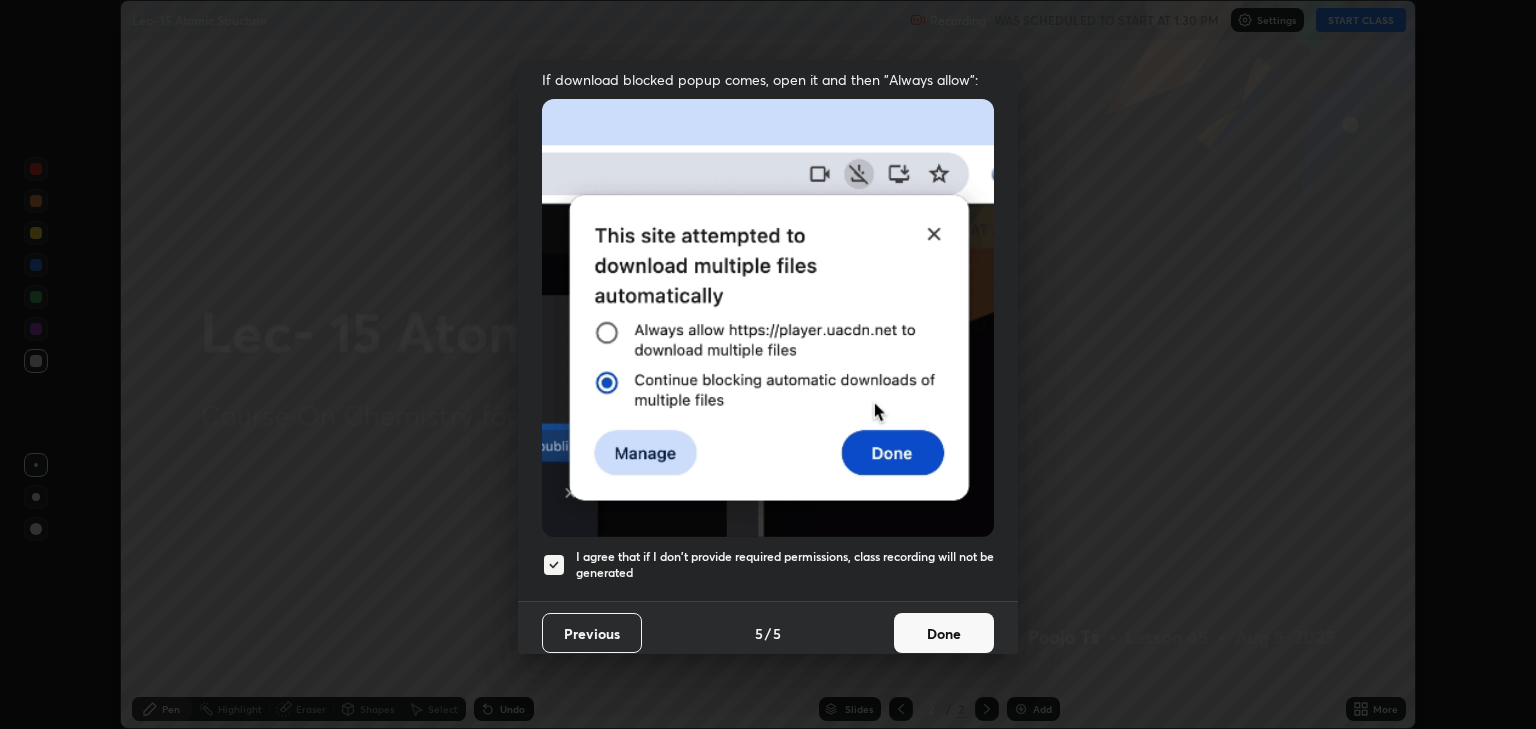 click on "Done" at bounding box center [944, 633] 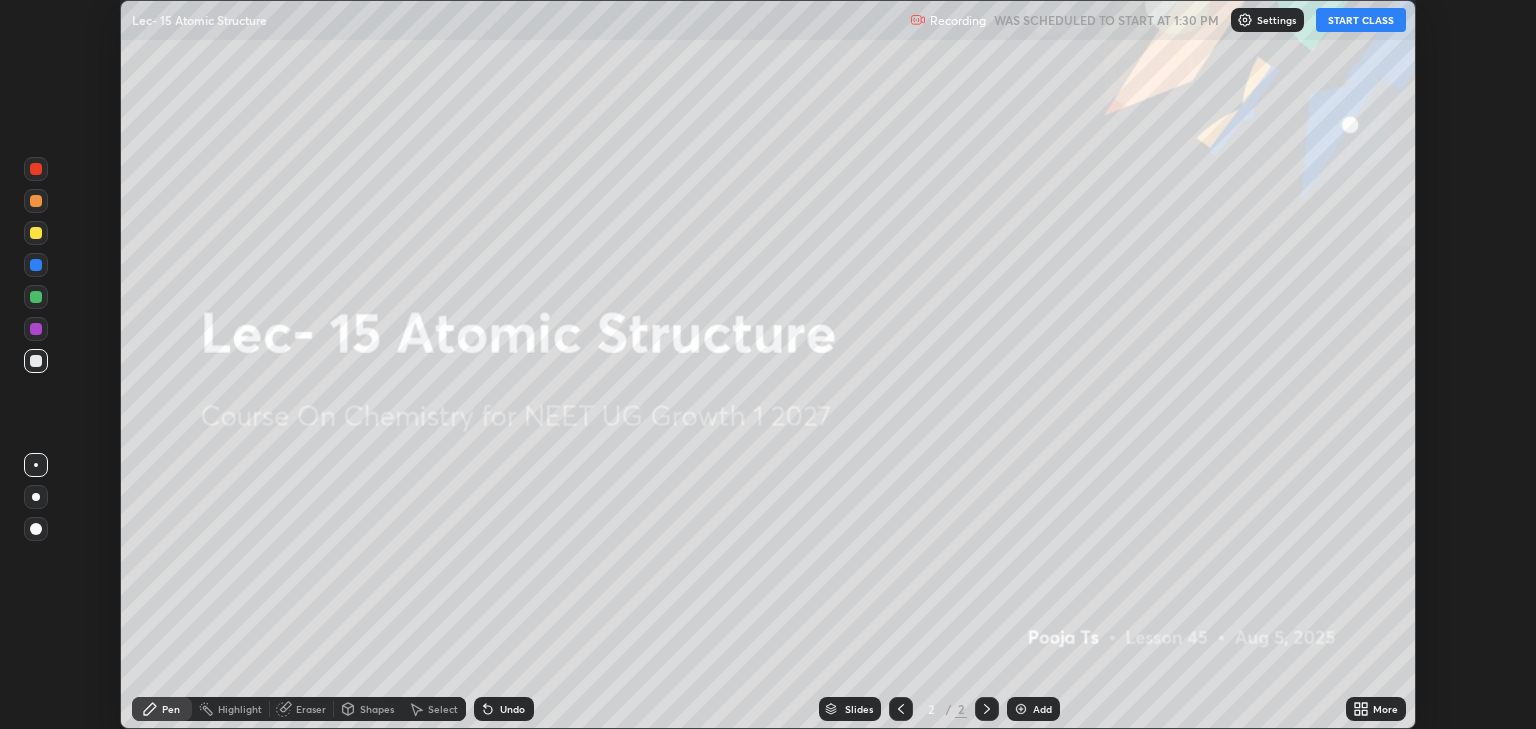 click on "START CLASS" at bounding box center [1361, 20] 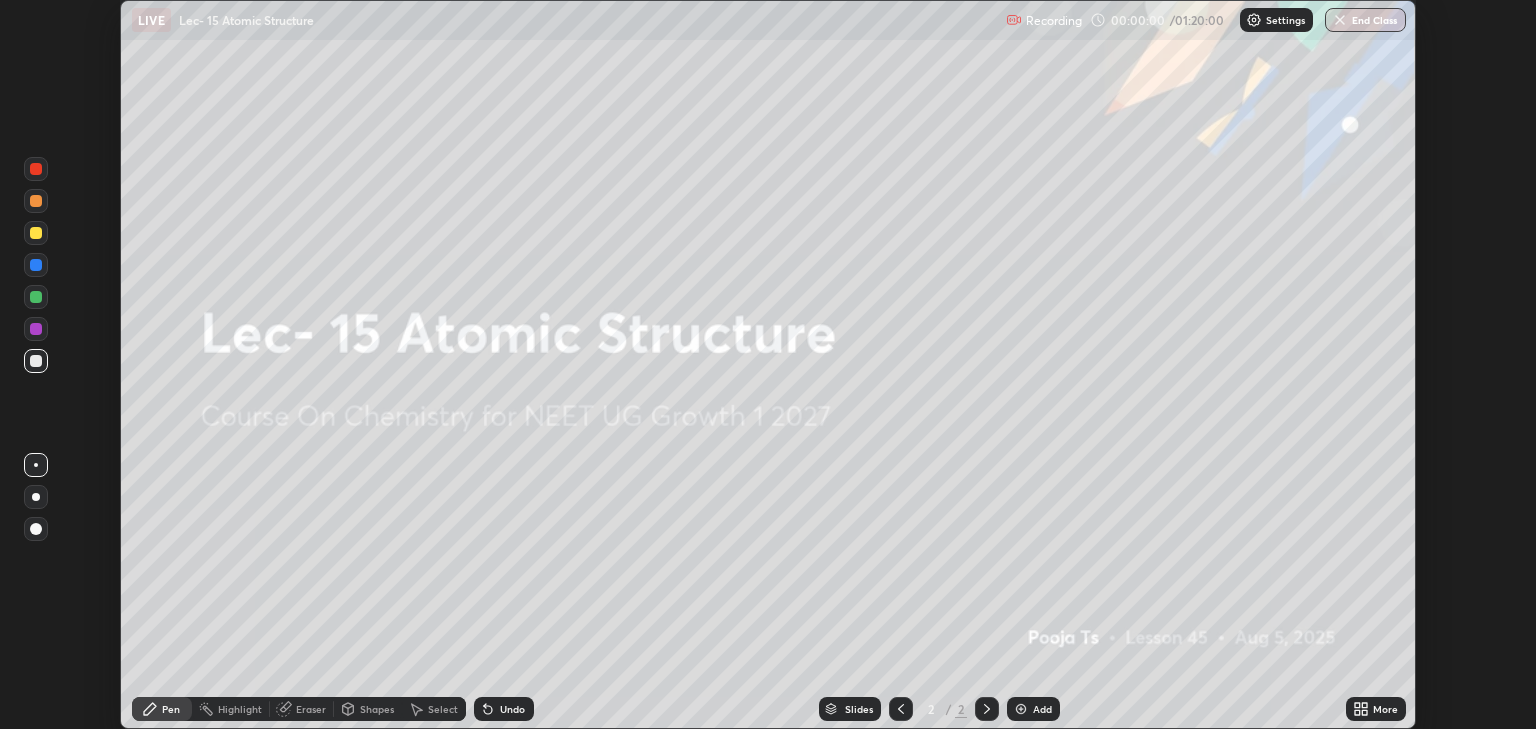 click 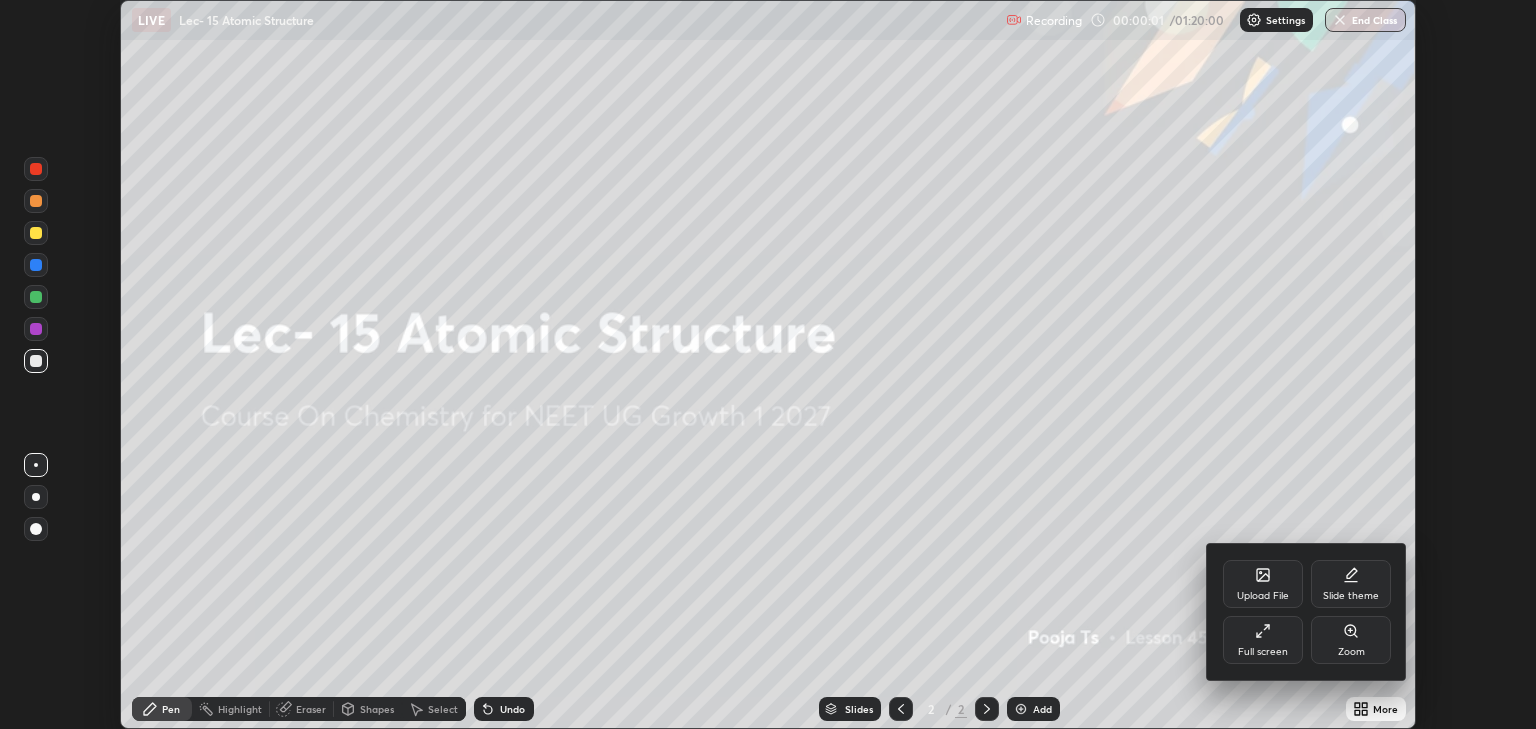 click on "Full screen" at bounding box center [1263, 652] 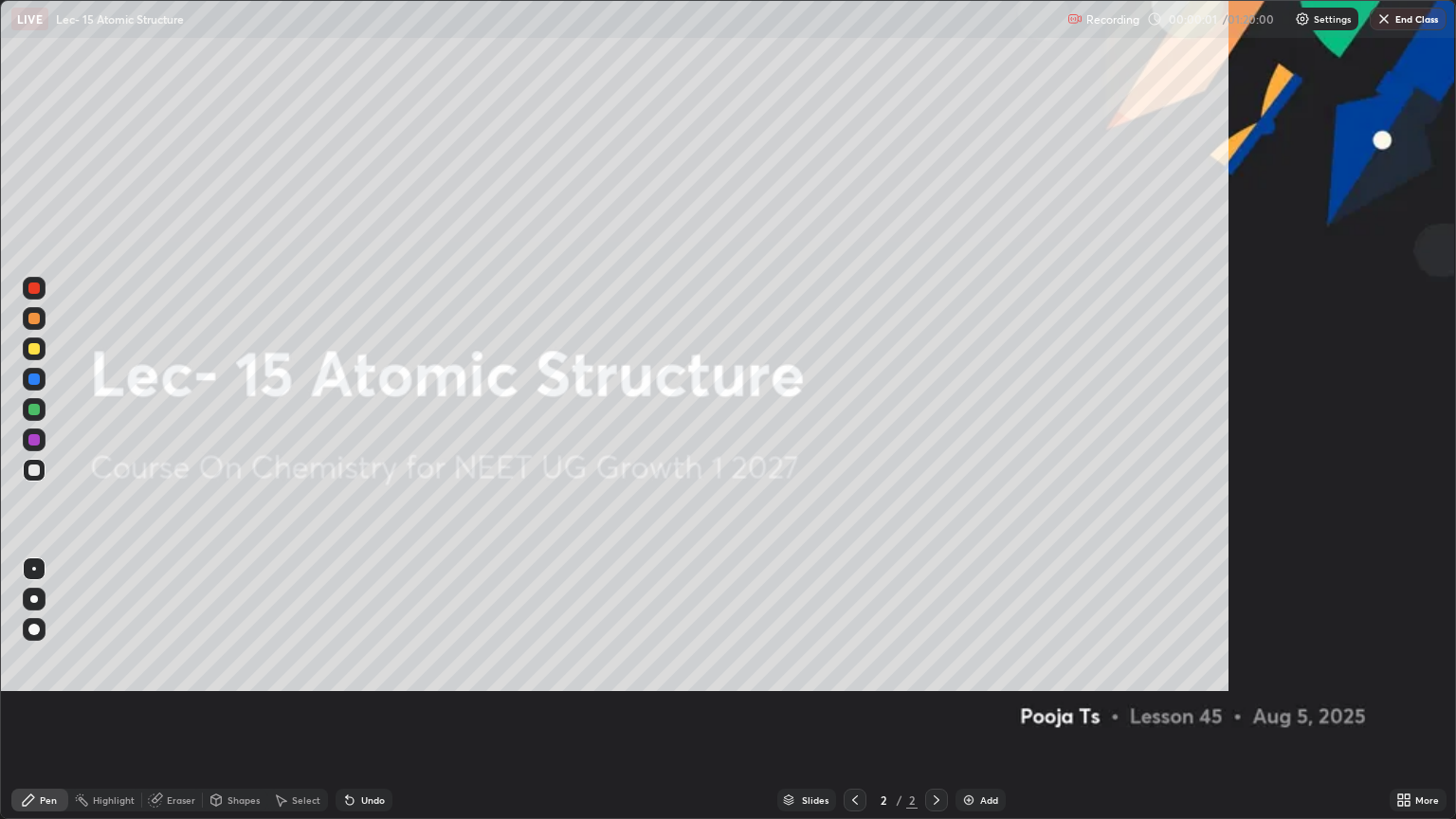 scroll, scrollTop: 93973, scrollLeft: 93336, axis: both 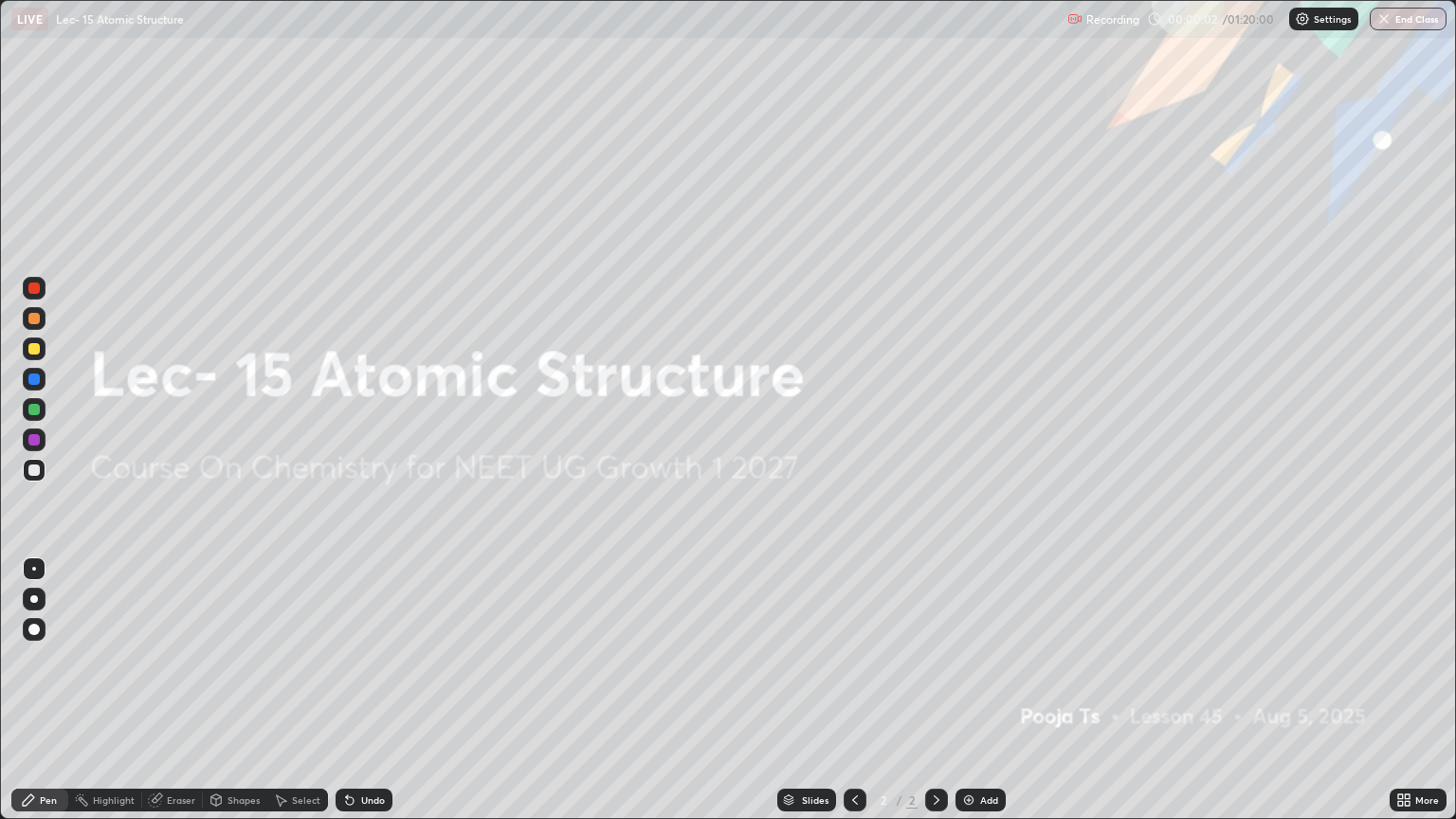 click on "Add" at bounding box center (989, 800) 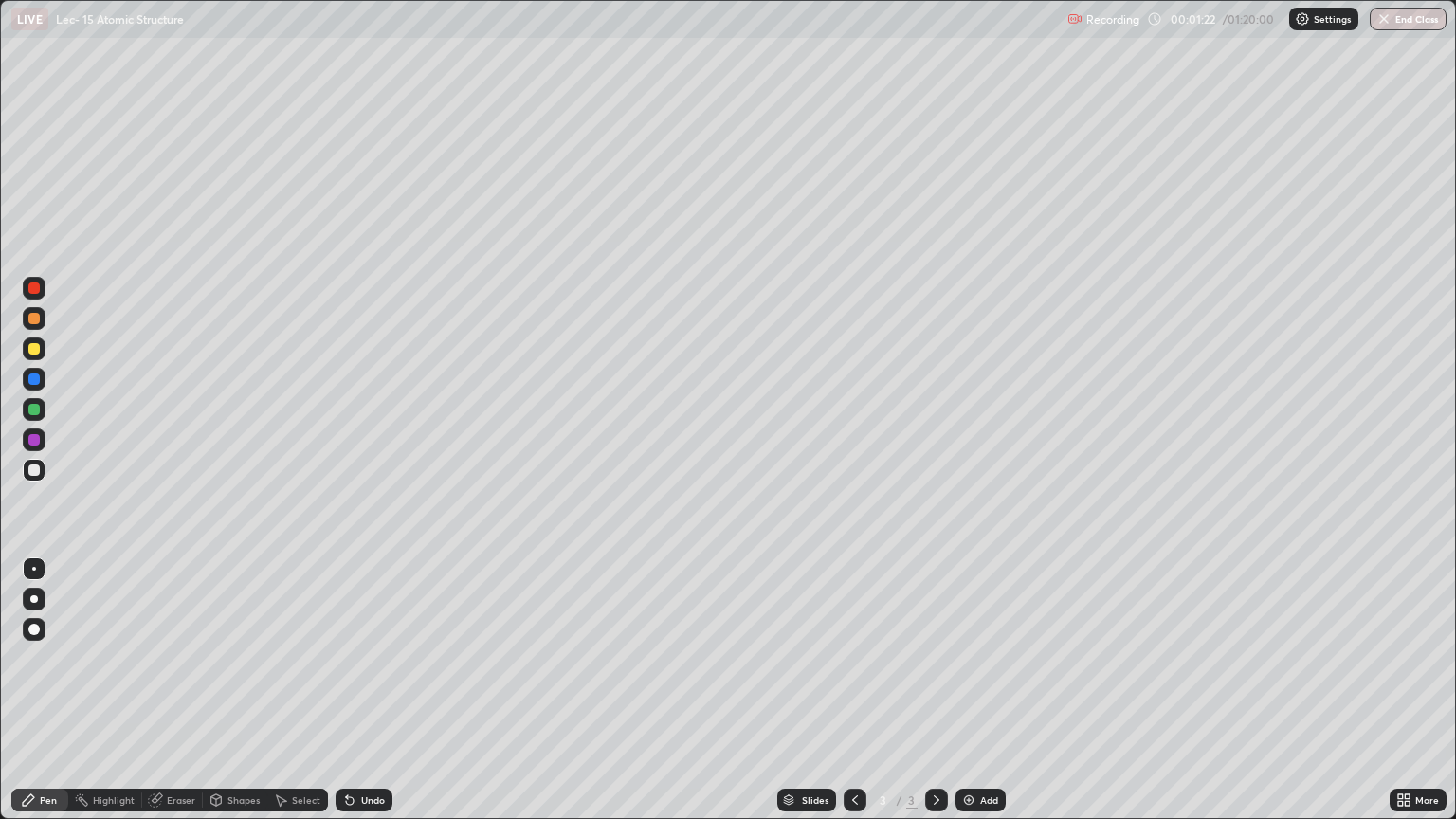 click at bounding box center [34, 349] 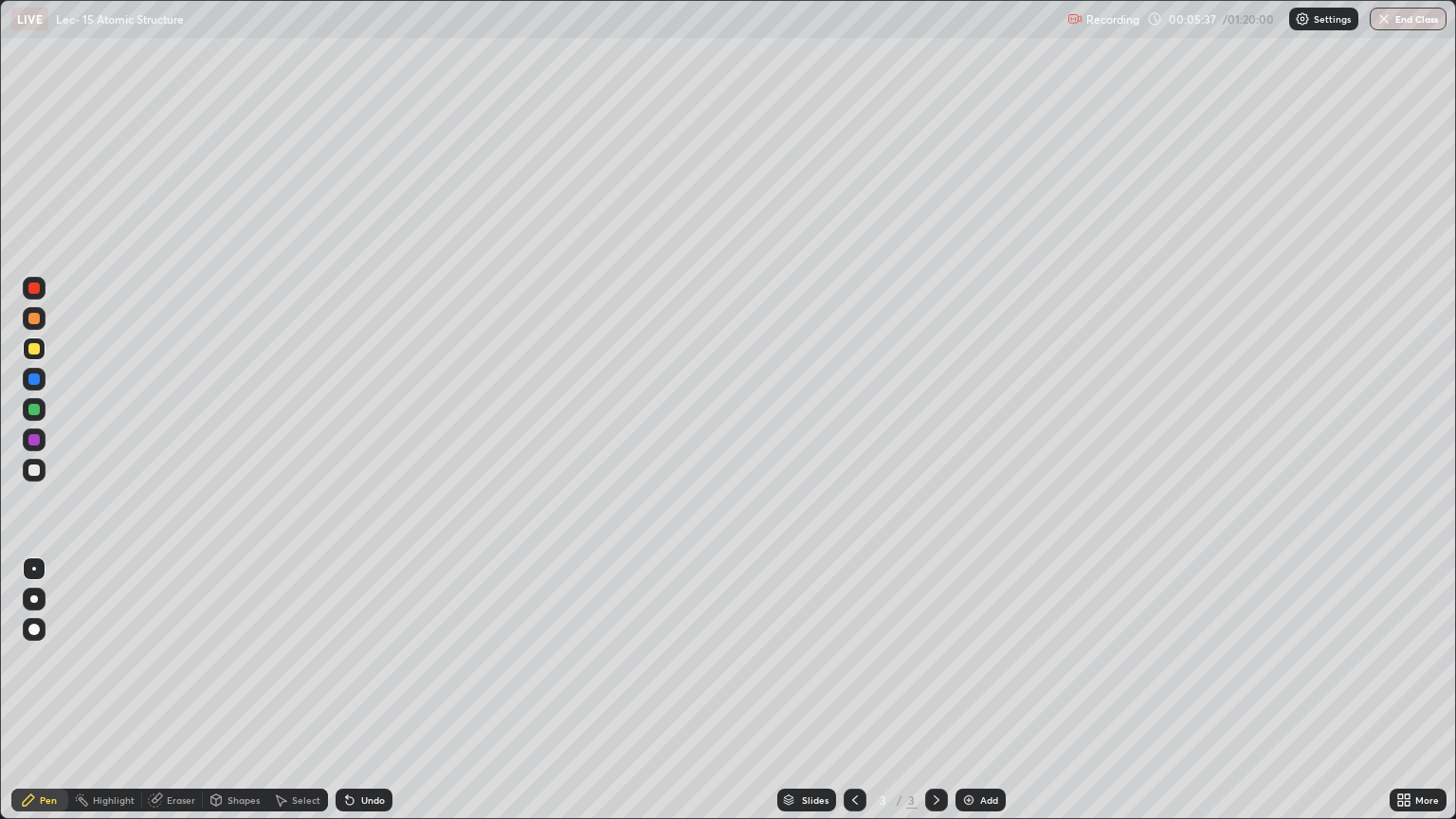 click on "Undo" at bounding box center (364, 800) 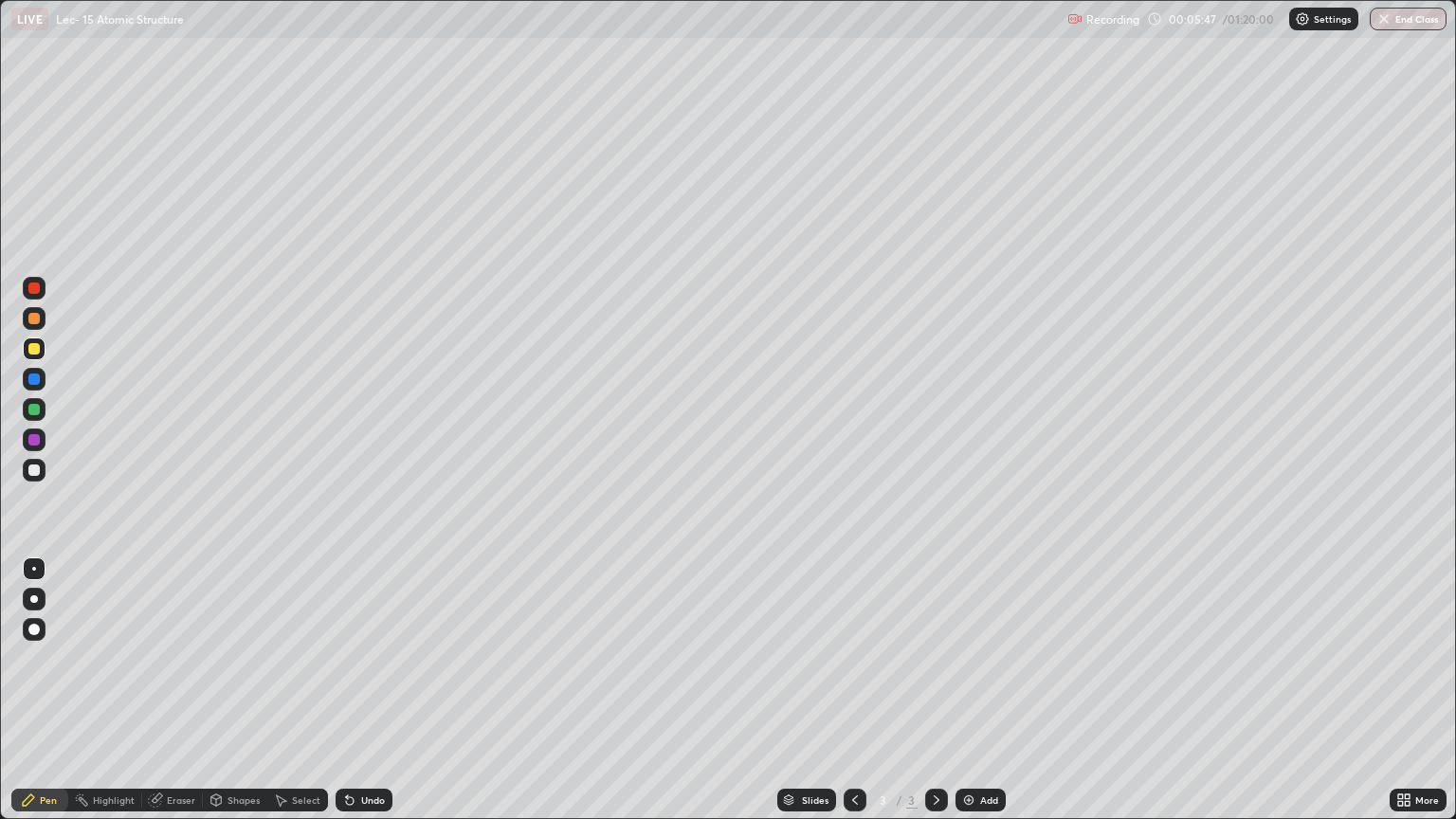 click on "Select" at bounding box center (306, 800) 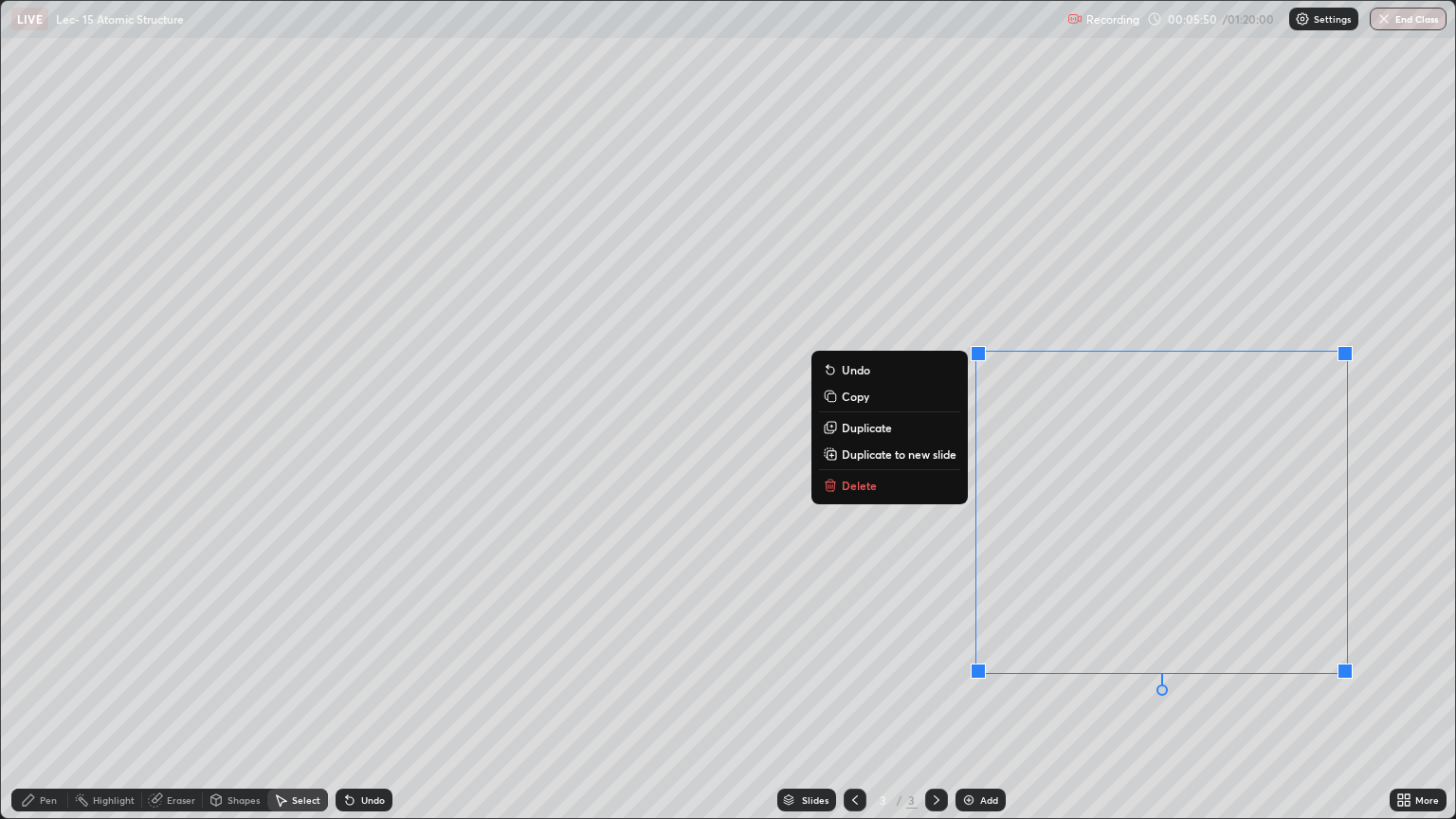 click on "0 ° Undo Copy Duplicate Duplicate to new slide Delete" at bounding box center [728, 410] 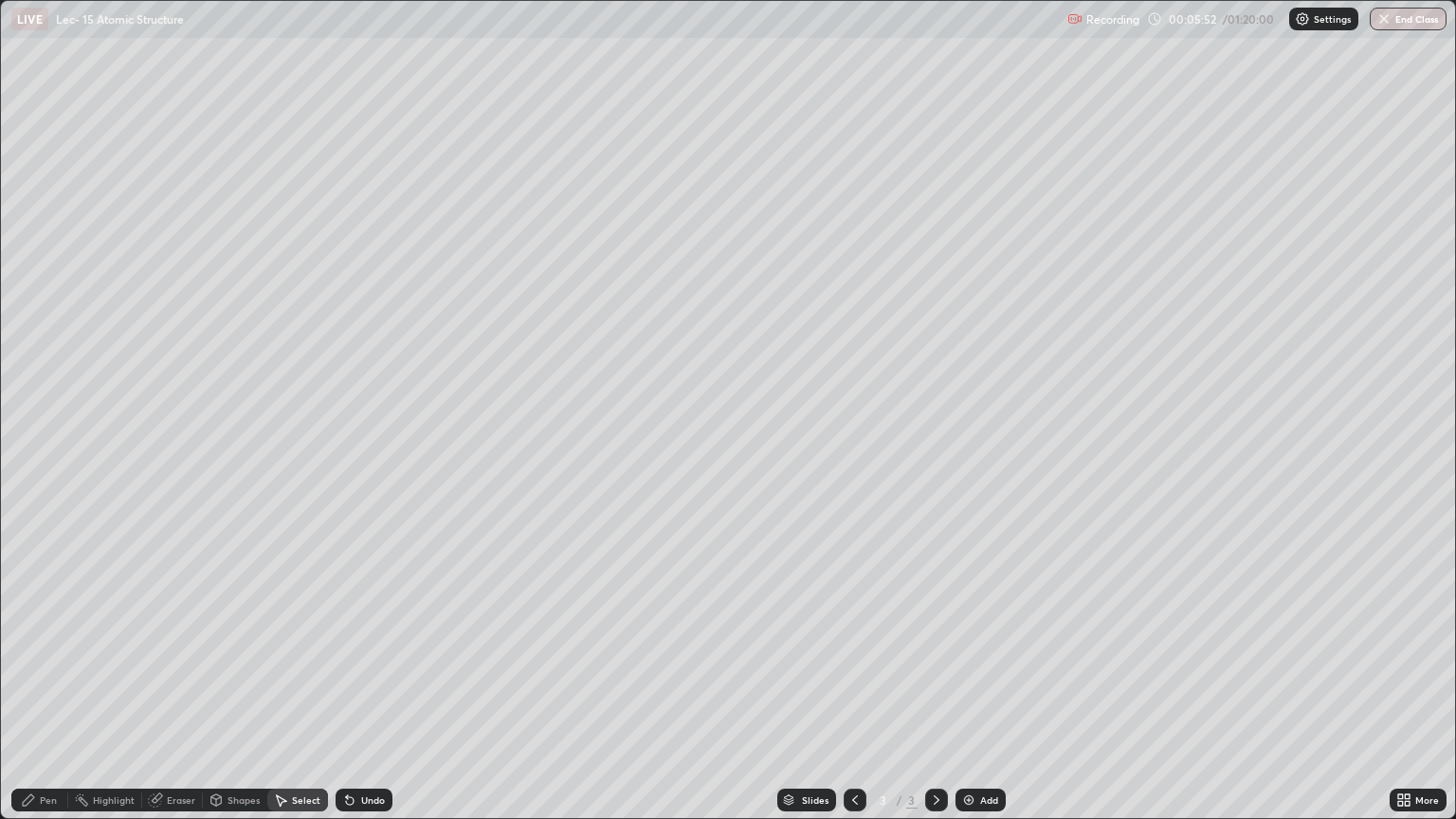 click on "Eraser" at bounding box center [173, 800] 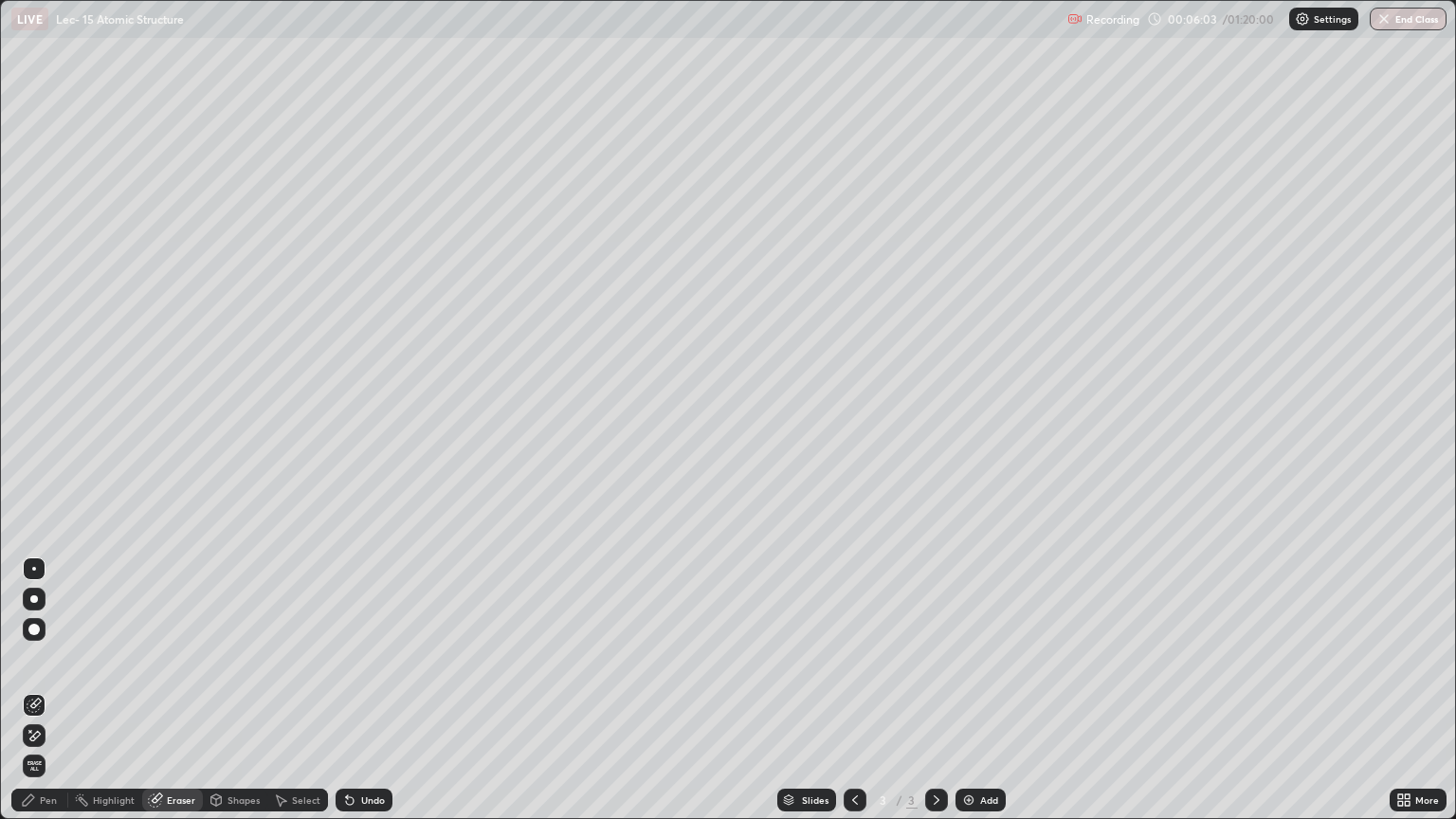 click on "Pen" at bounding box center (48, 800) 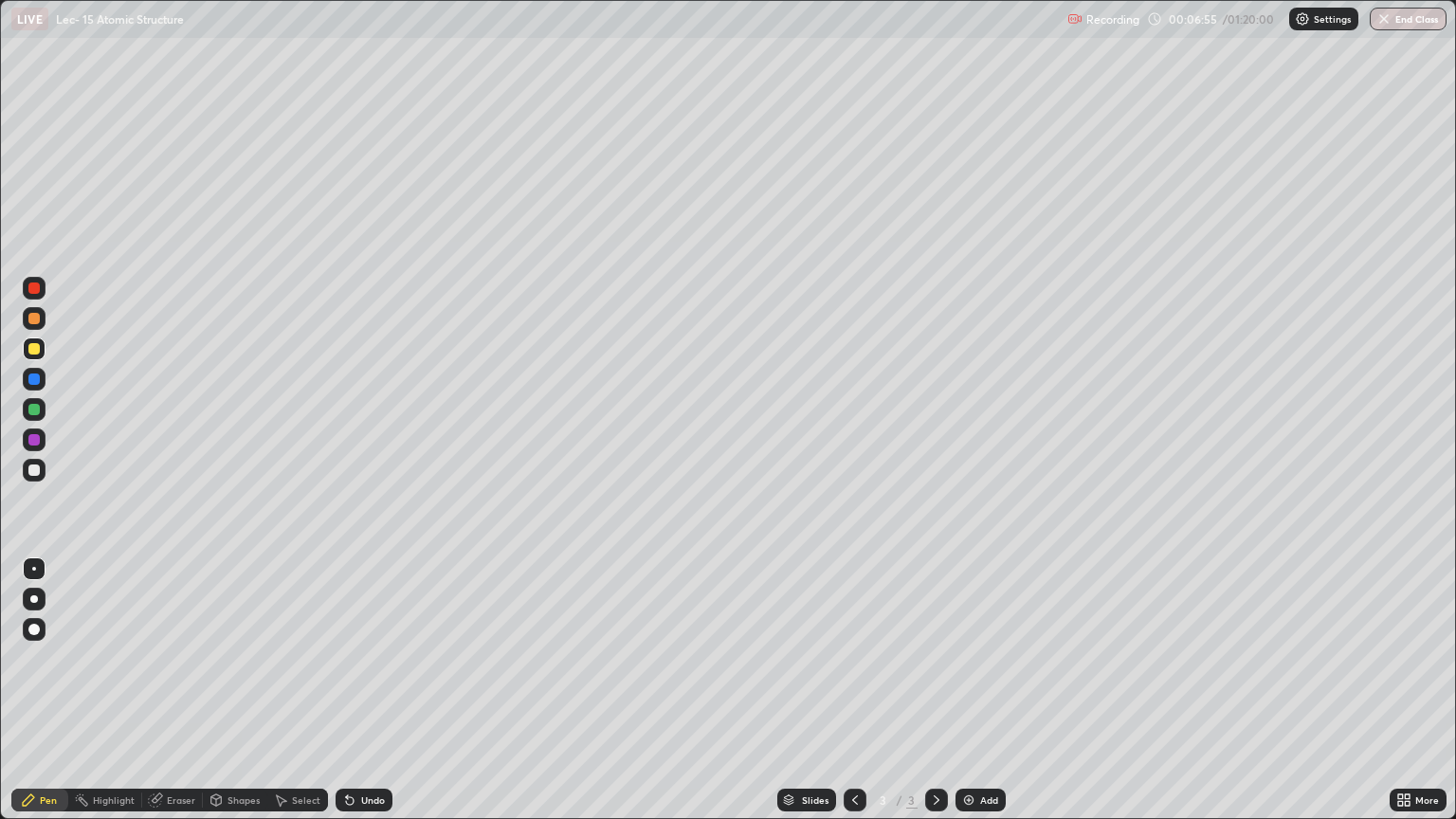 click on "Shapes" at bounding box center [244, 800] 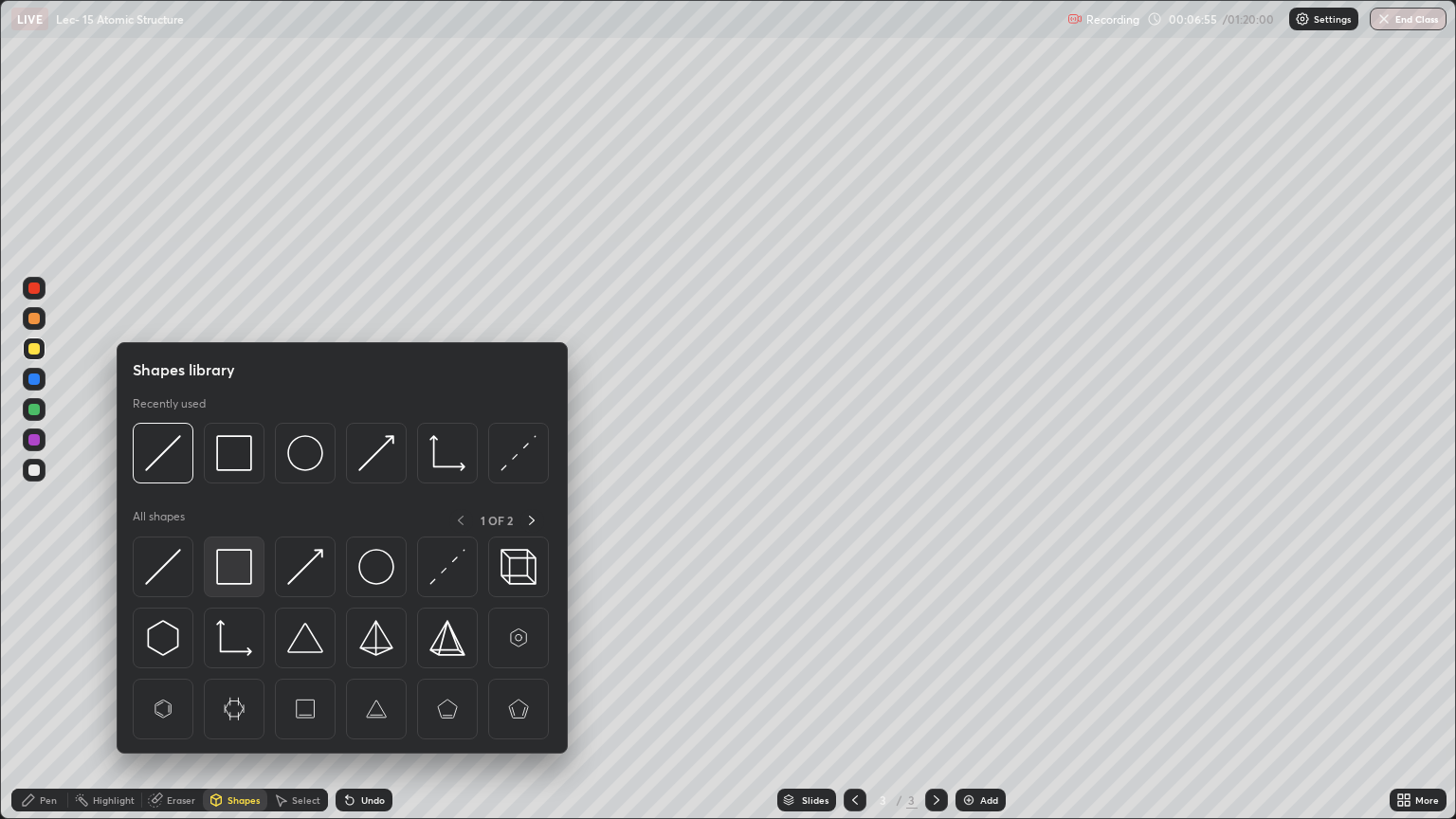 click at bounding box center [234, 567] 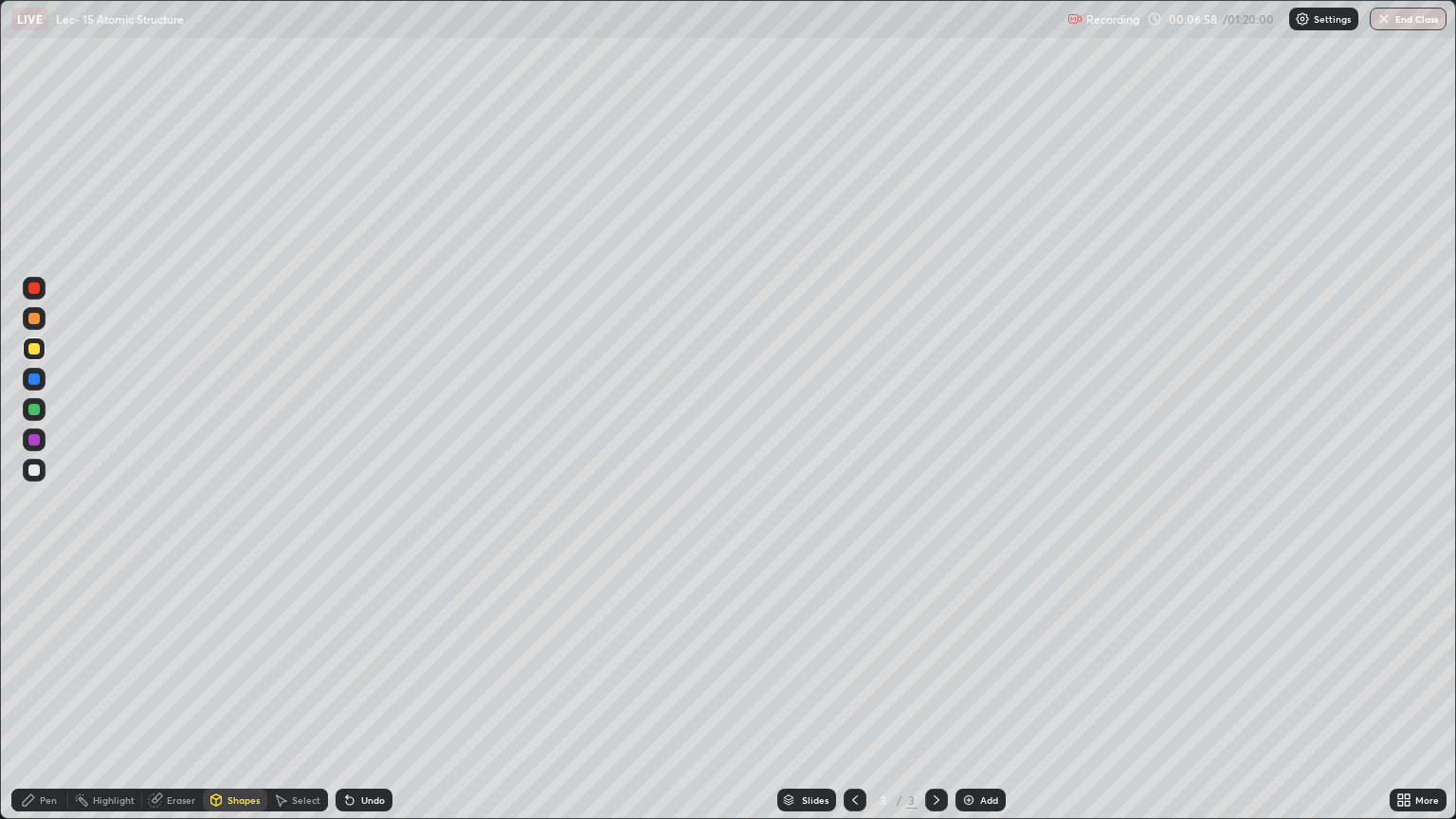 click on "Pen" at bounding box center [40, 800] 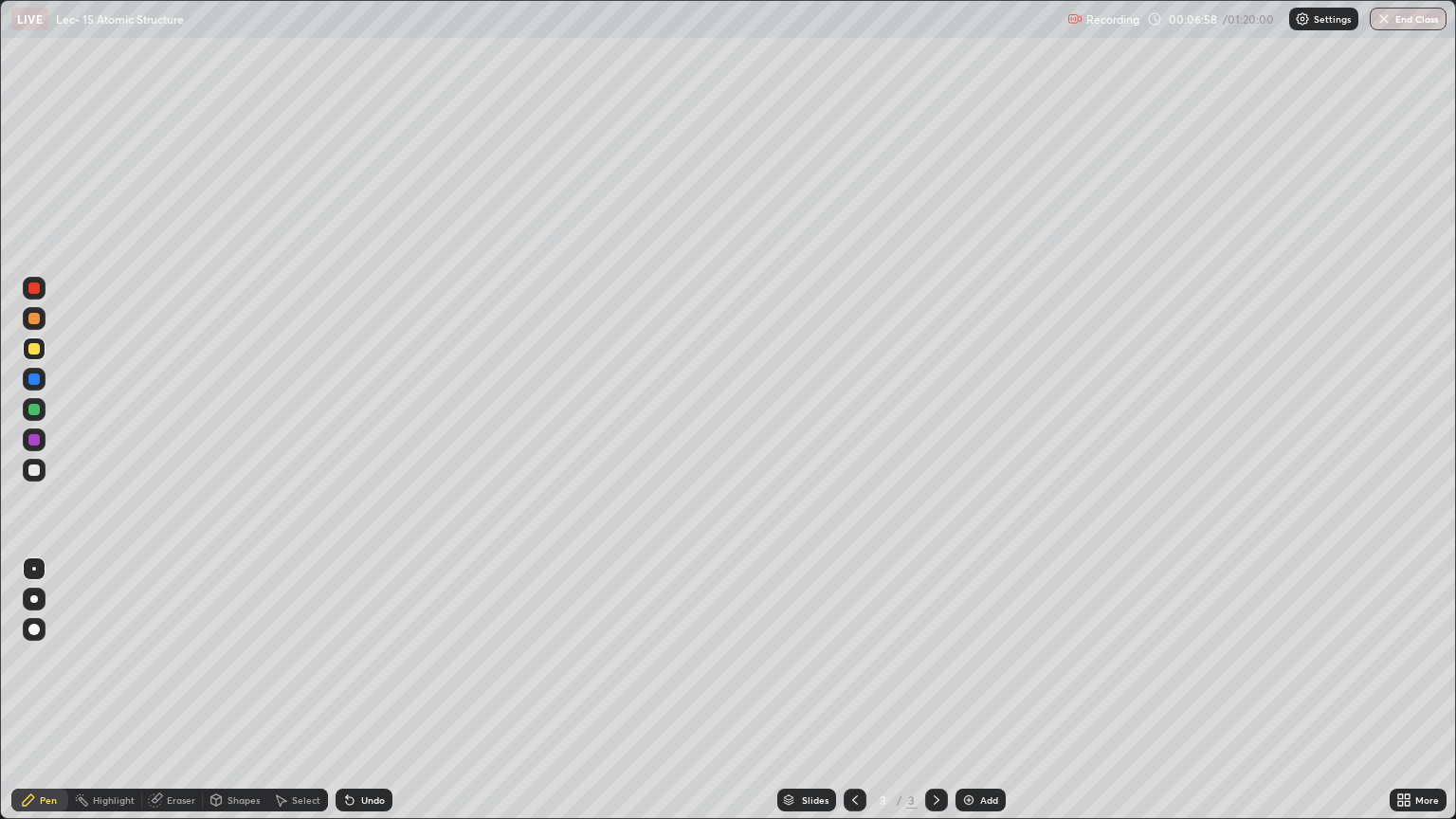 click at bounding box center [34, 470] 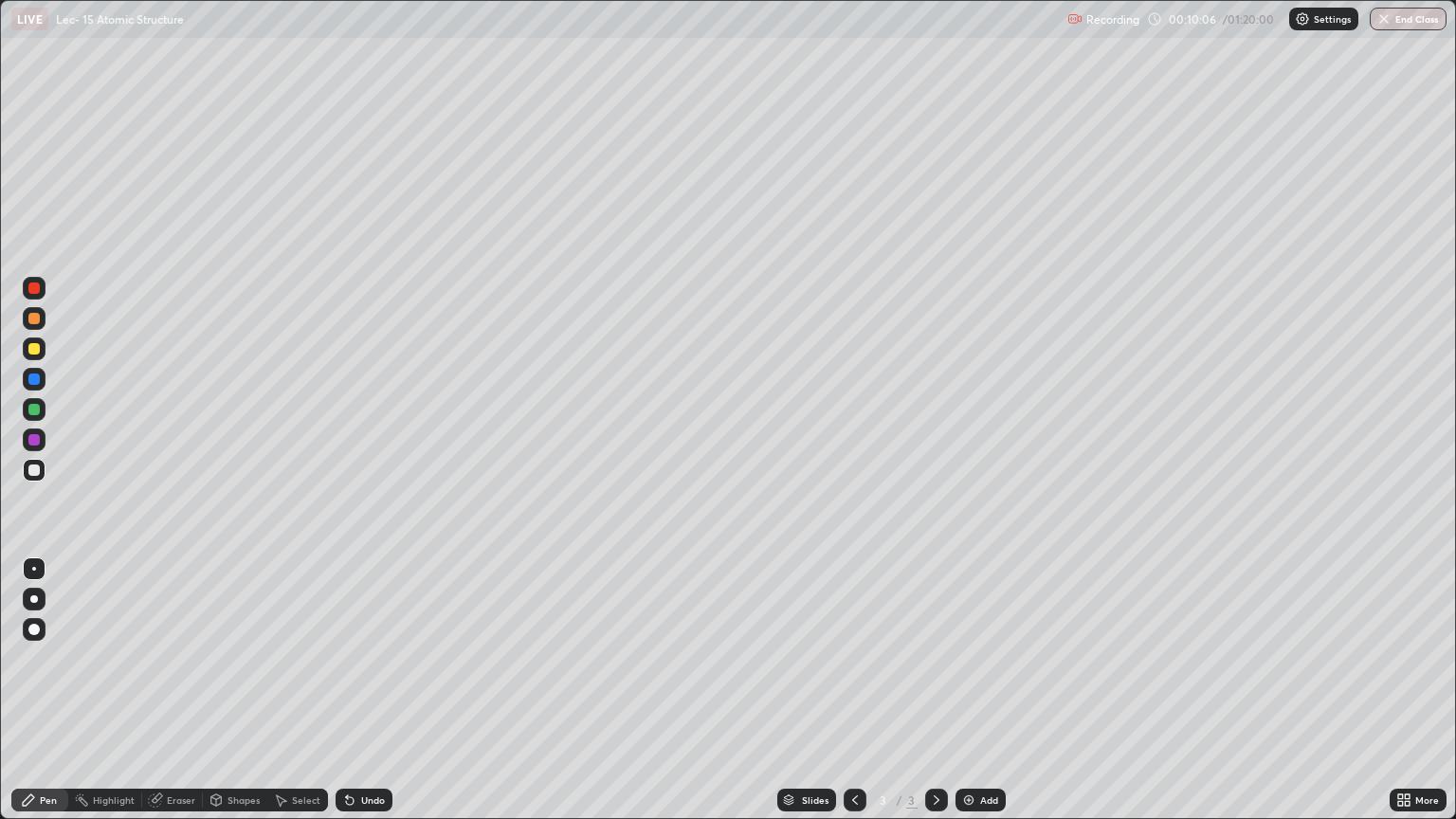 click at bounding box center [969, 800] 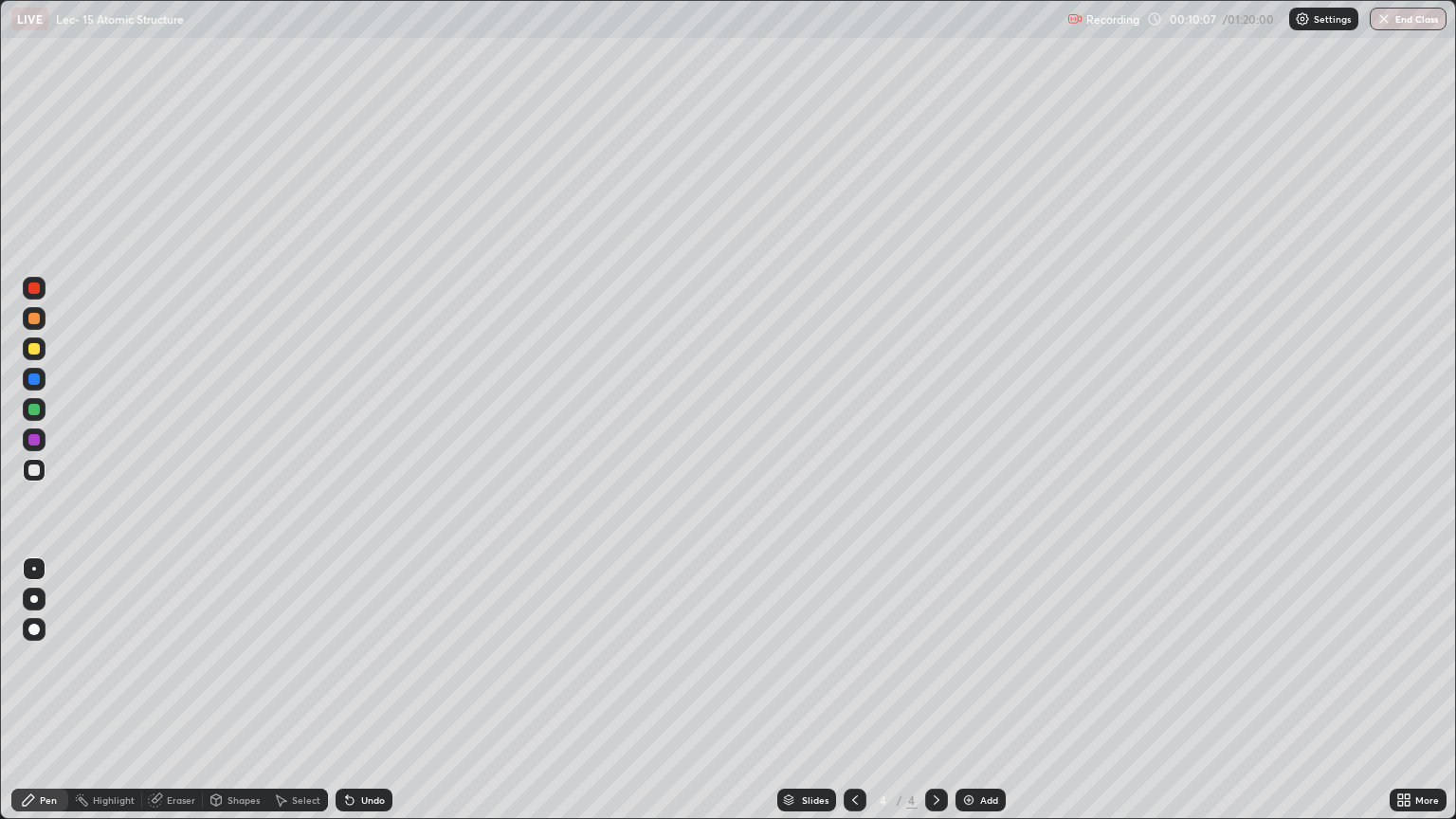 click at bounding box center (34, 470) 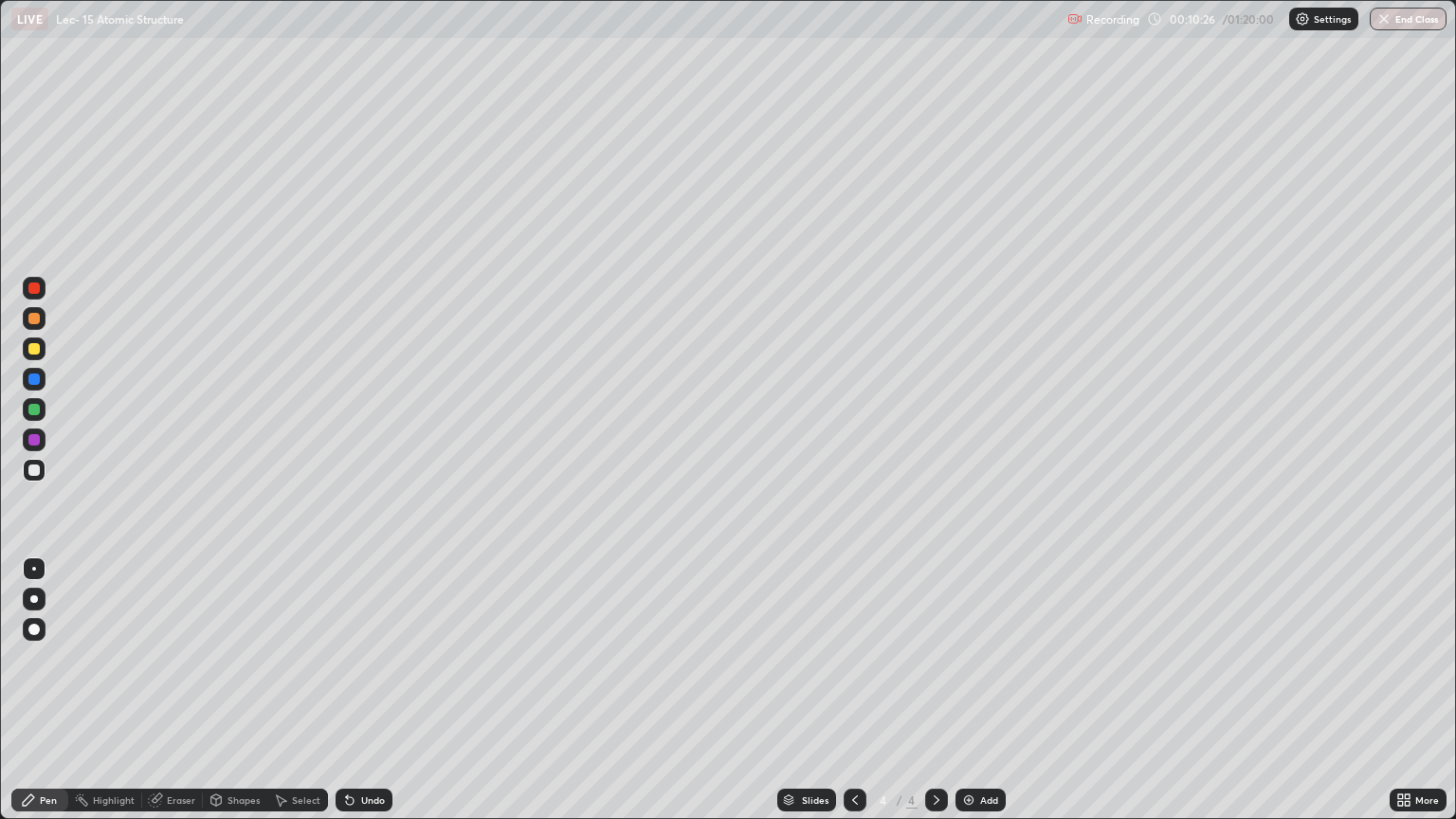 click at bounding box center [34, 349] 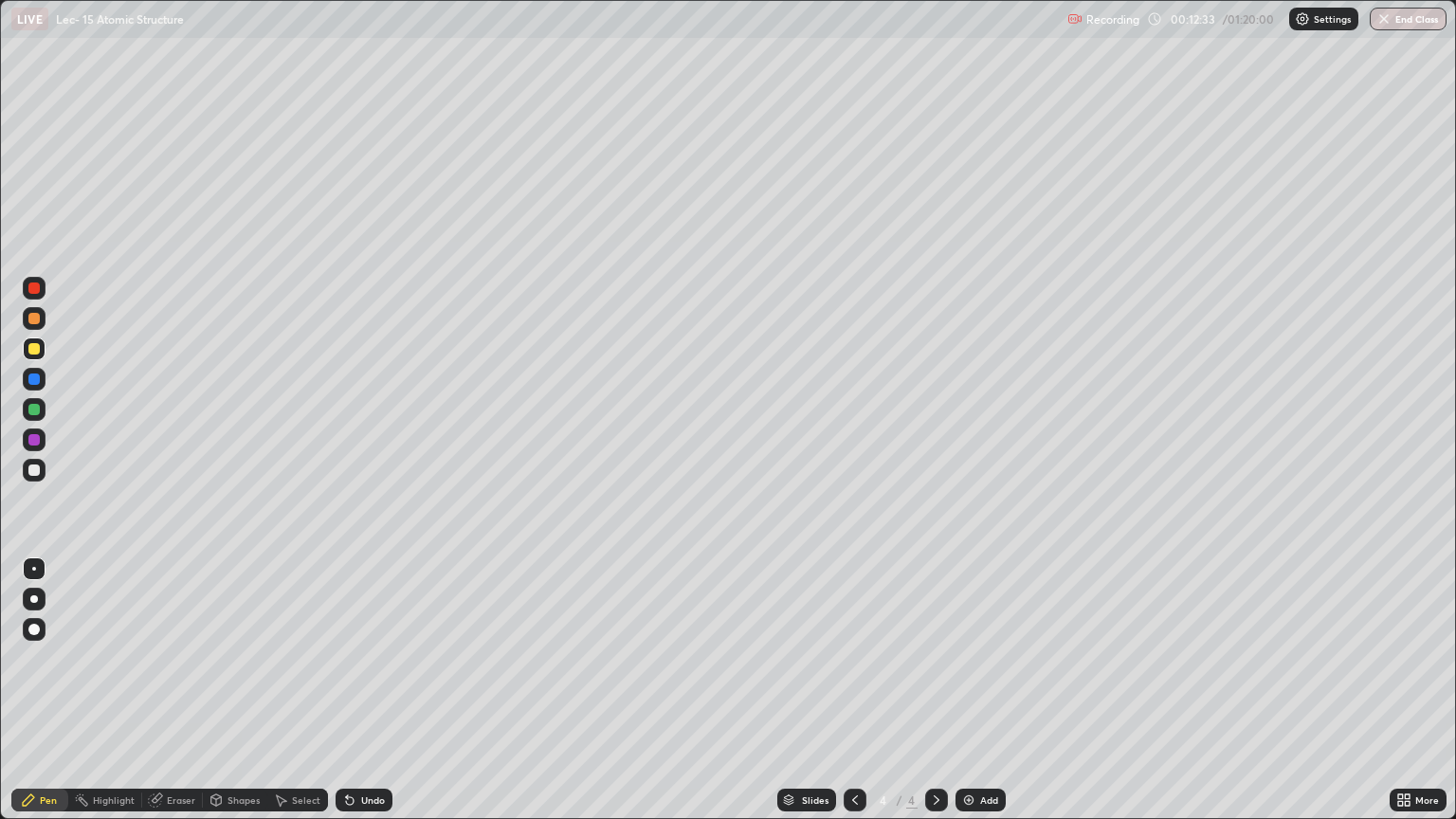 click at bounding box center [34, 470] 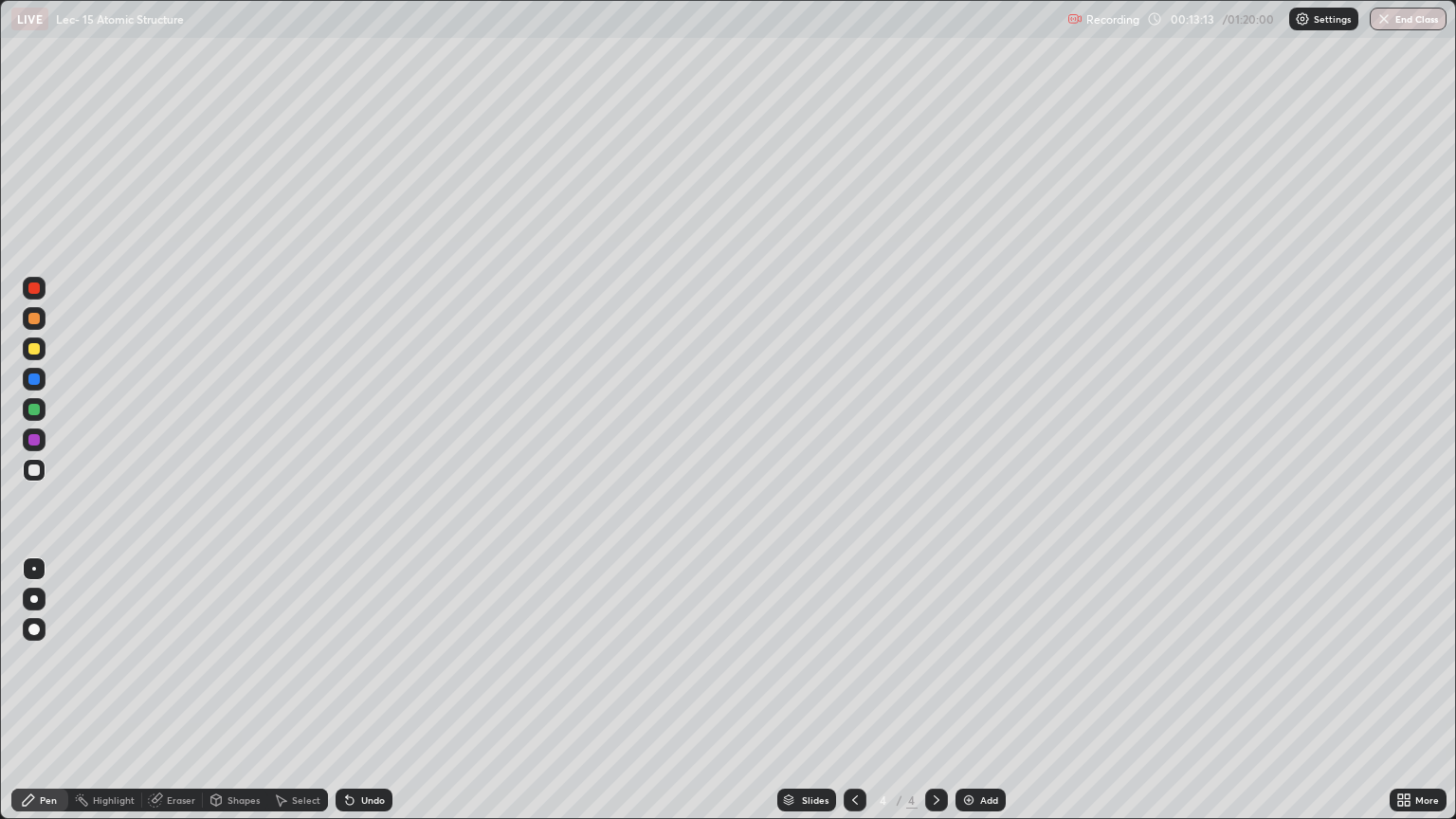 click at bounding box center [34, 349] 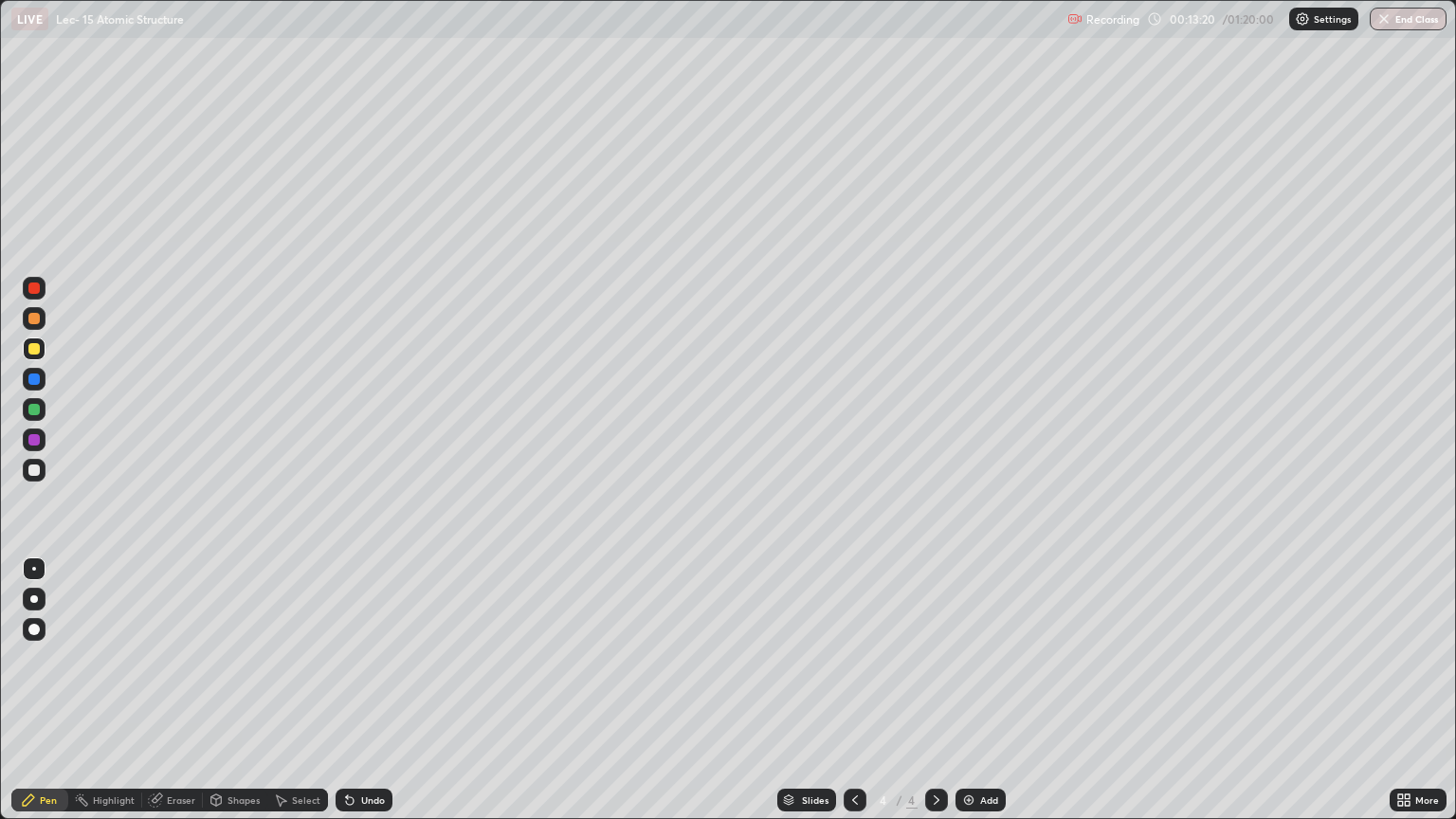 click on "Undo" at bounding box center [373, 800] 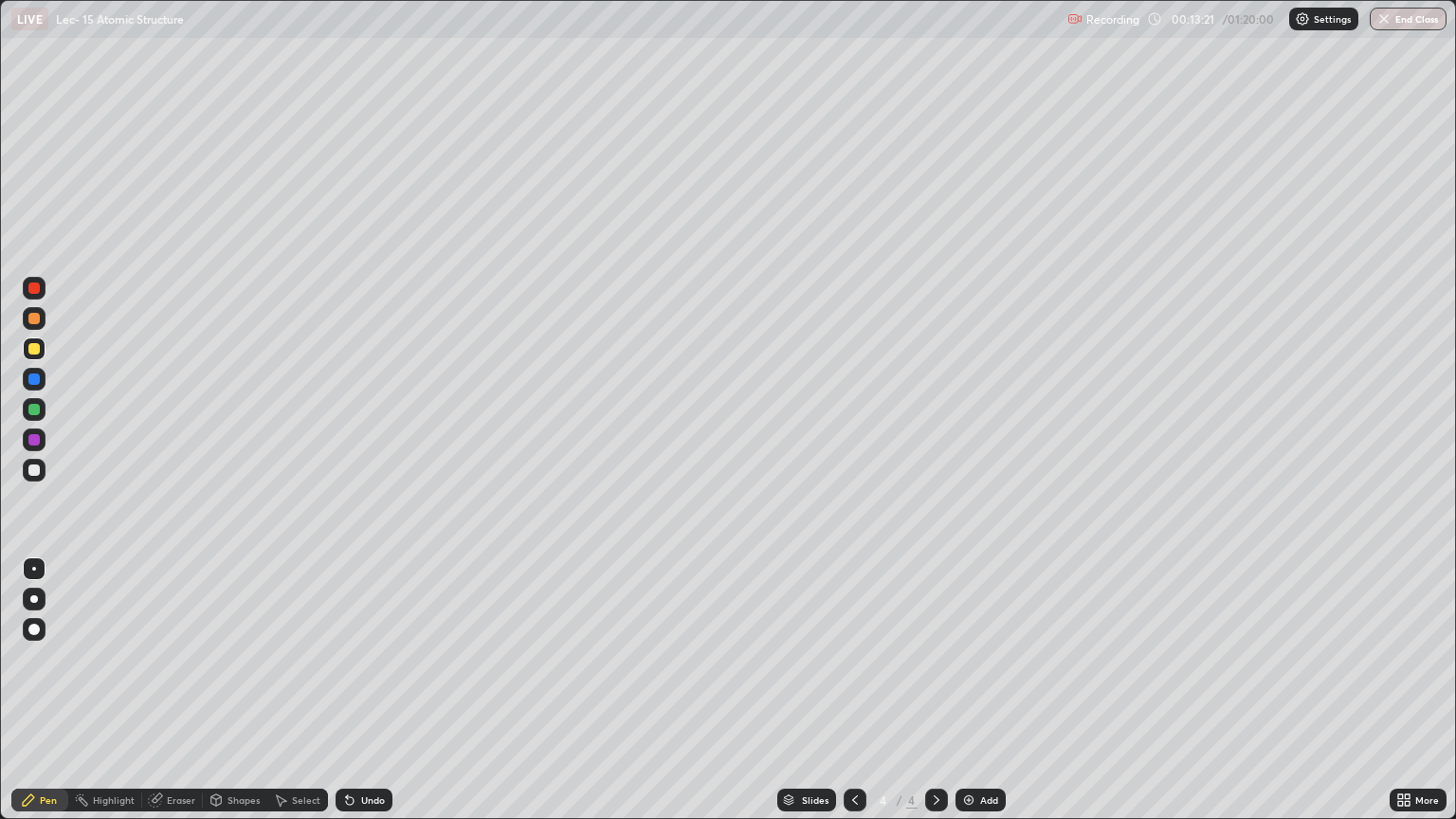 click 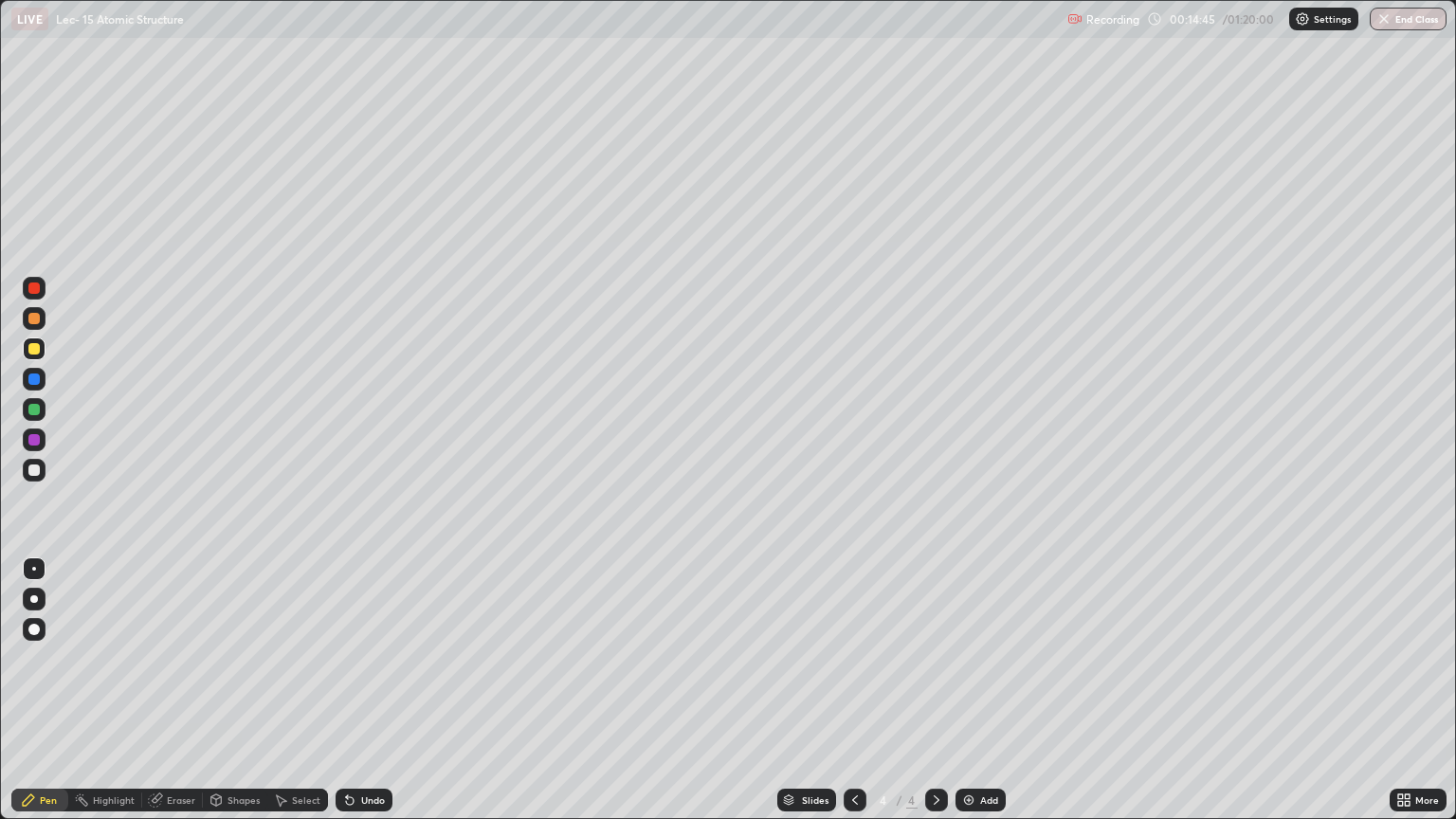 click on "Select" at bounding box center (306, 800) 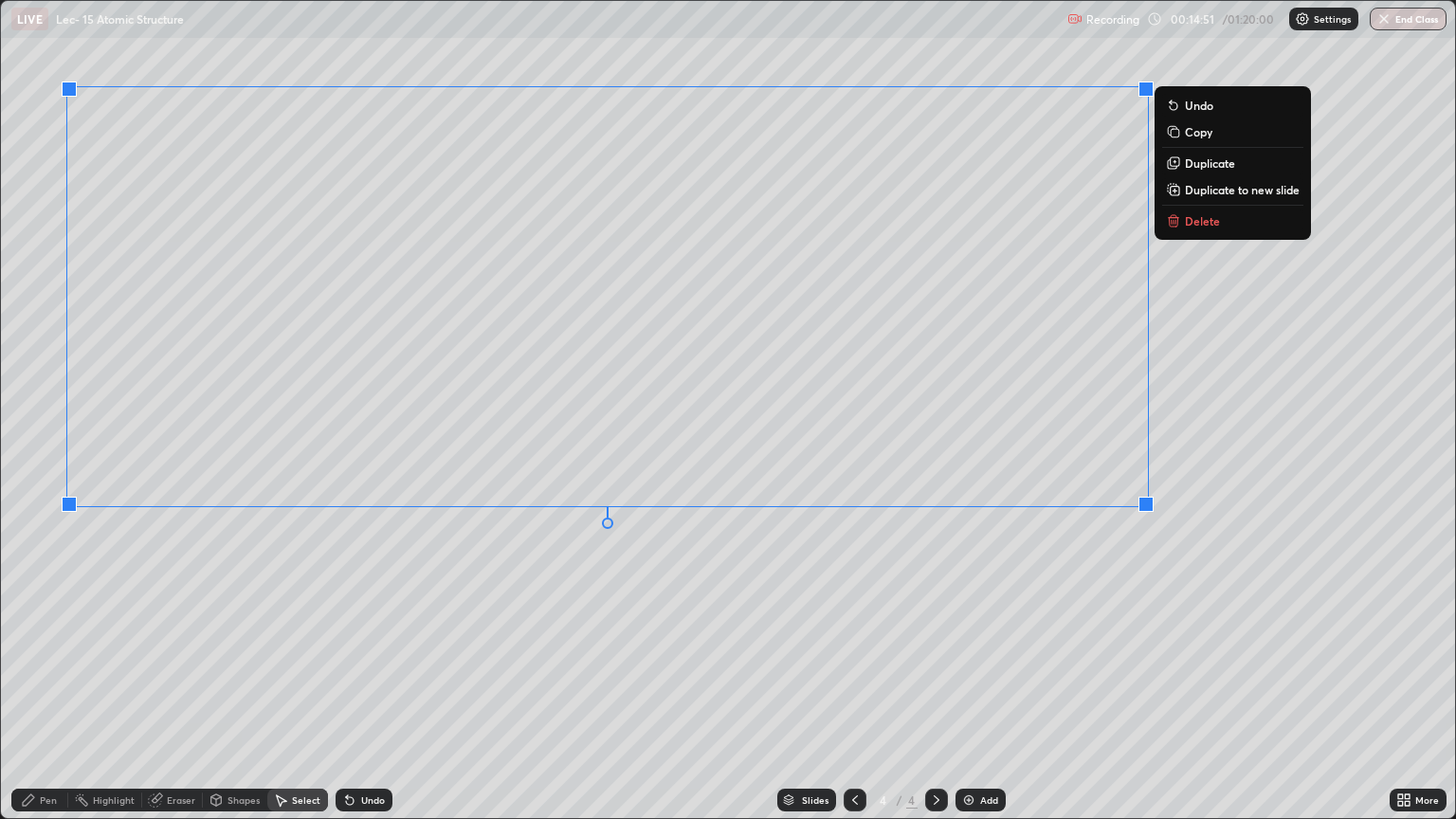 click on "Pen" at bounding box center (40, 800) 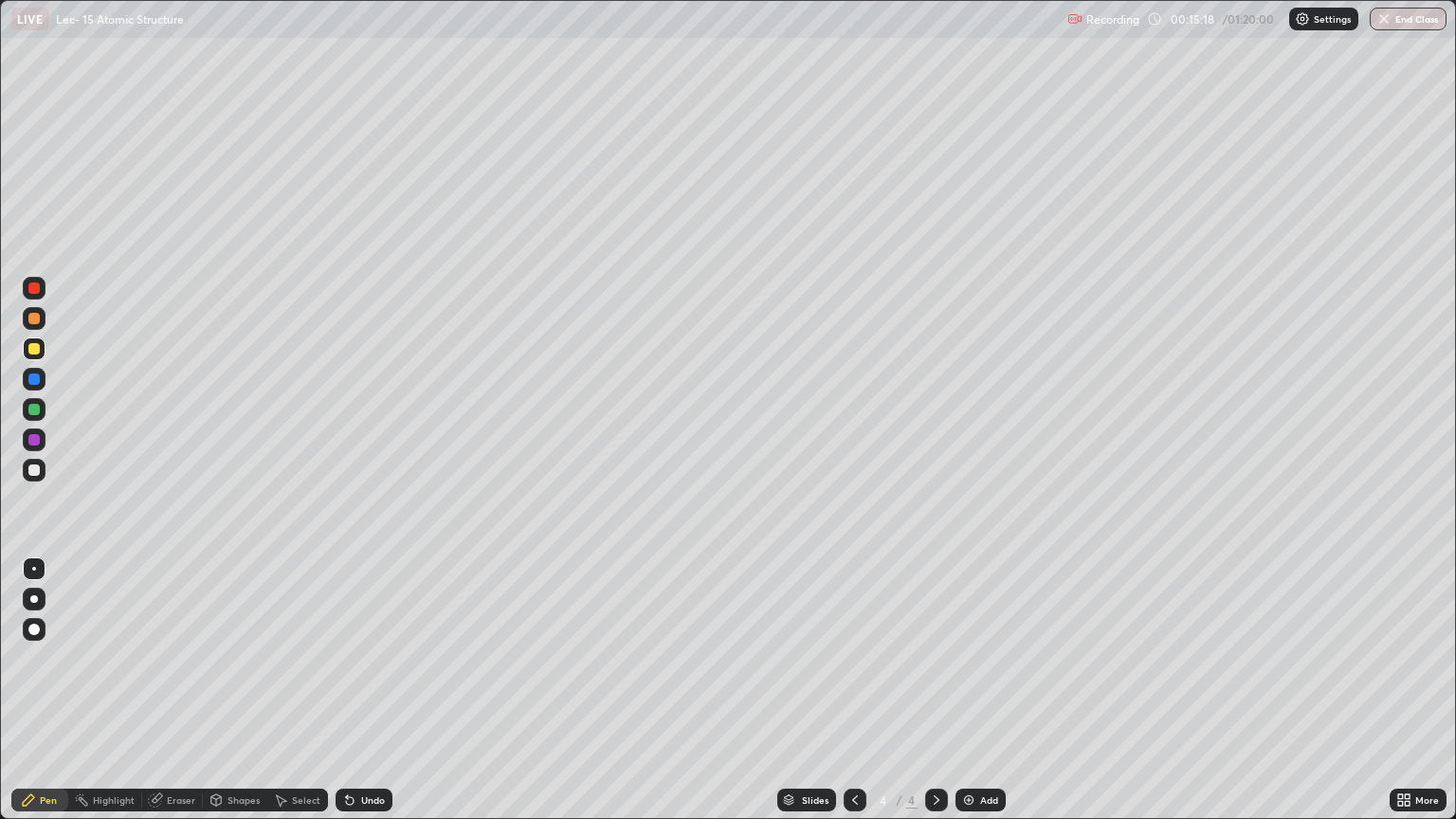 click at bounding box center (34, 318) 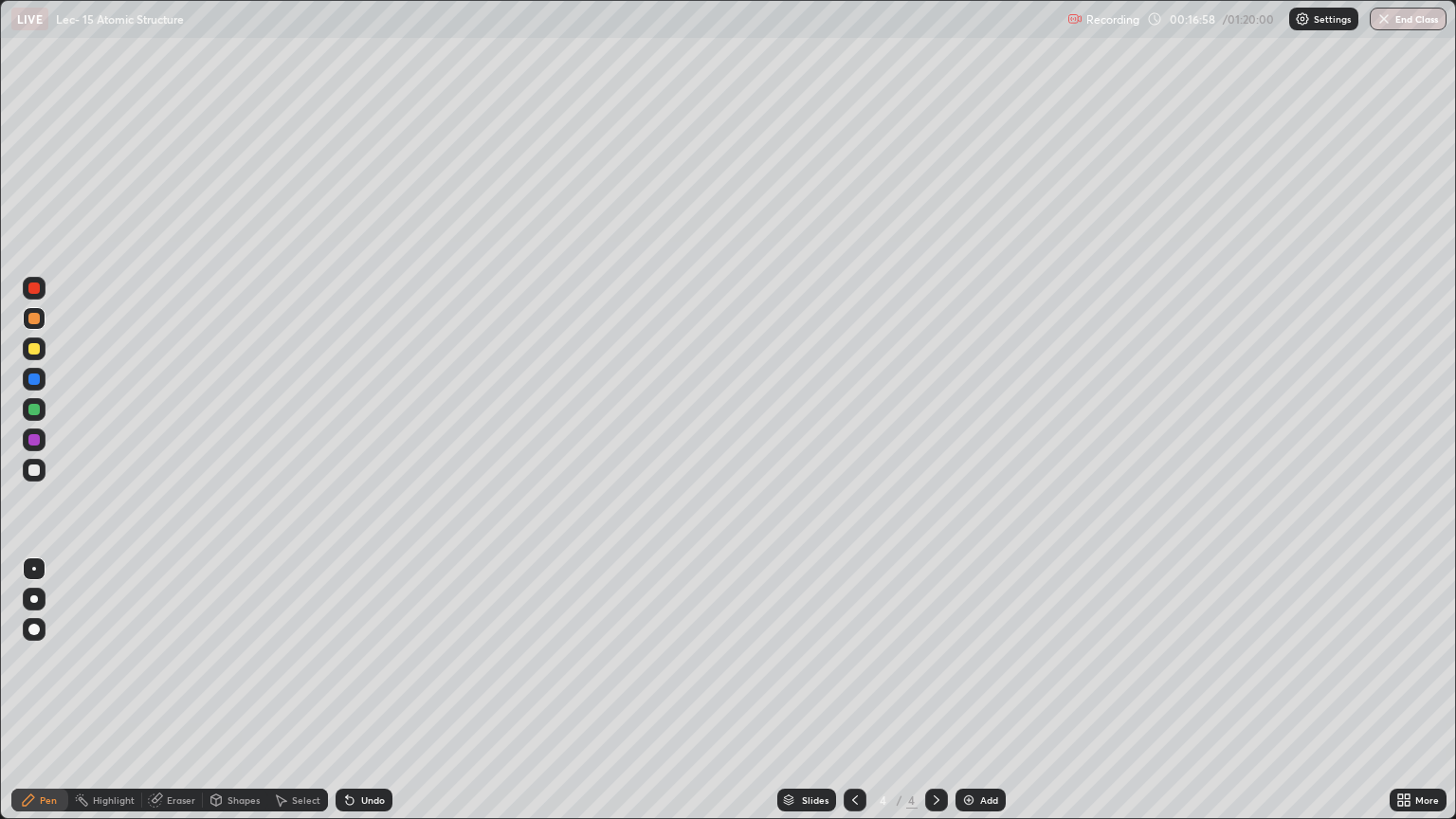 click on "Add" at bounding box center [980, 800] 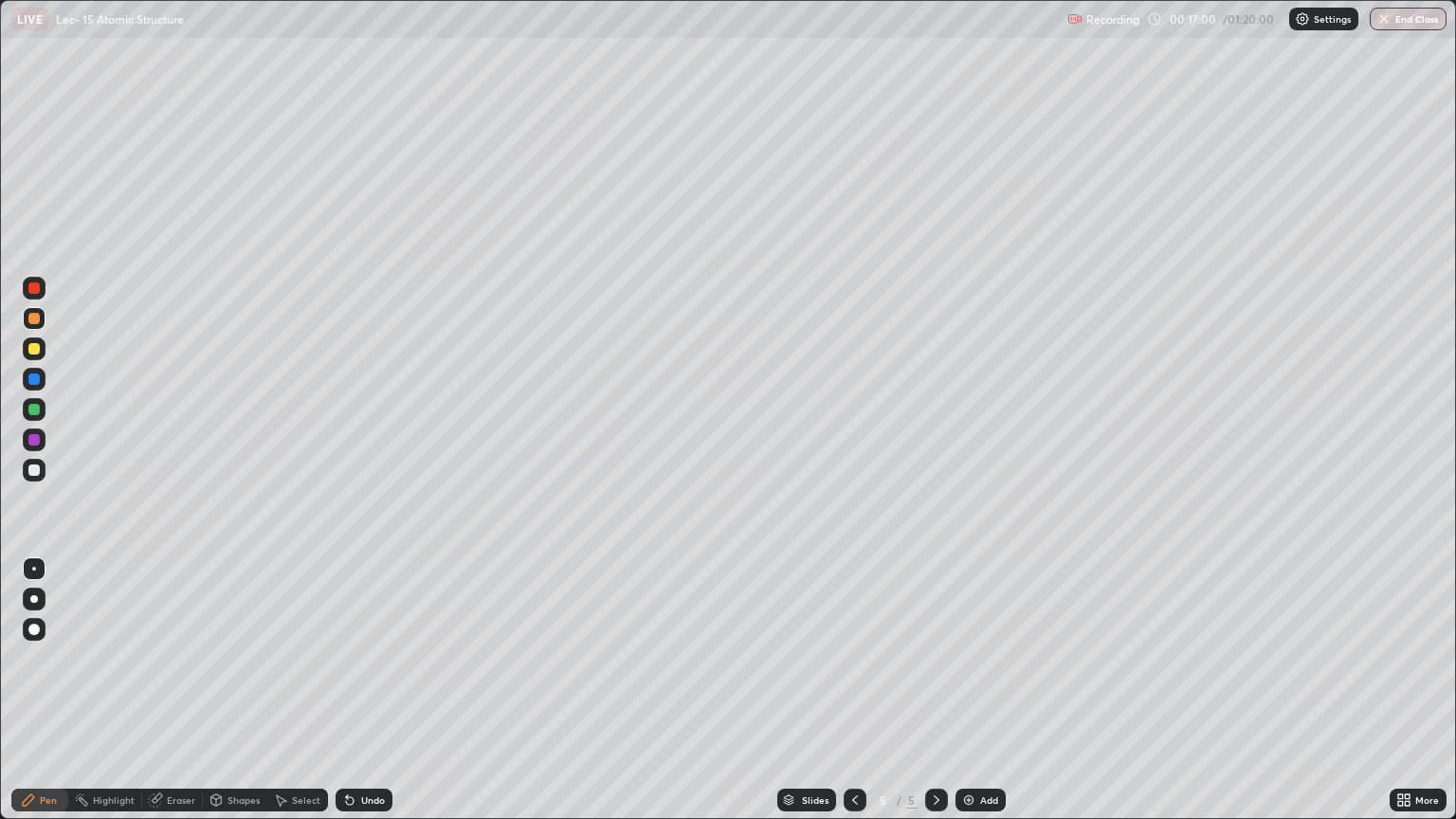 click at bounding box center (34, 470) 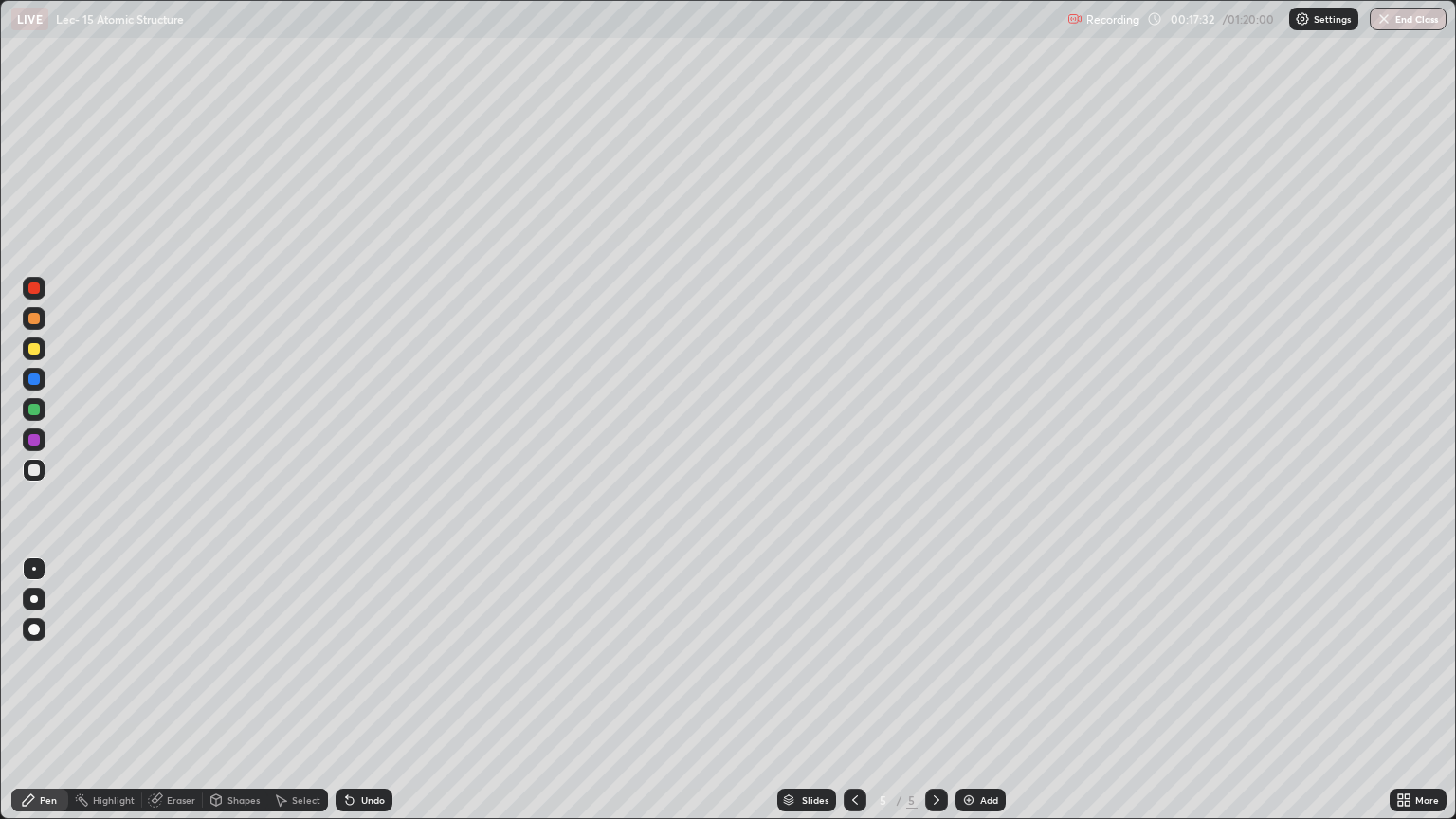 click at bounding box center [34, 349] 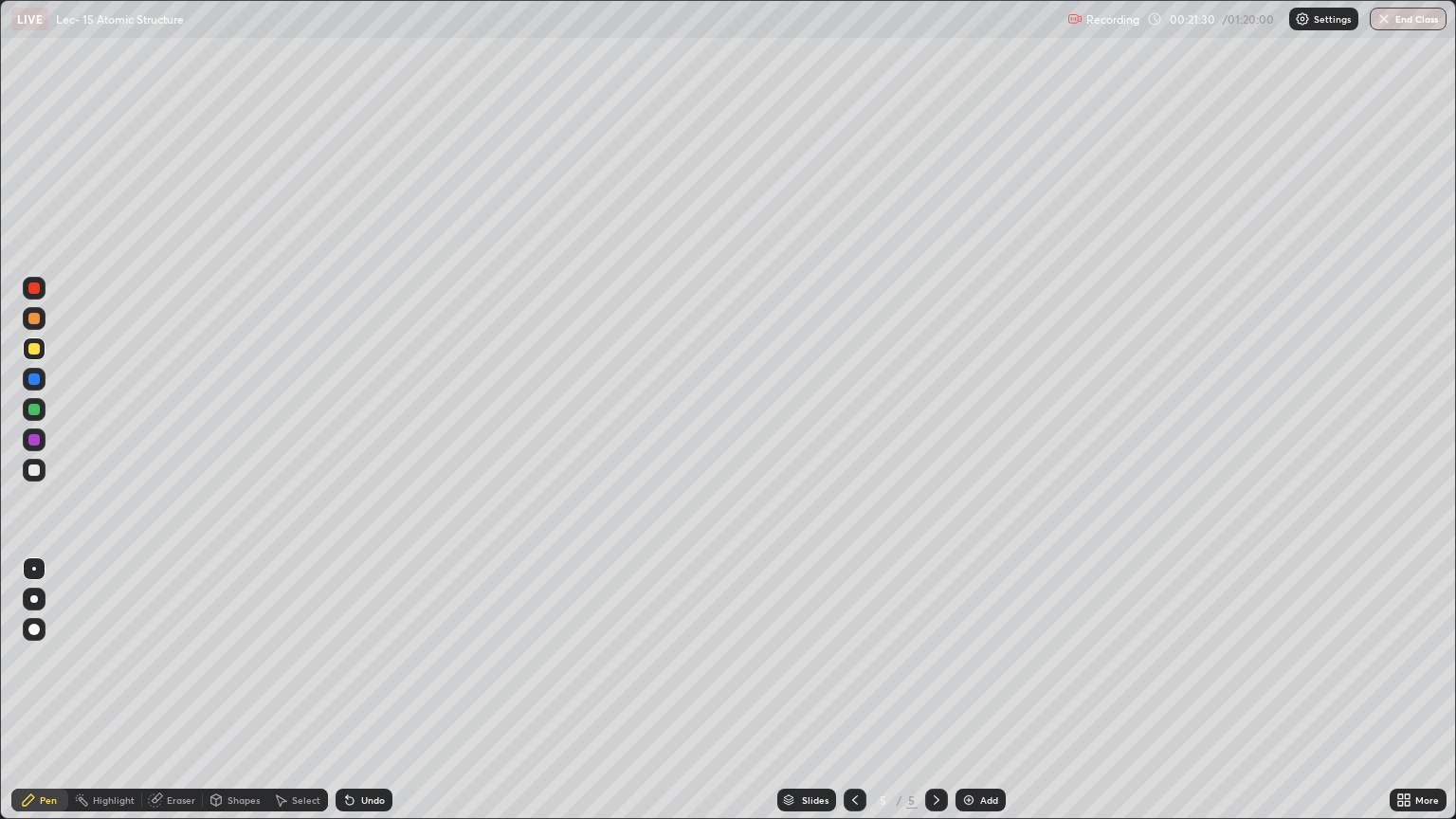 click on "Add" at bounding box center (980, 800) 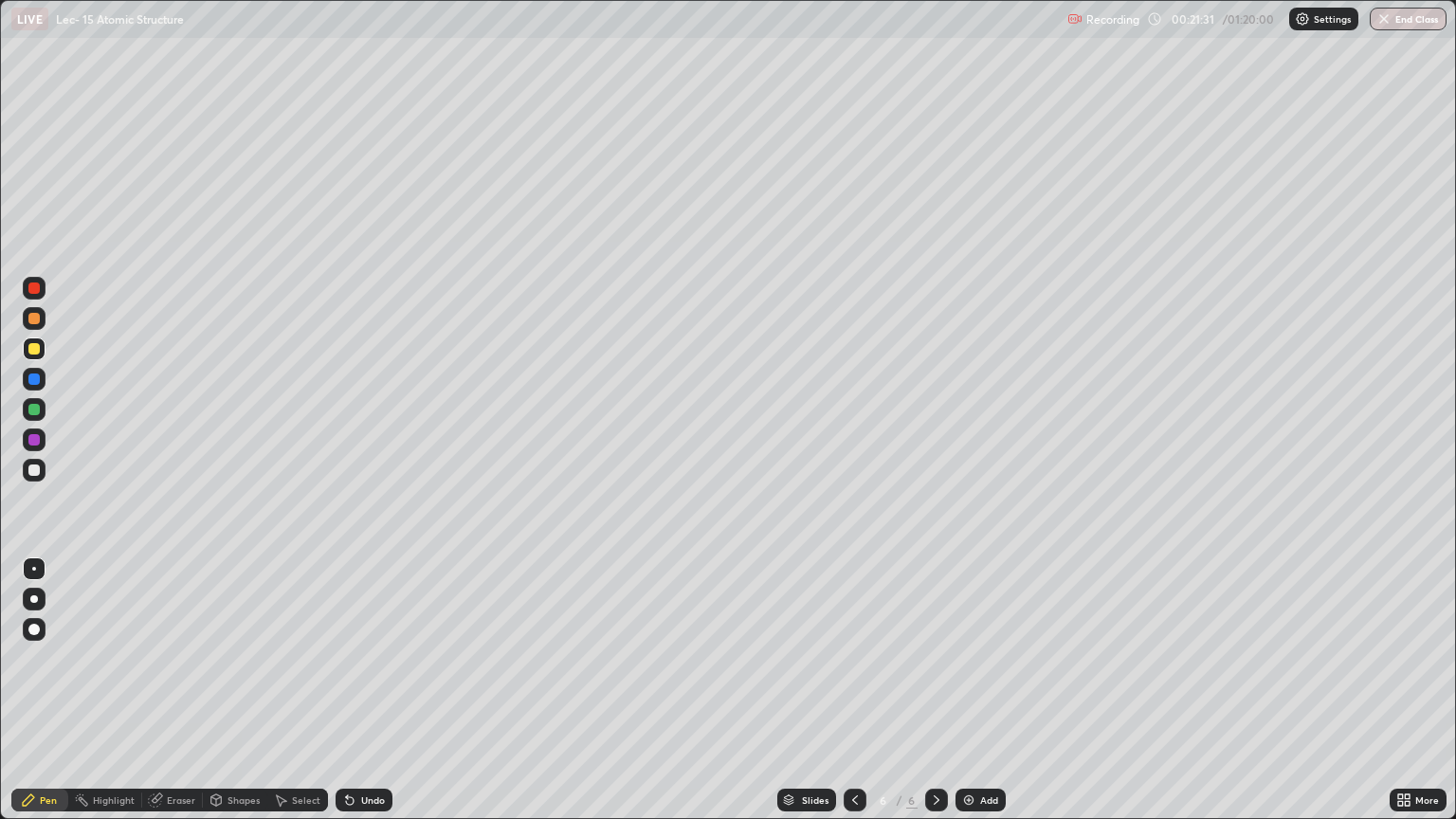 click at bounding box center (34, 470) 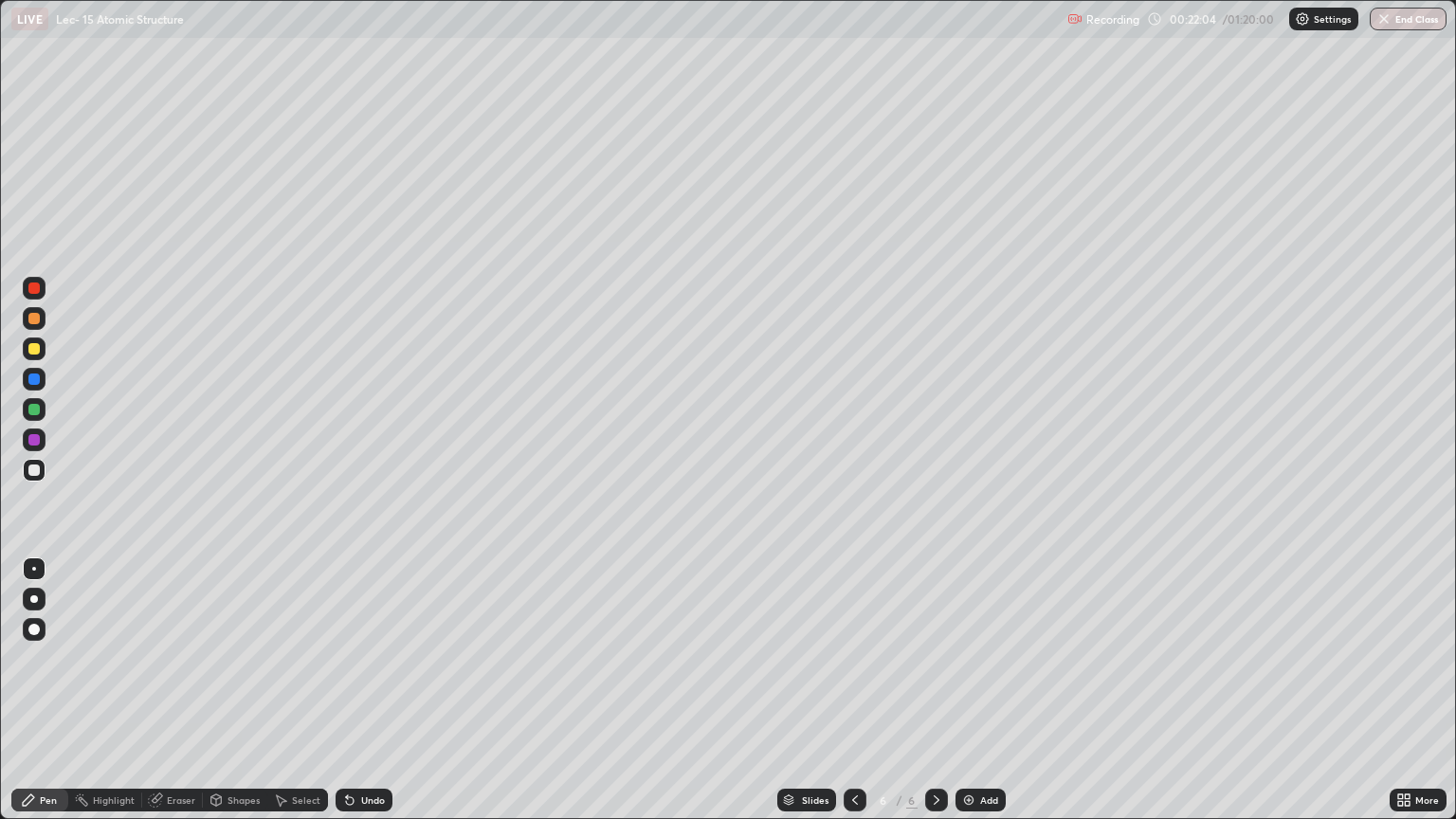 click at bounding box center (34, 349) 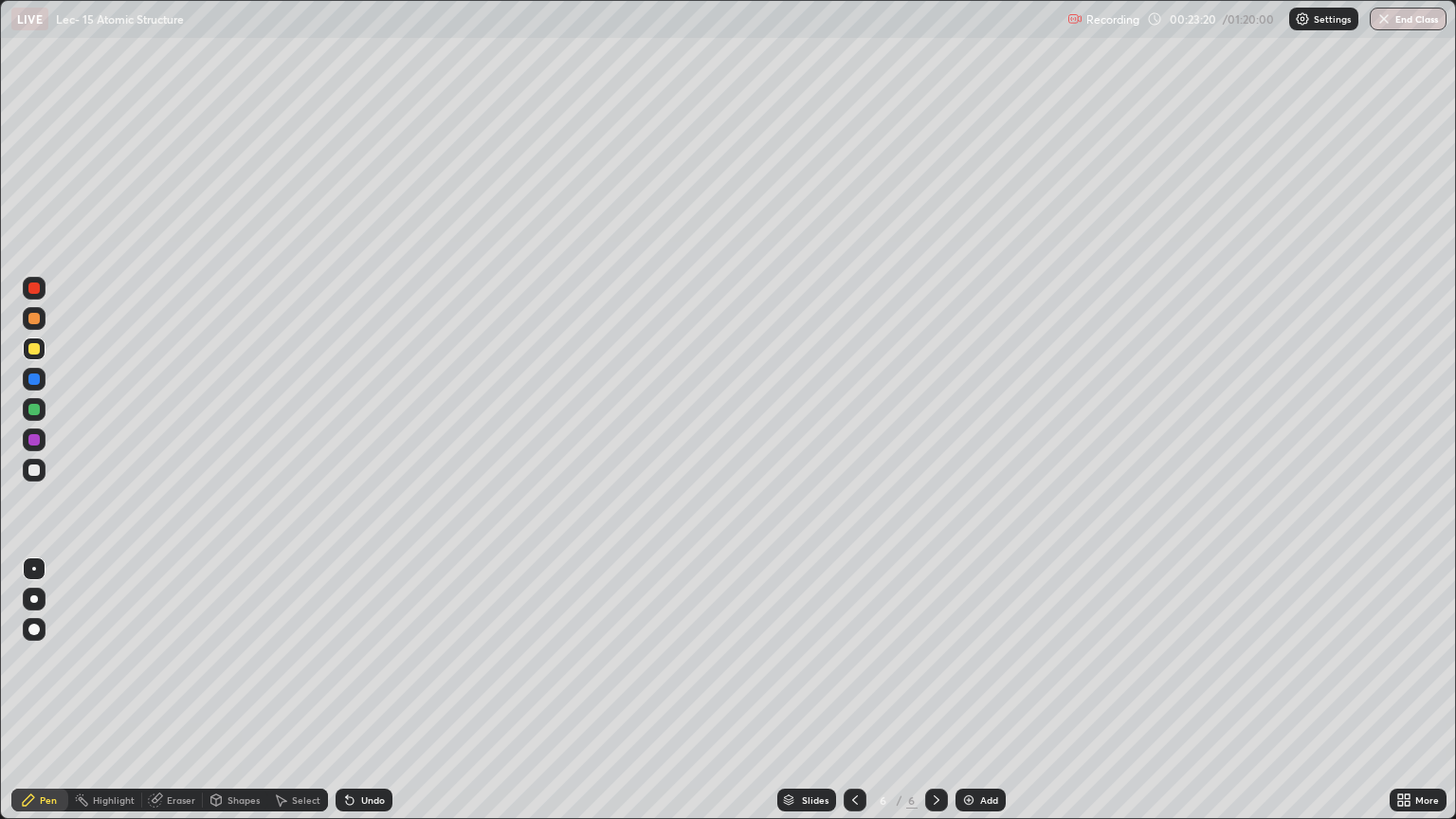 click at bounding box center (34, 470) 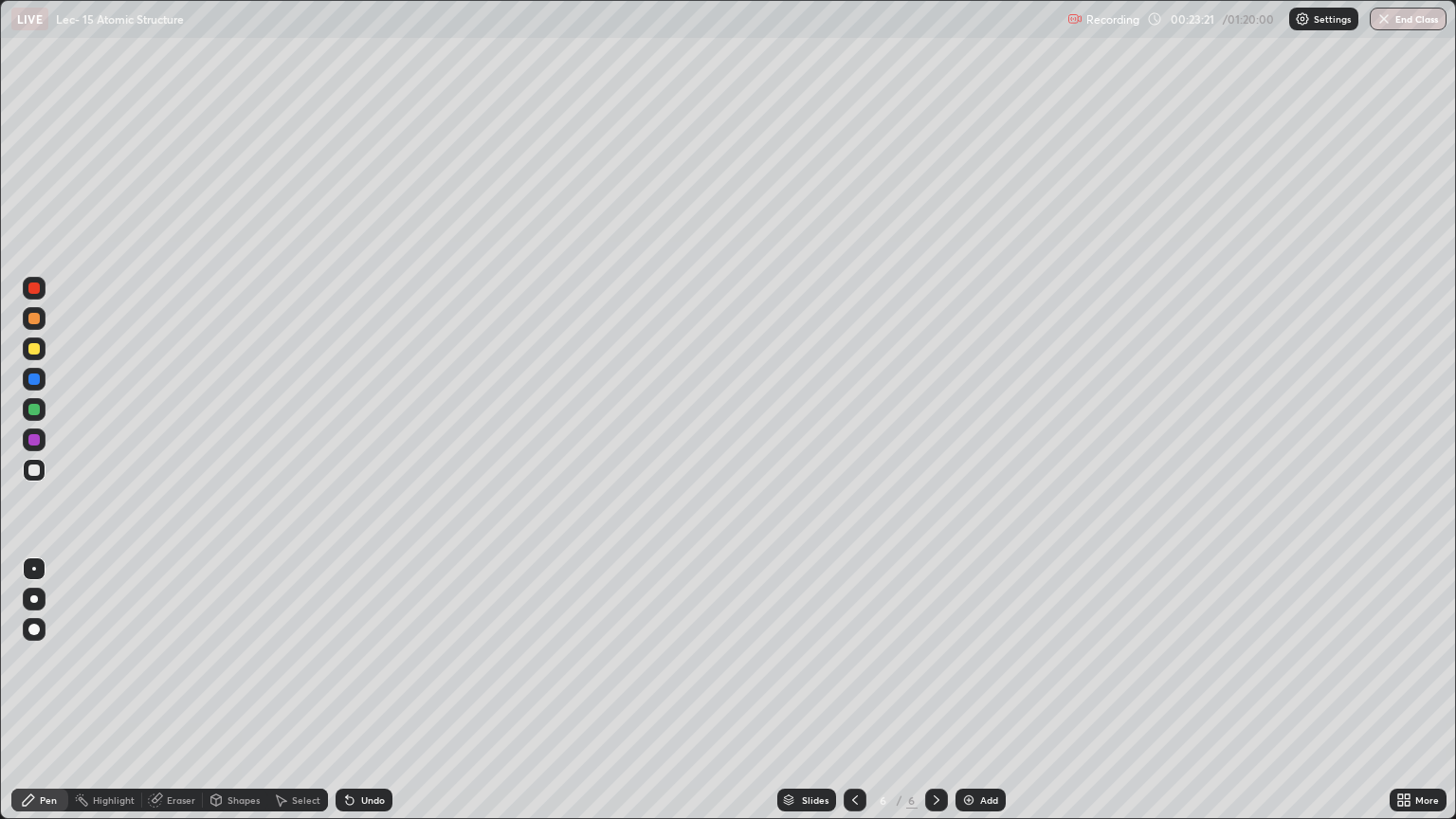 click on "Shapes" at bounding box center [244, 800] 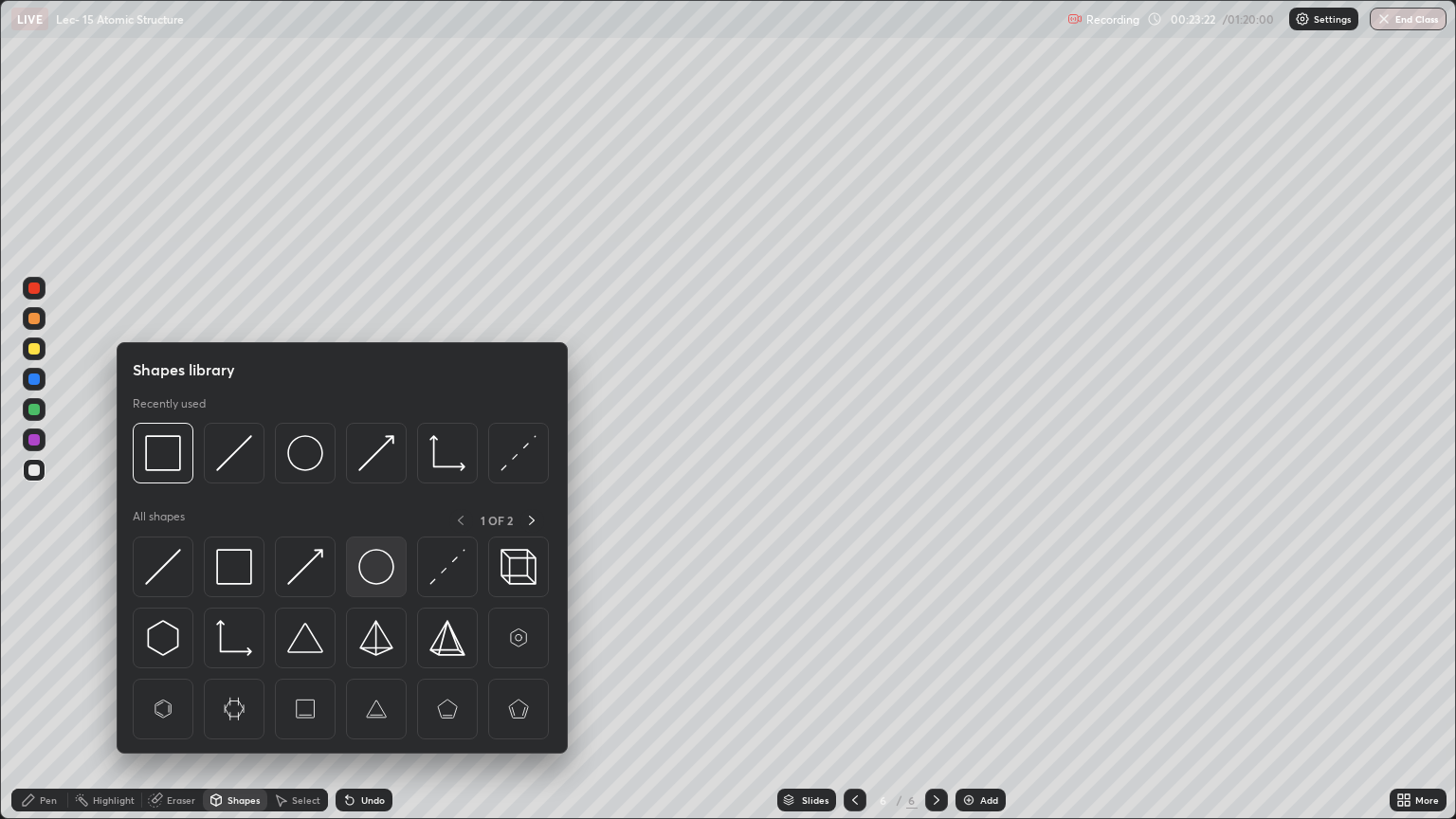 click at bounding box center (376, 567) 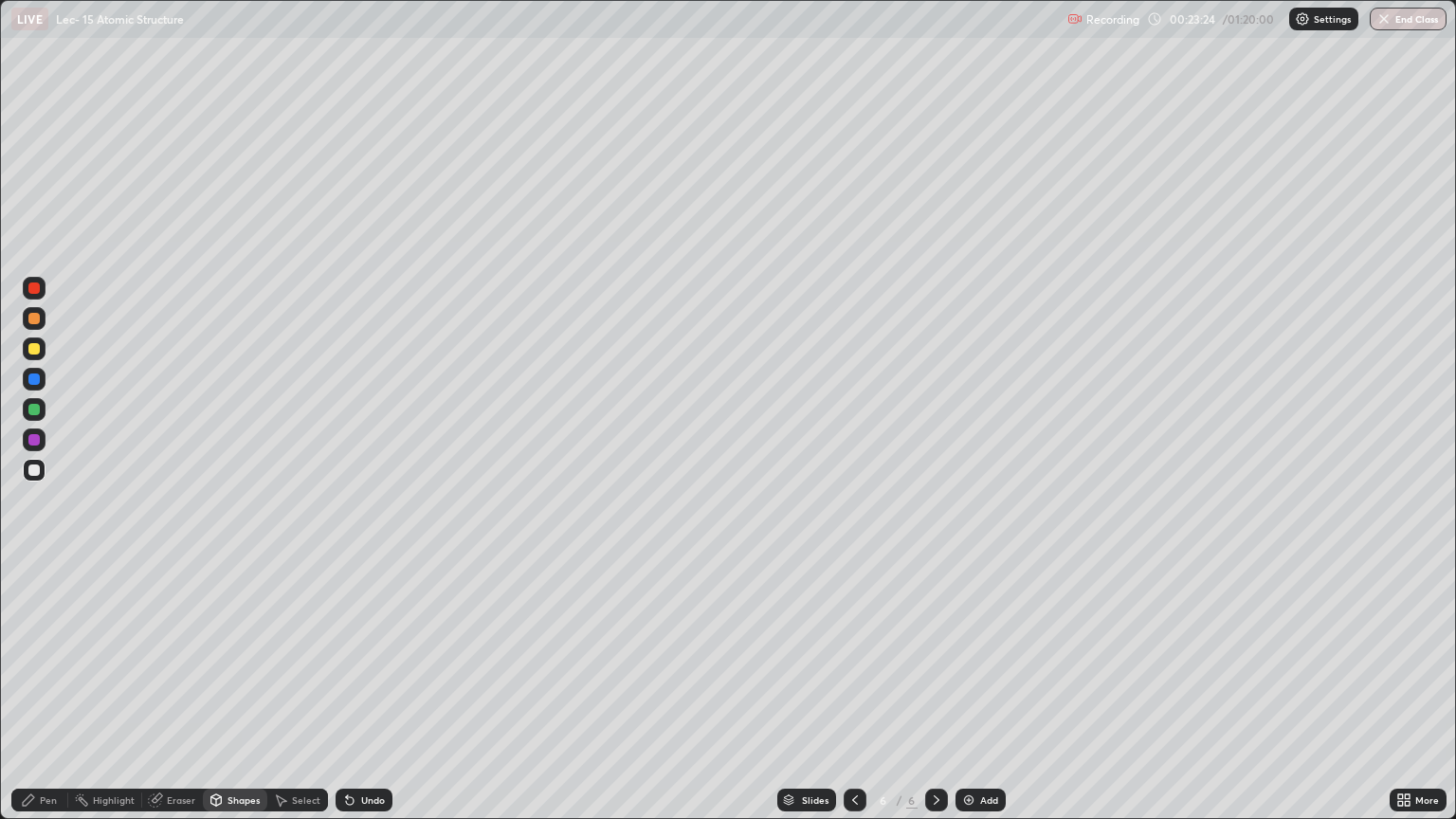 click on "Pen" at bounding box center [48, 800] 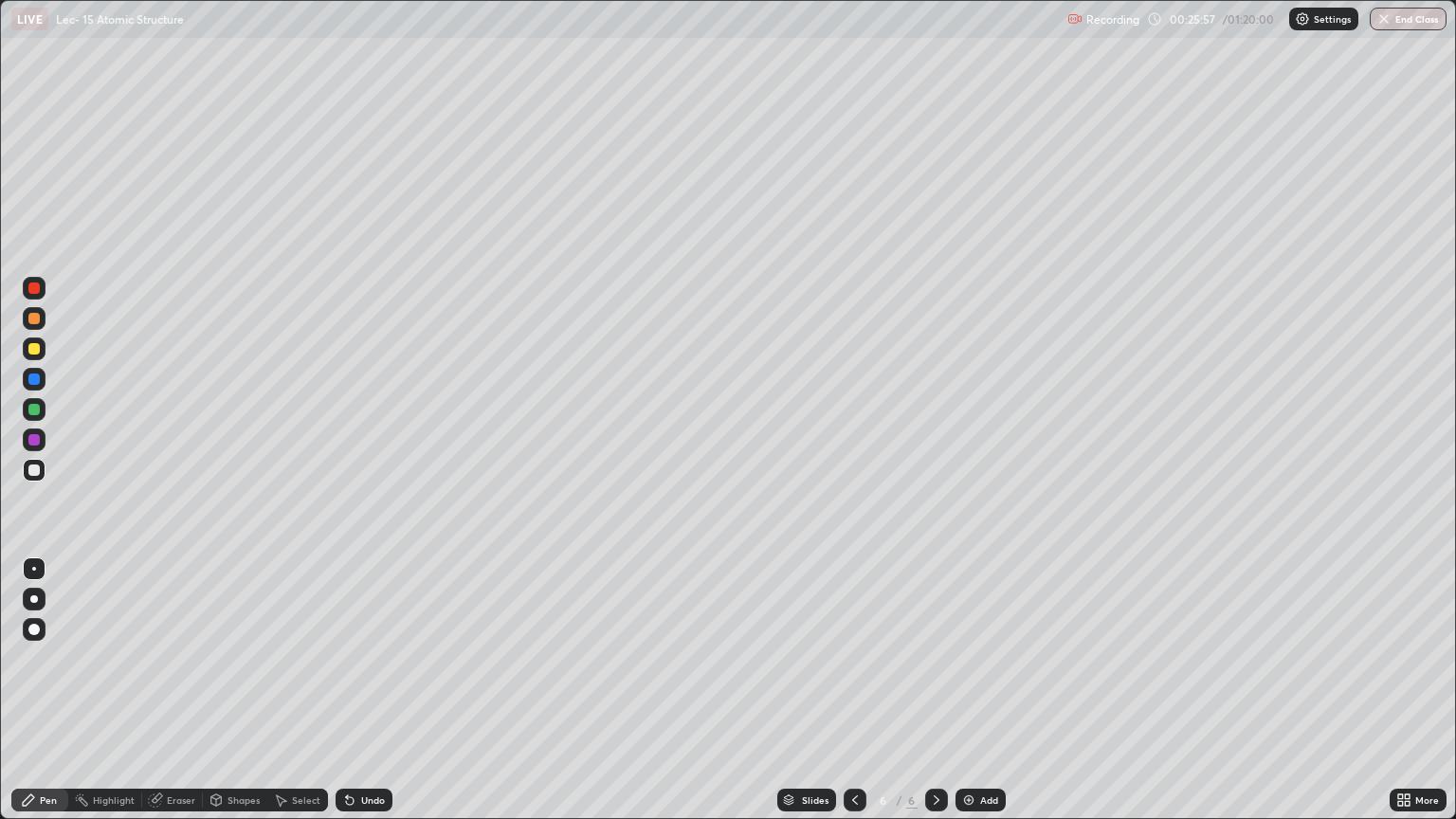 click 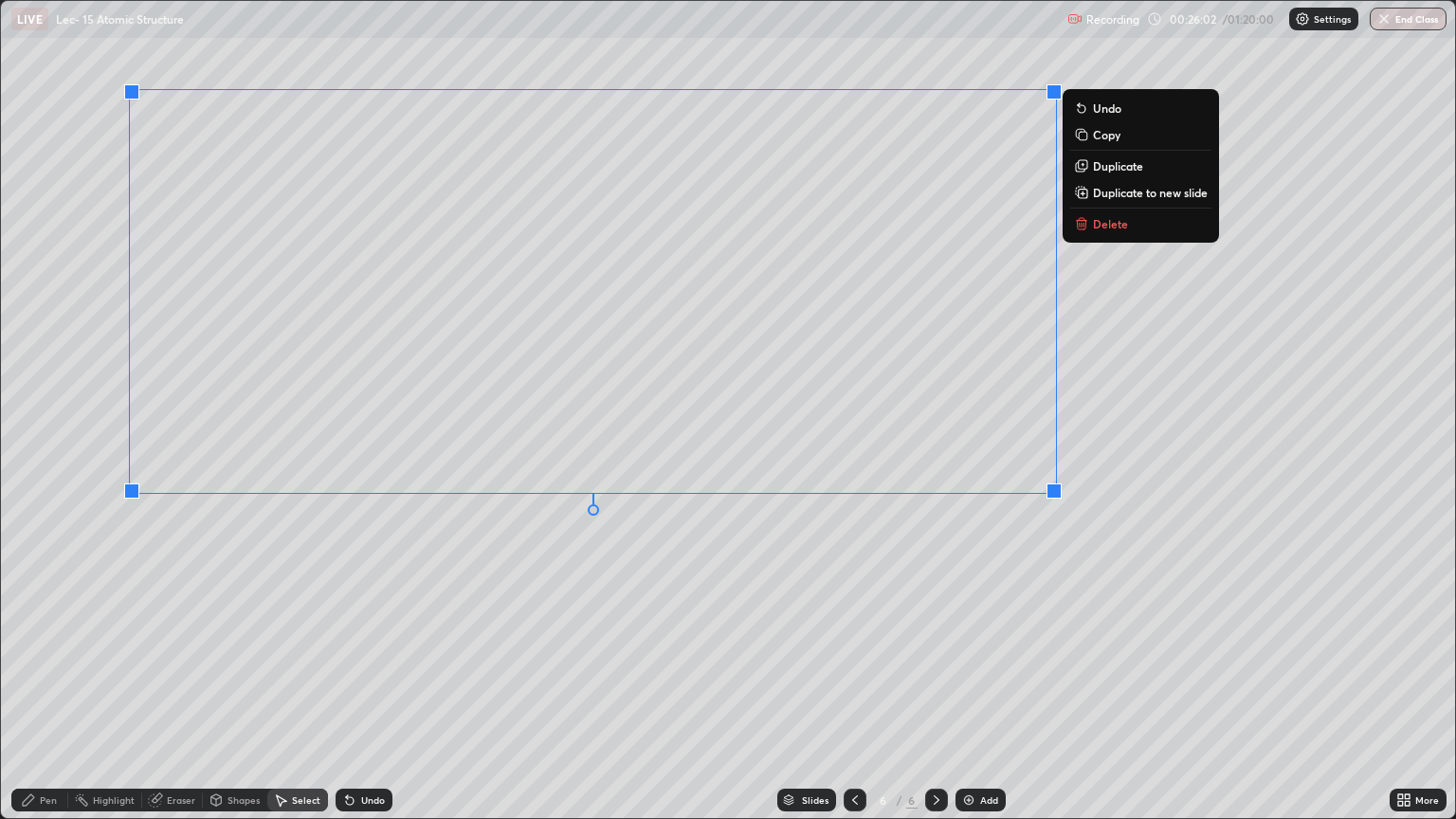 click on "Pen" at bounding box center (40, 800) 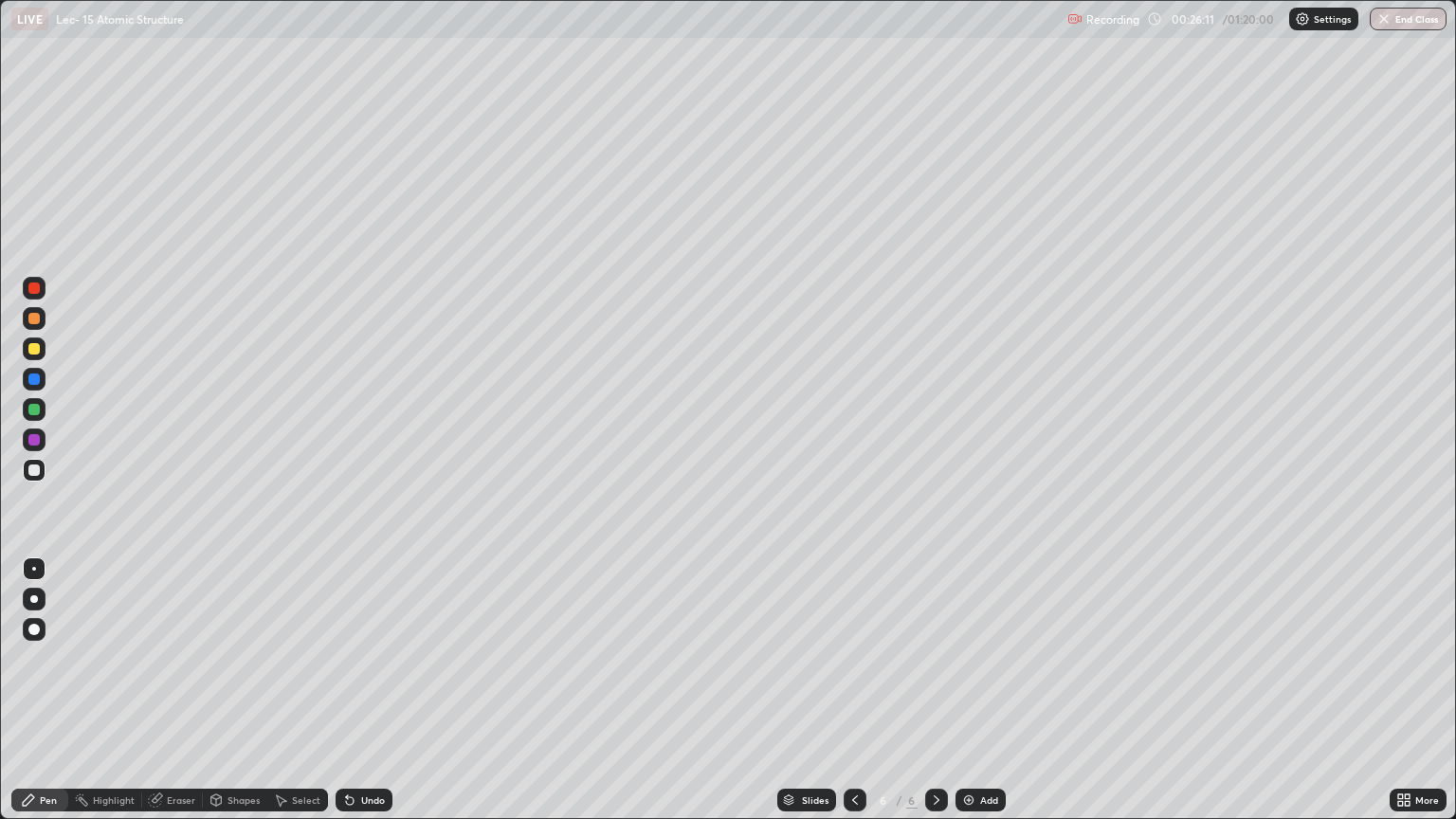 click 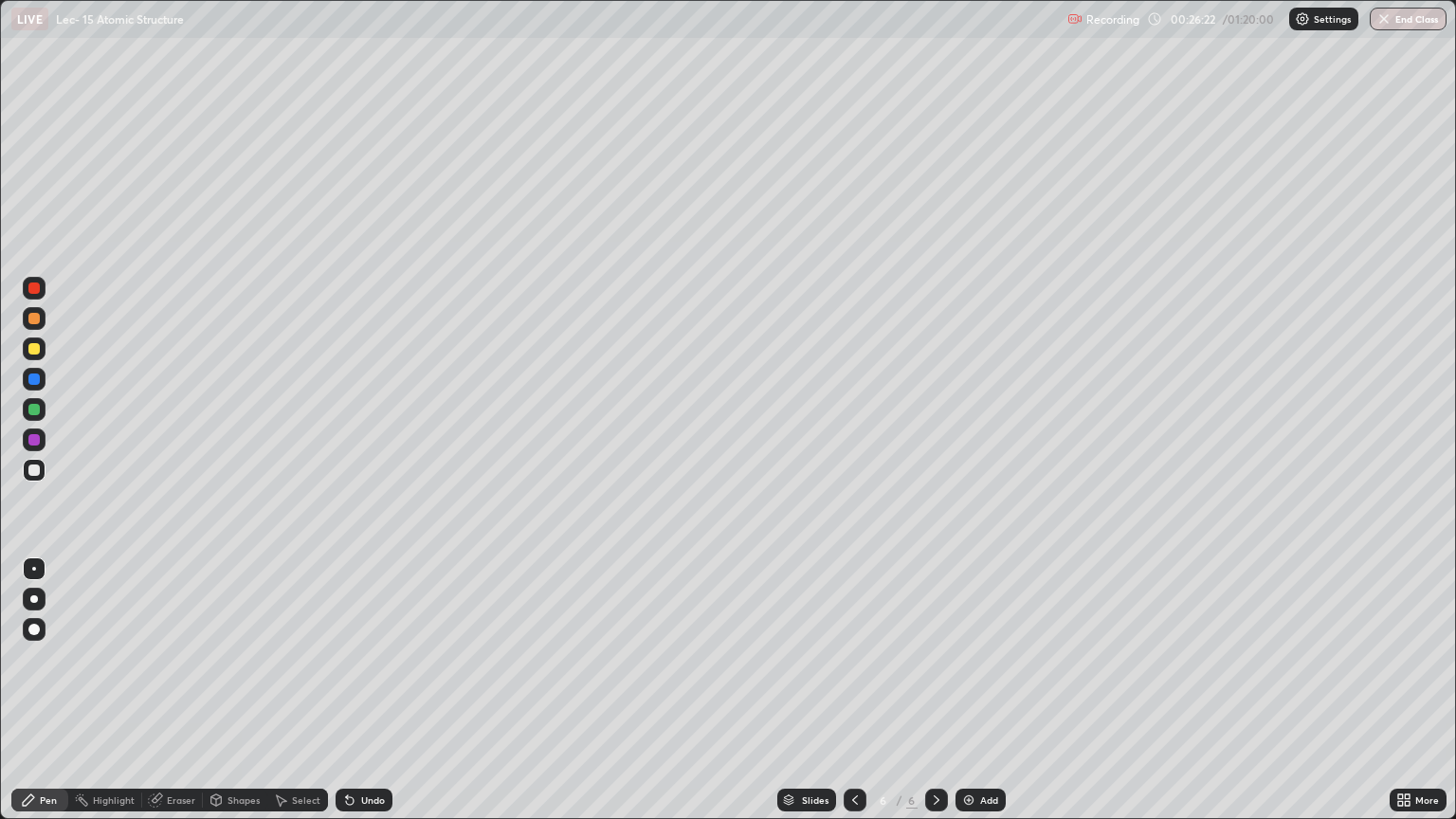 click 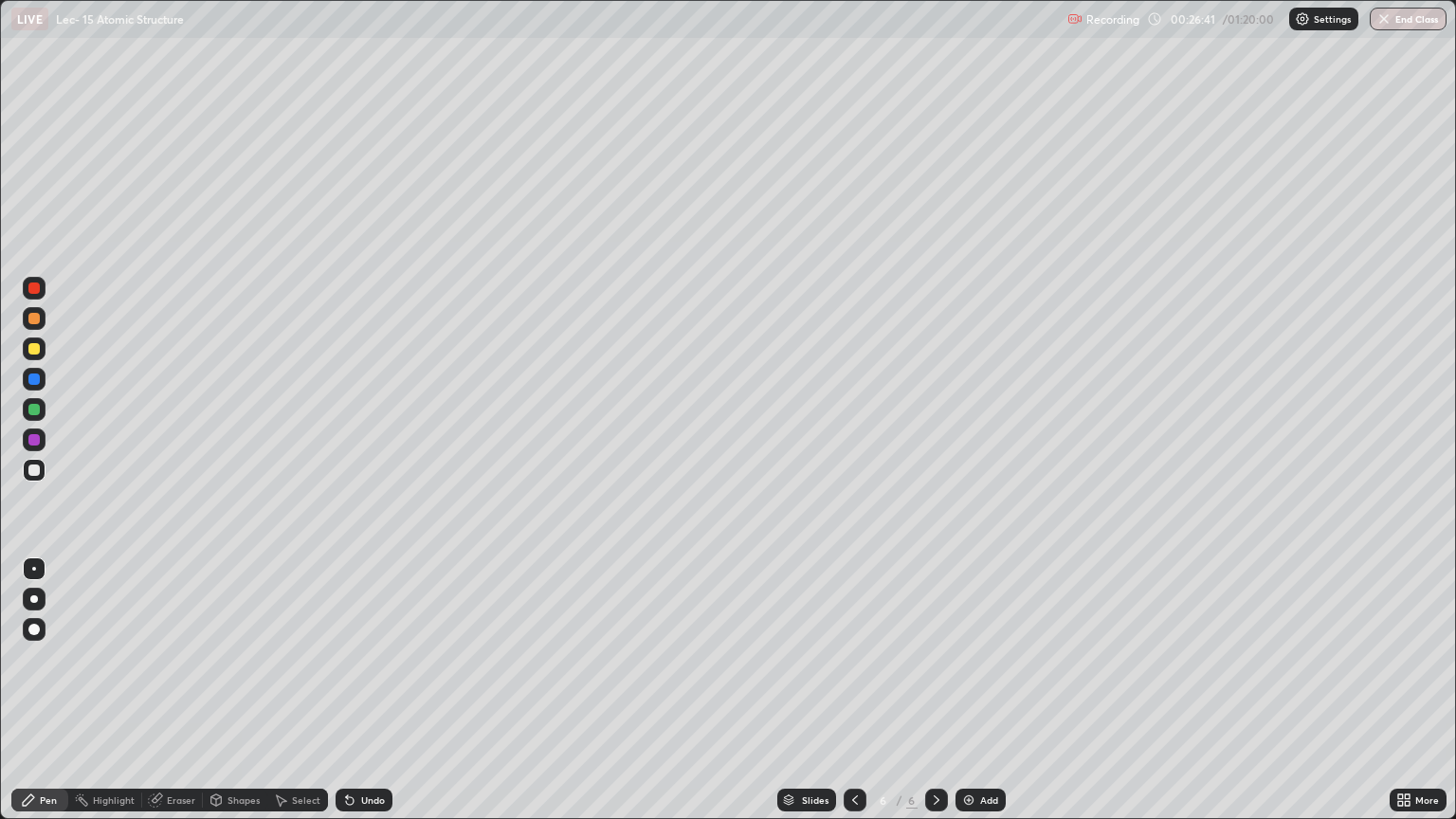 click 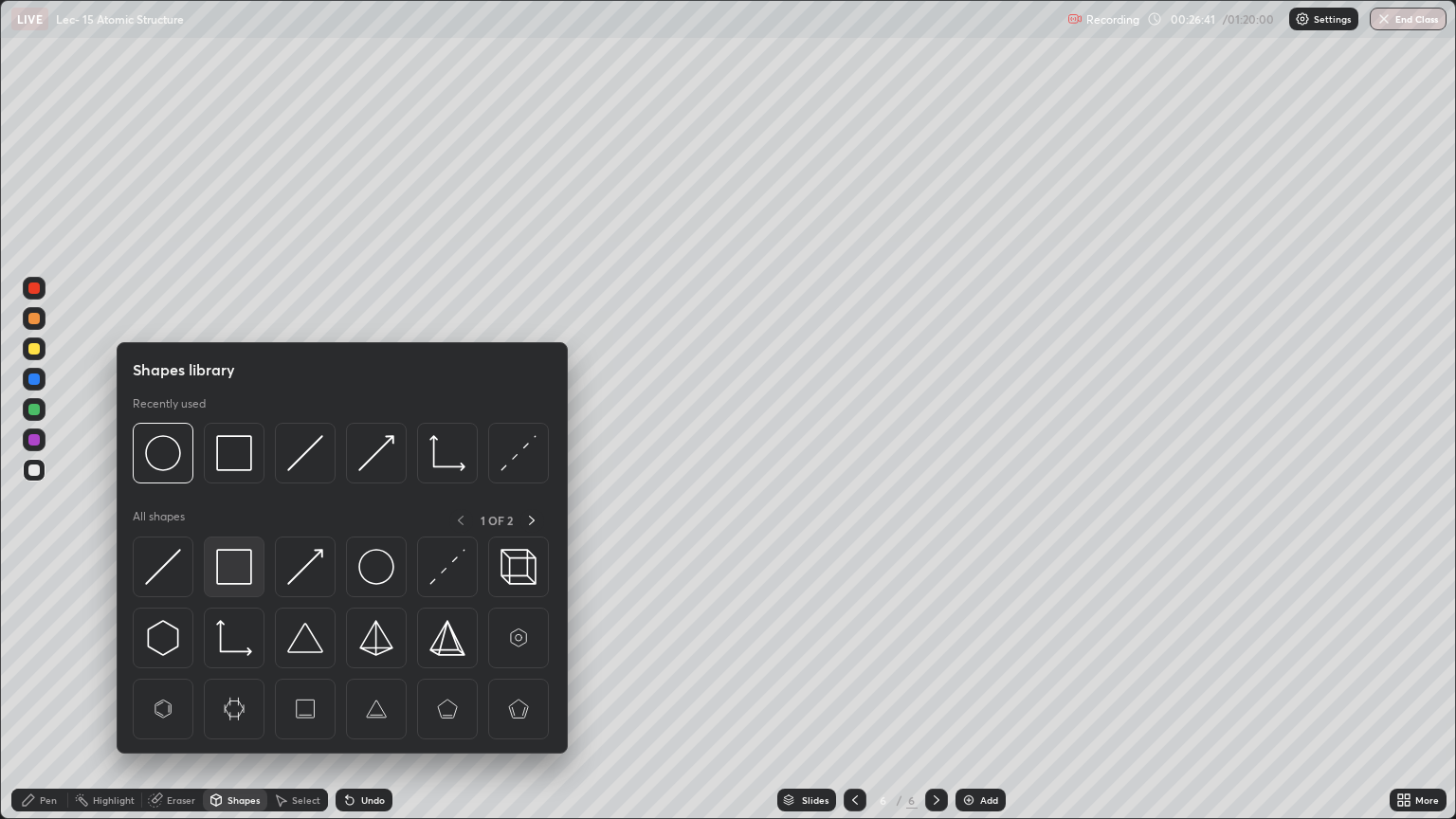 click at bounding box center [234, 567] 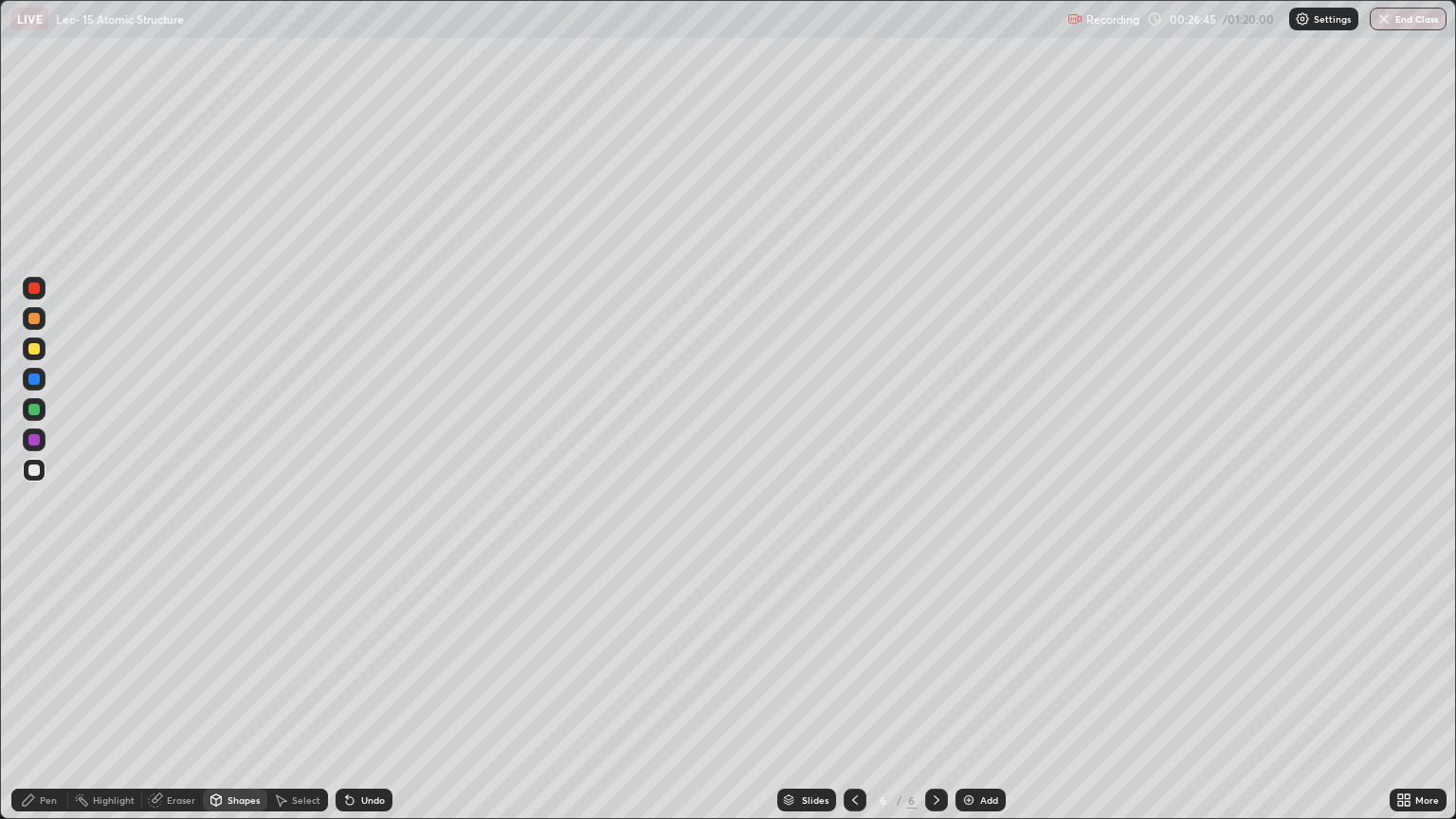 click on "Pen" at bounding box center (40, 800) 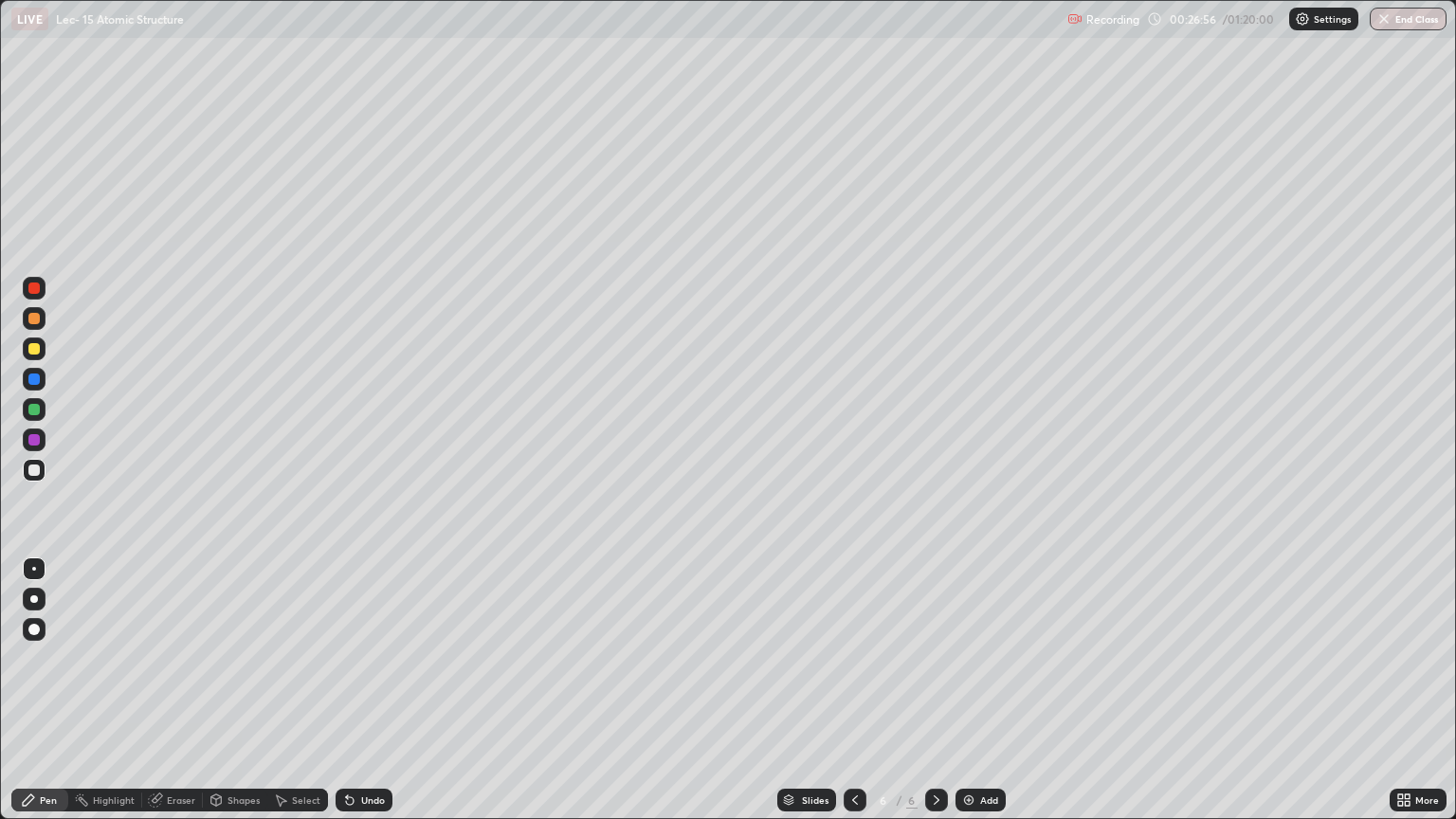 click on "Shapes" at bounding box center [235, 800] 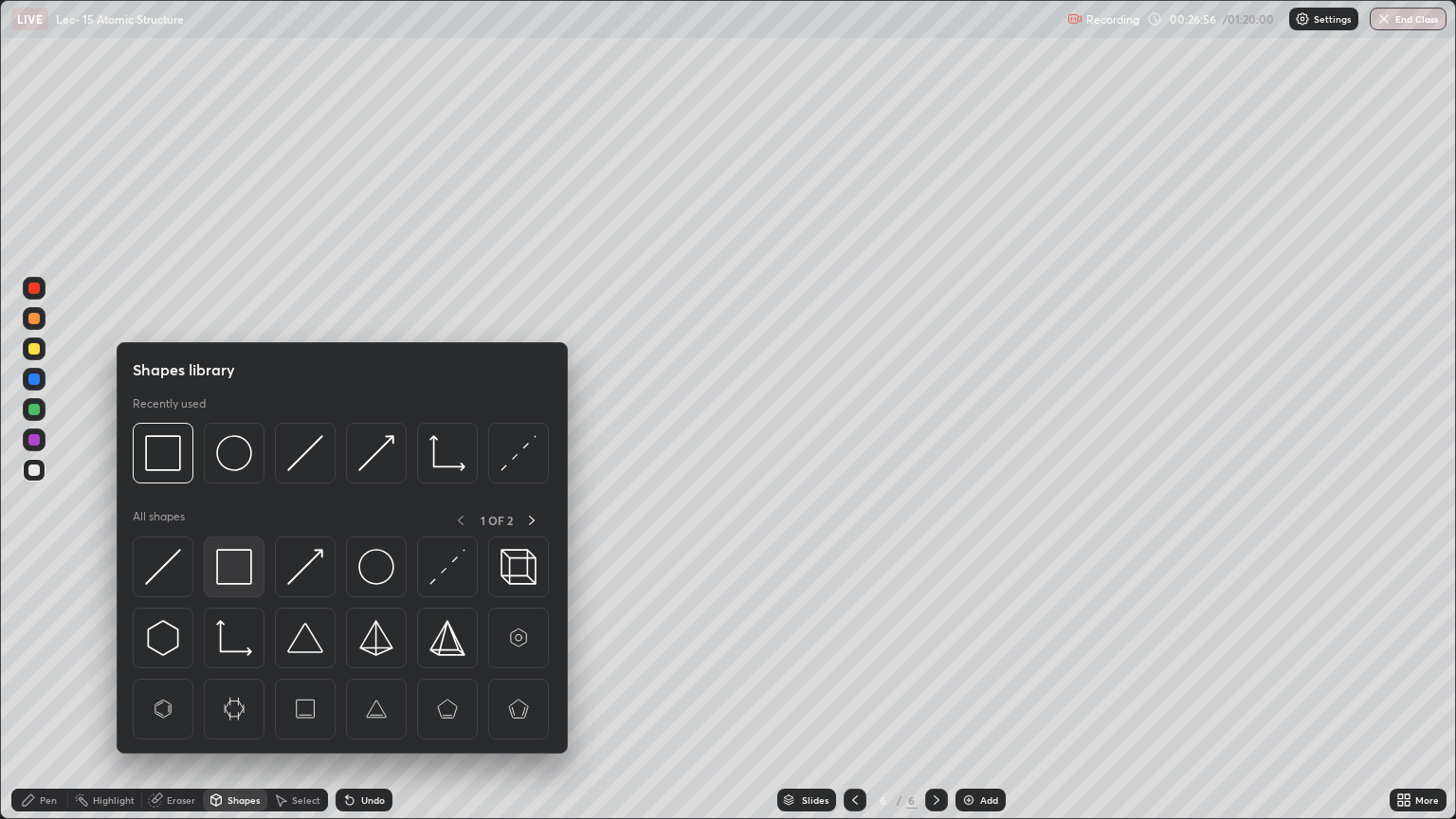 click at bounding box center [234, 567] 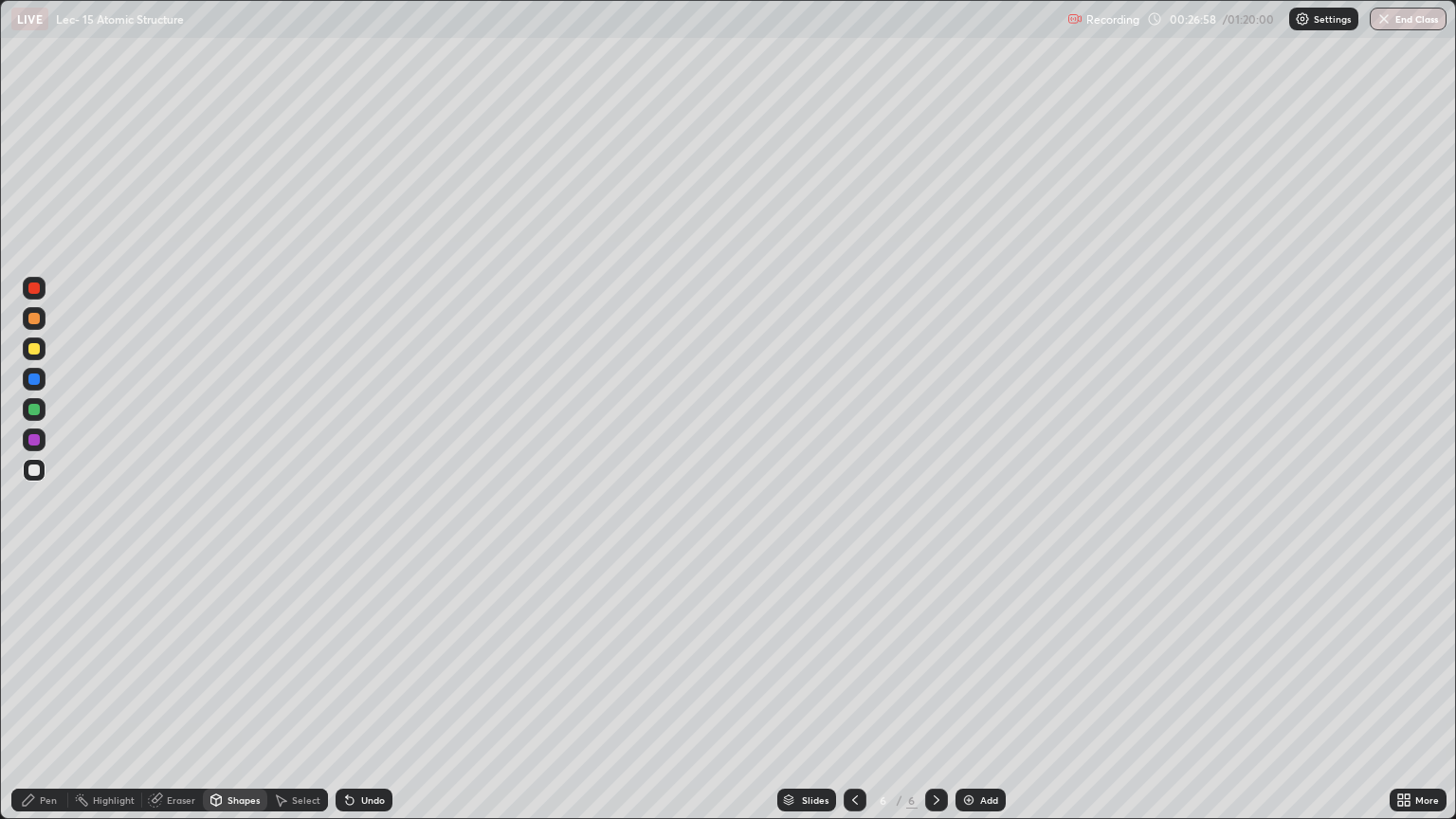 click on "Pen" at bounding box center [40, 800] 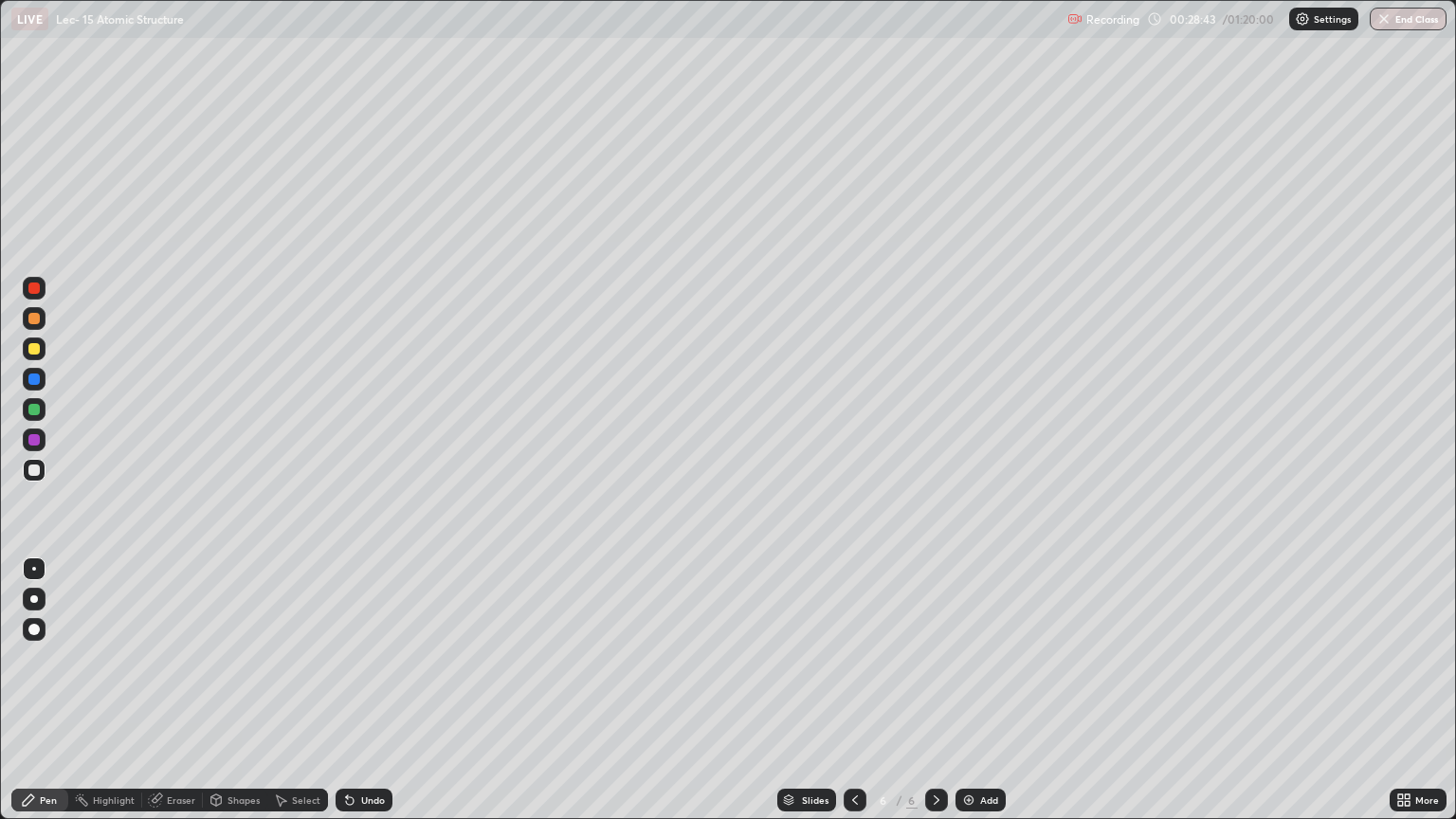 click on "Shapes" at bounding box center [244, 800] 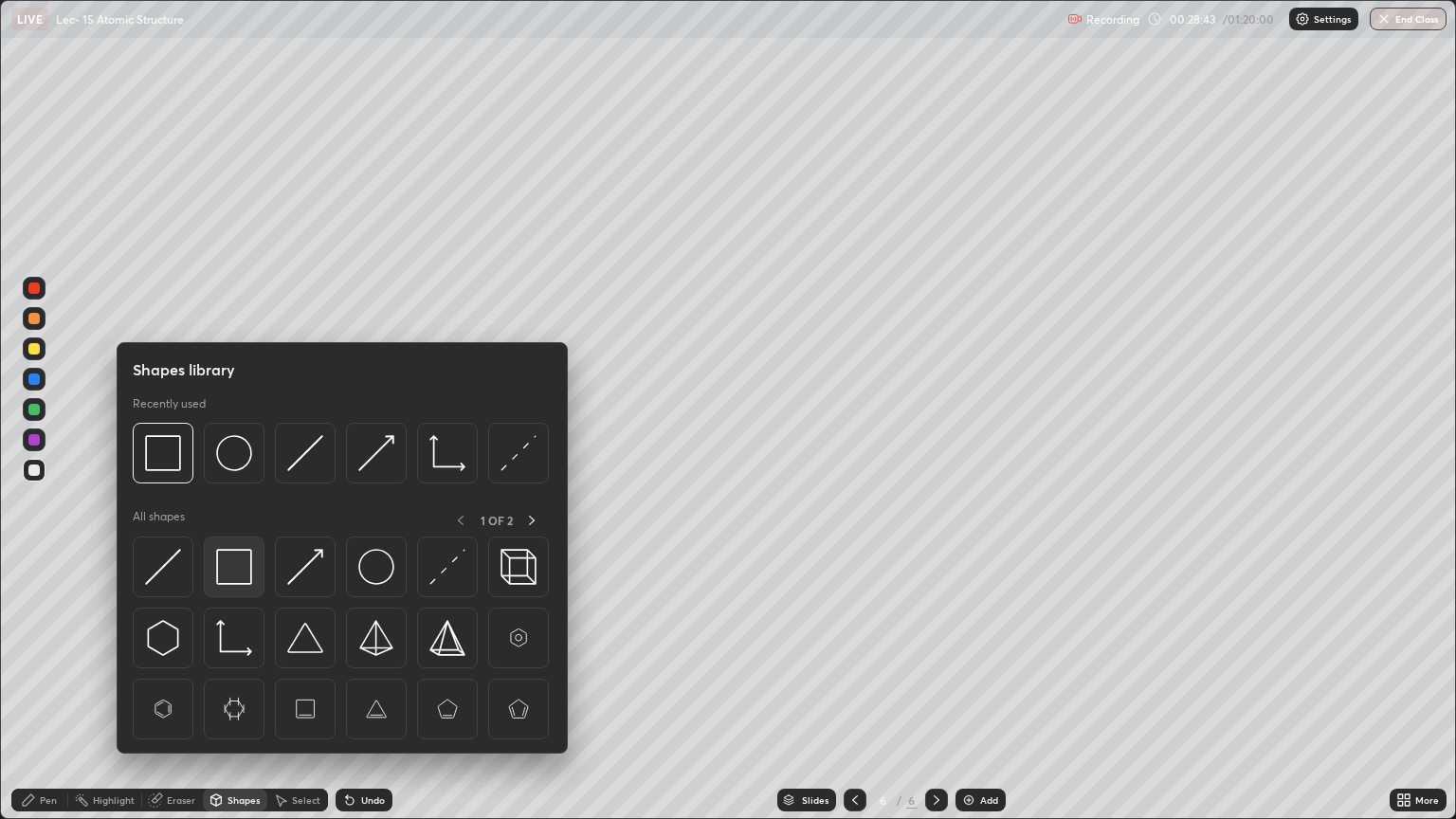click at bounding box center [234, 567] 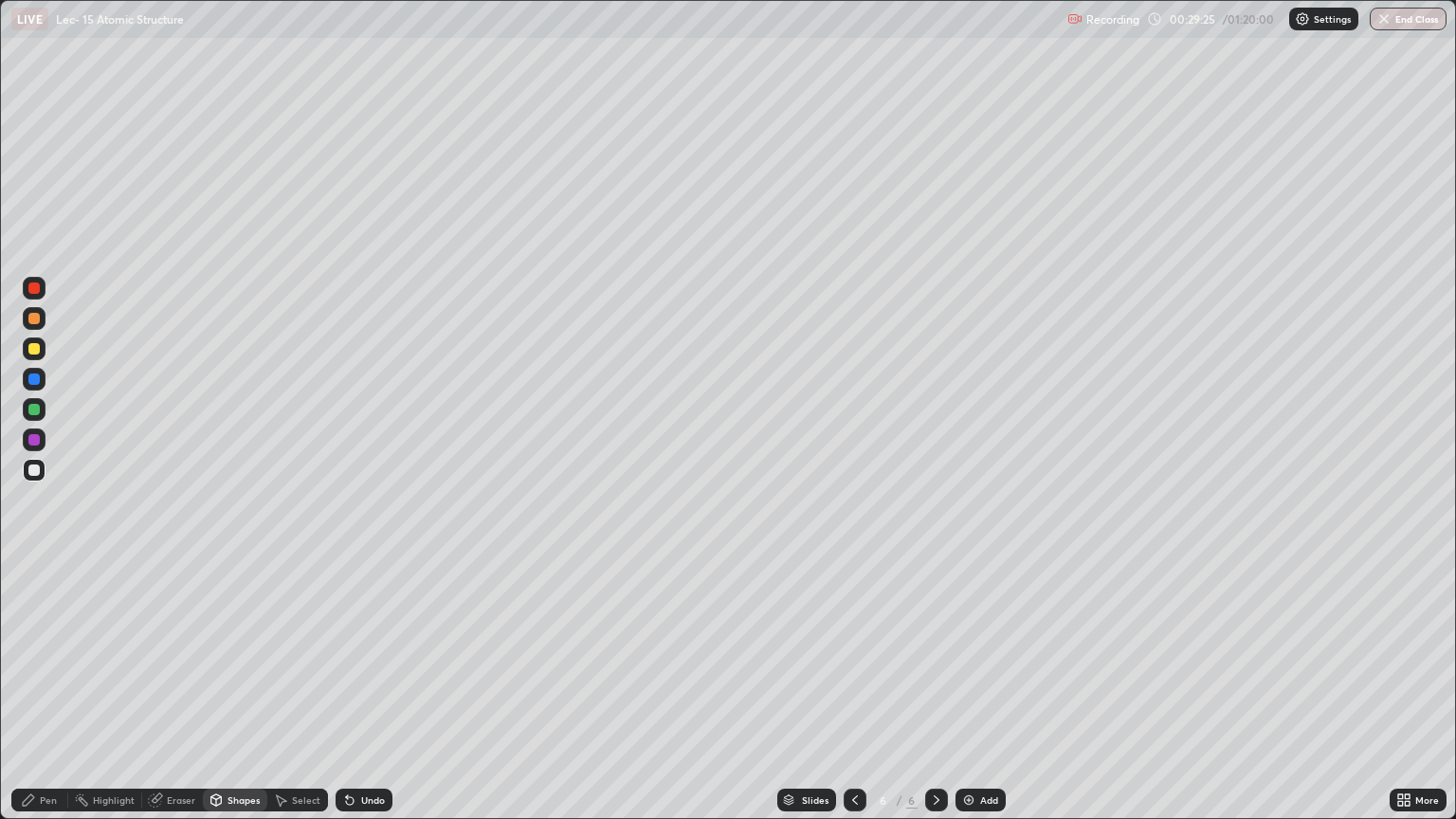 click on "Select" at bounding box center [298, 800] 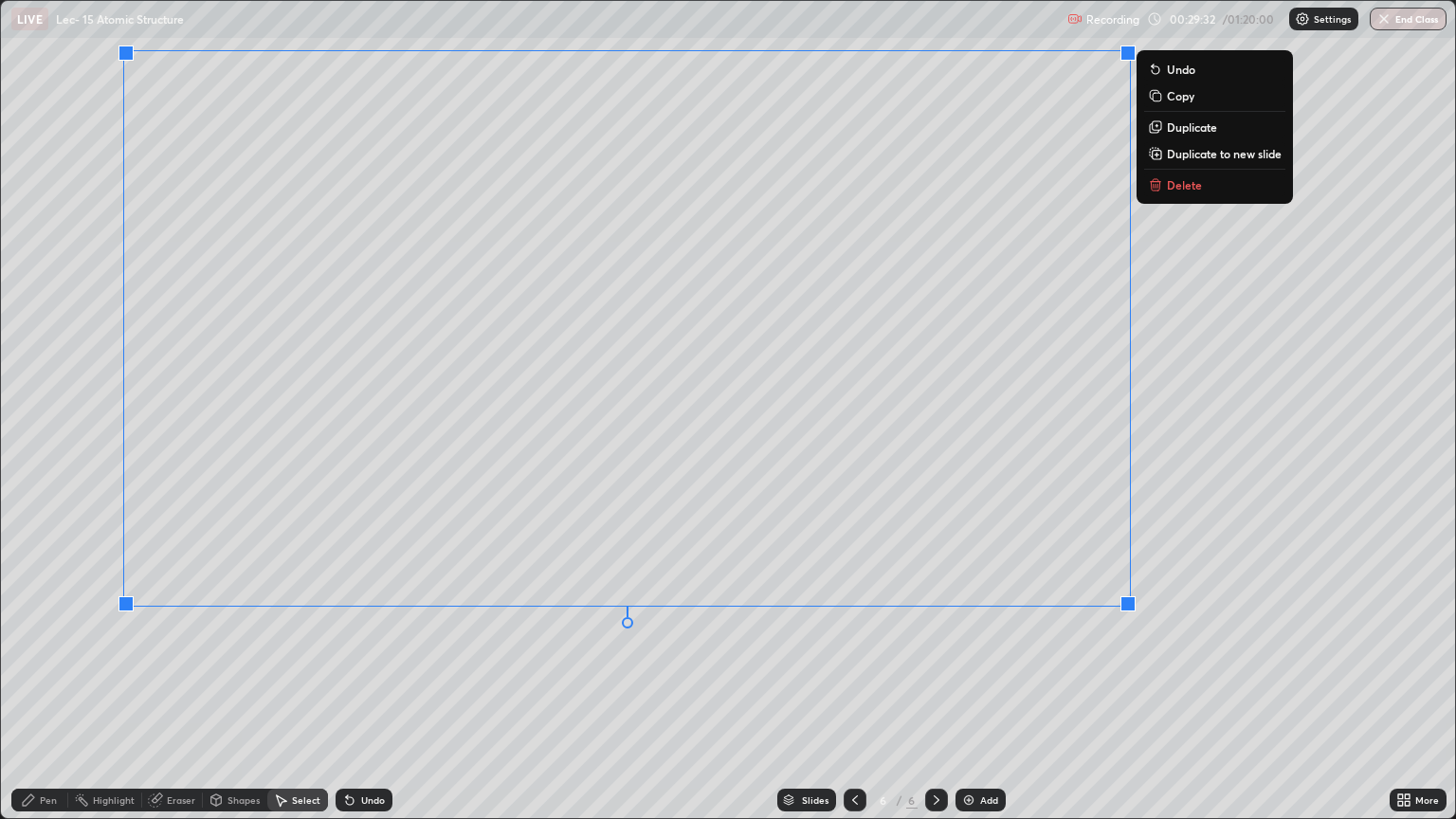 click on "Pen" at bounding box center [48, 800] 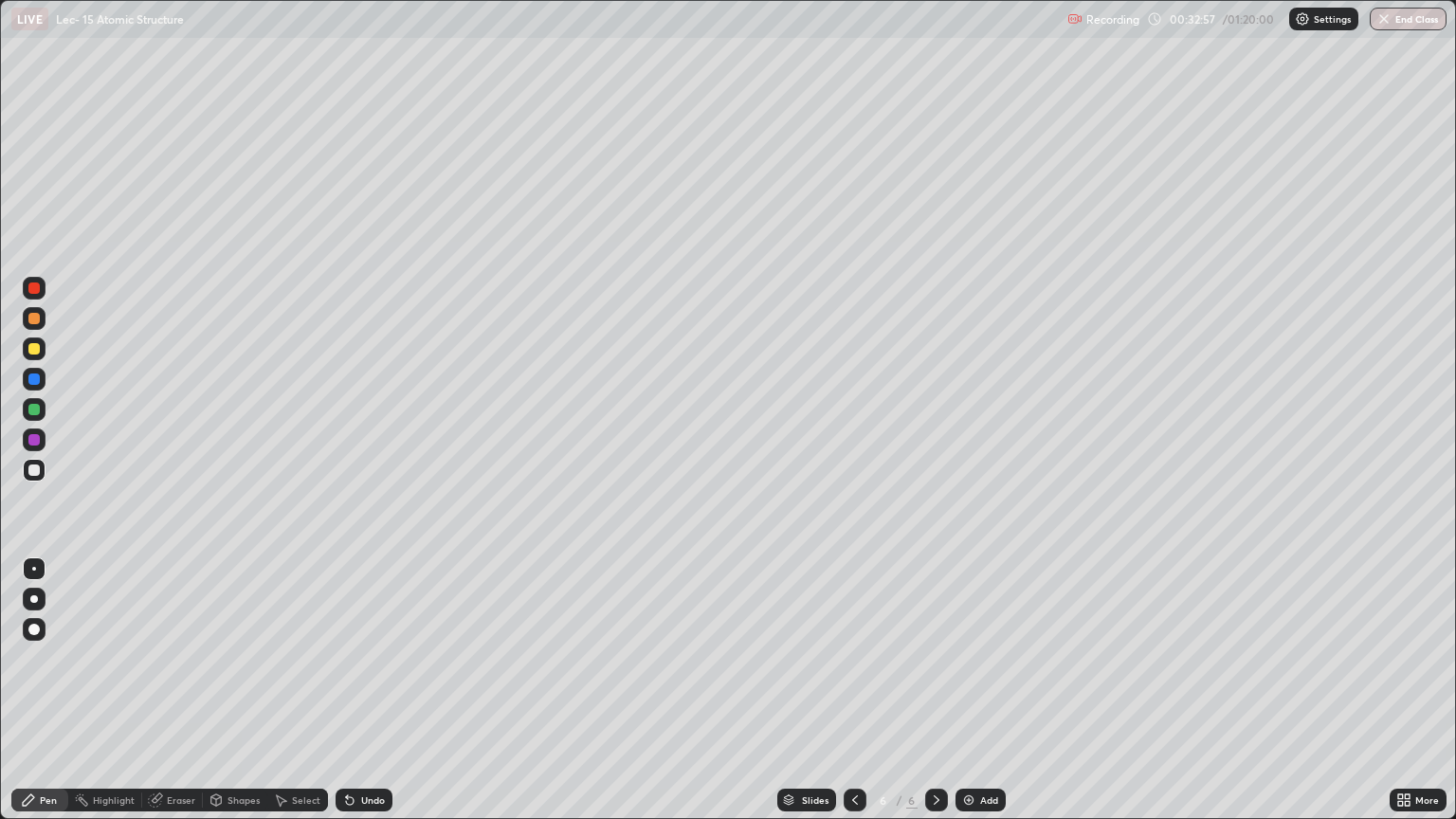 click on "Add" at bounding box center (980, 800) 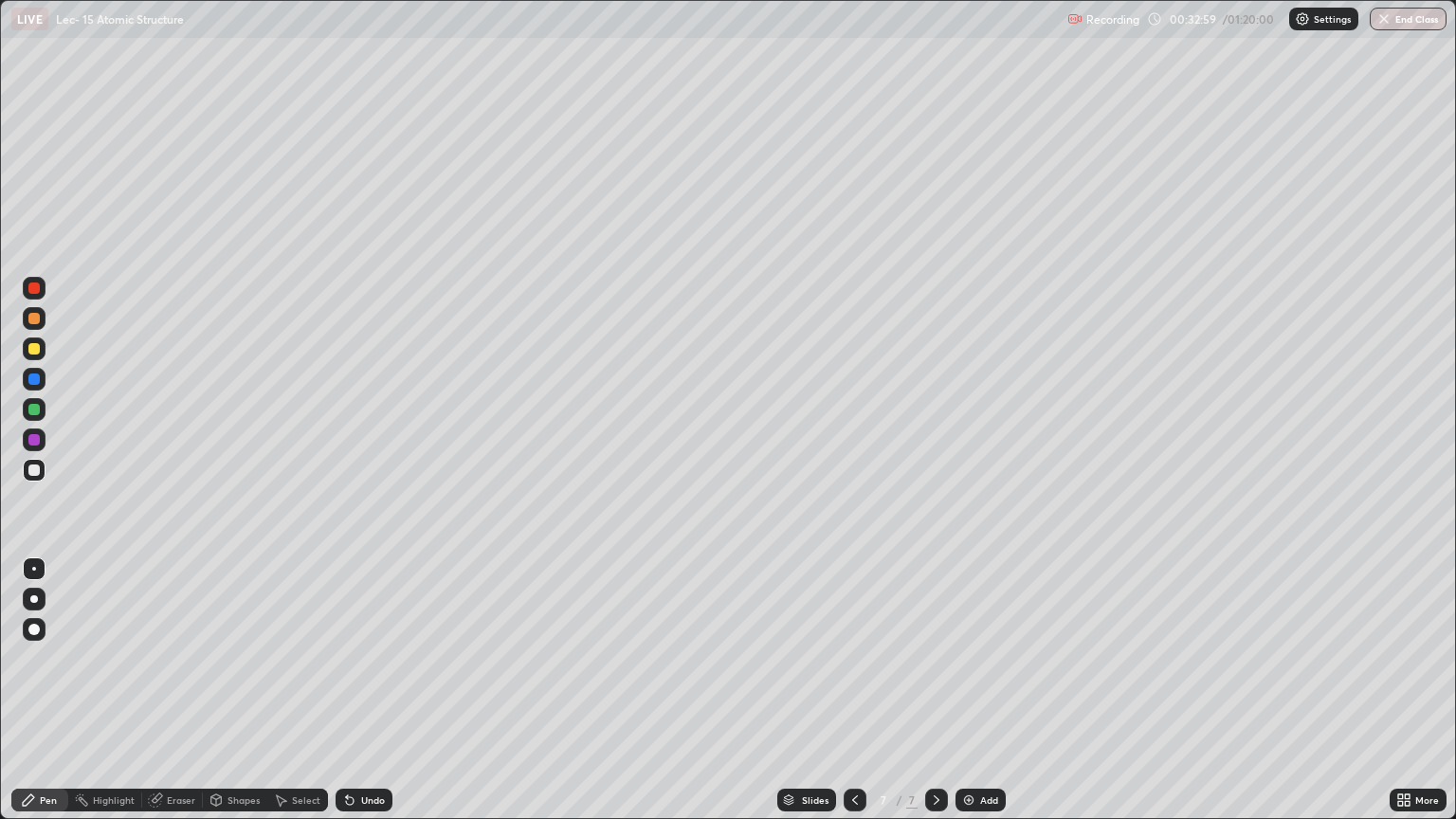 click at bounding box center (34, 349) 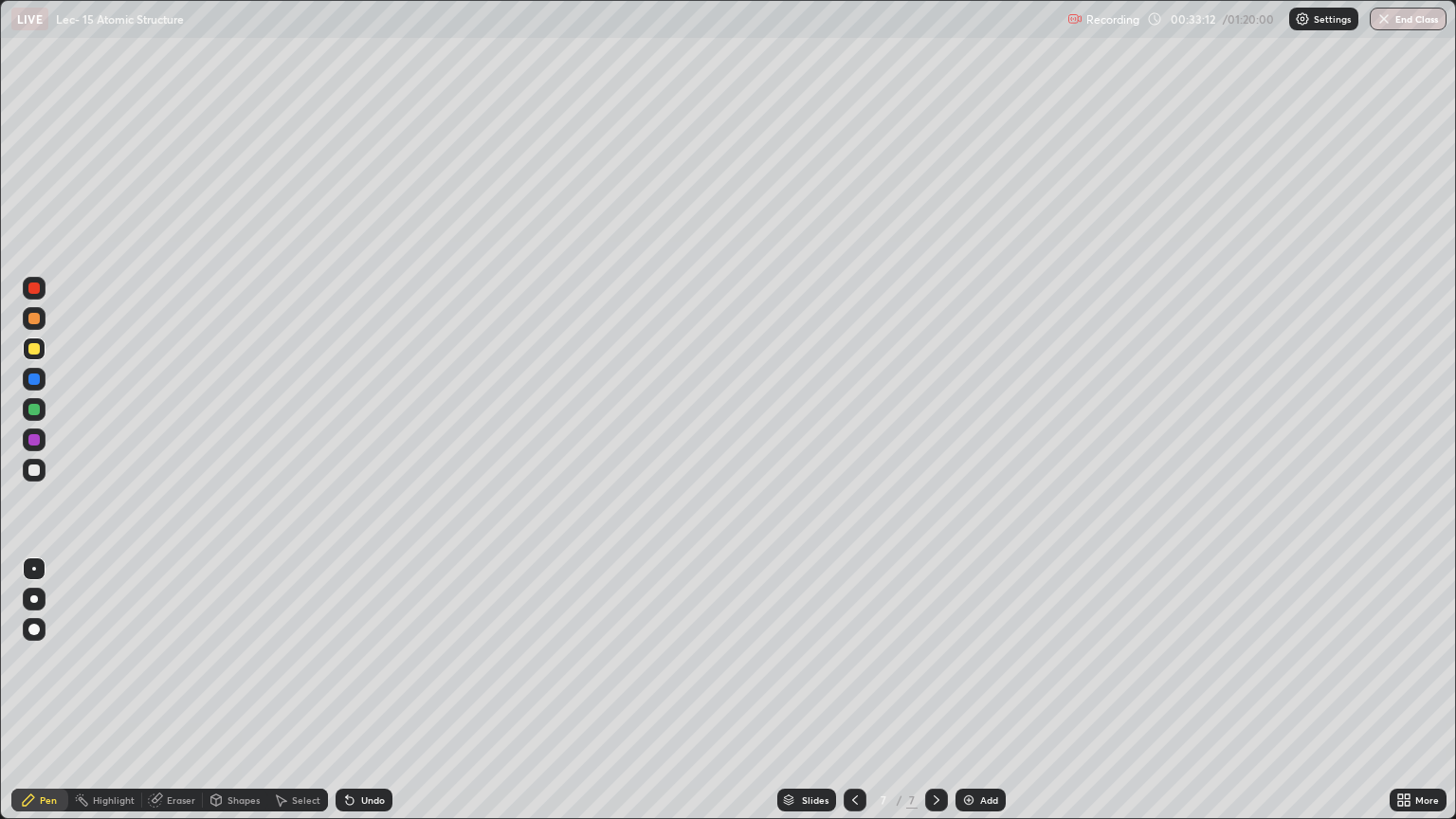 click on "Undo" at bounding box center (364, 800) 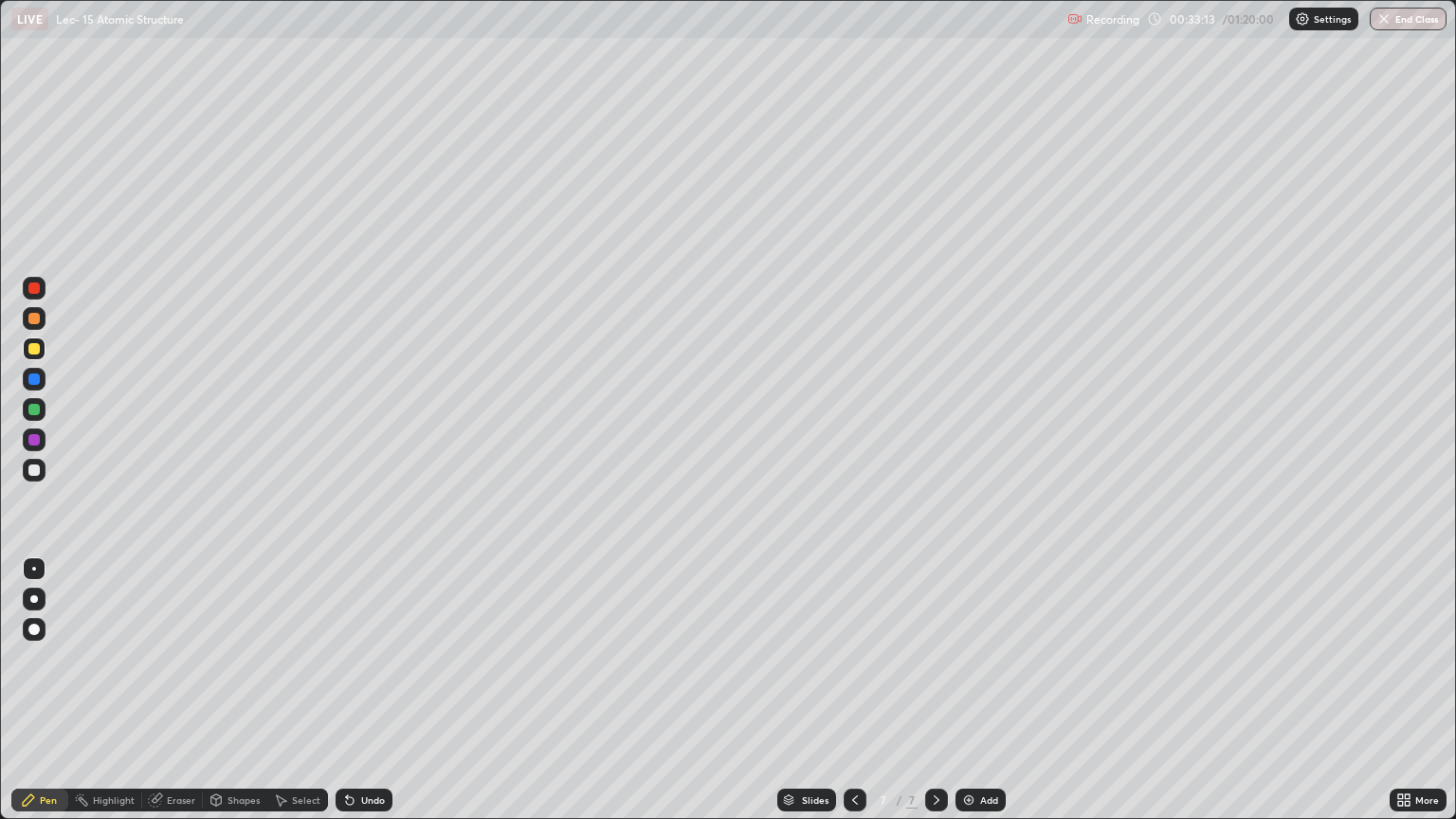 click on "Undo" at bounding box center (364, 800) 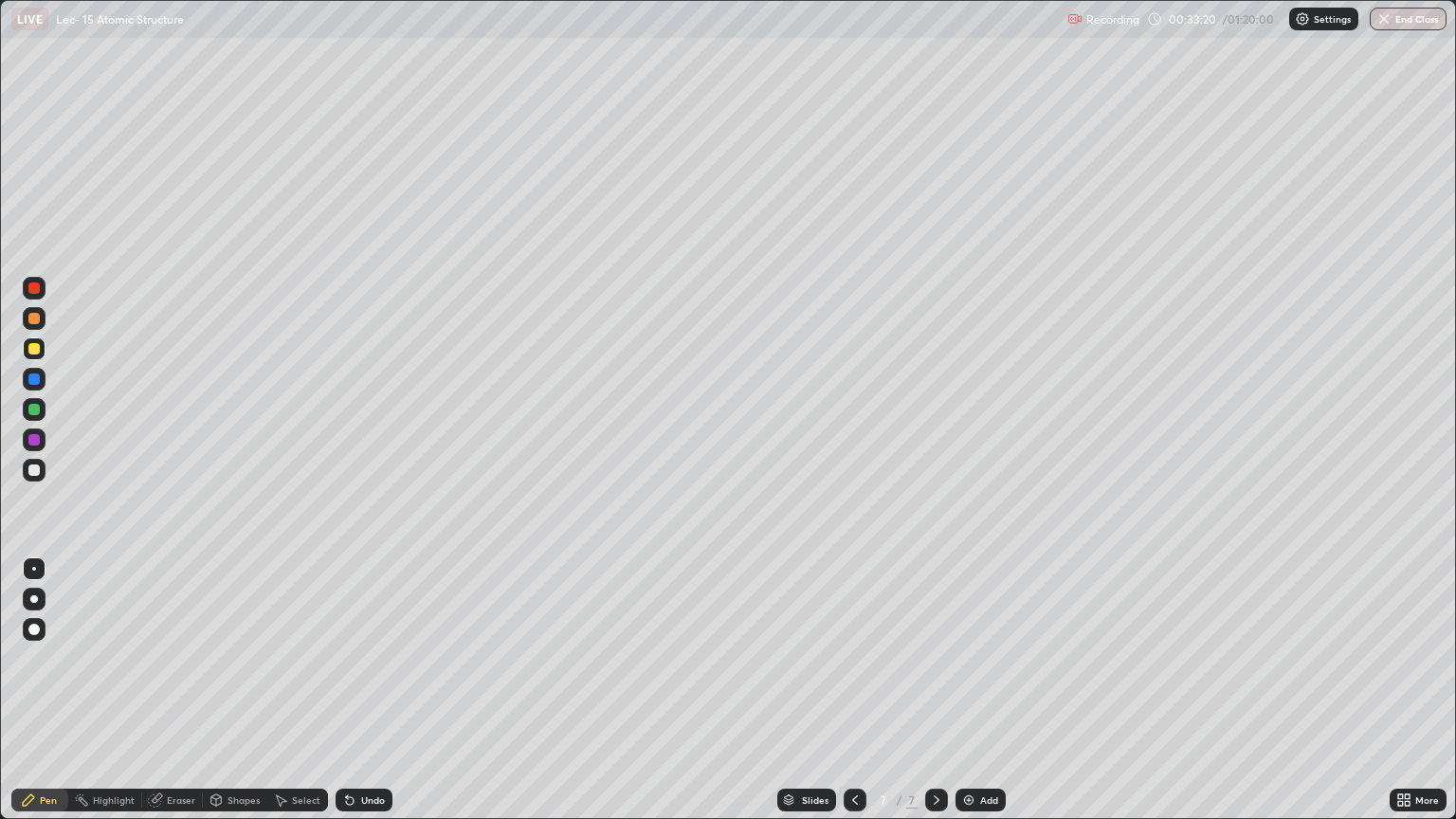 click on "Shapes" at bounding box center (244, 800) 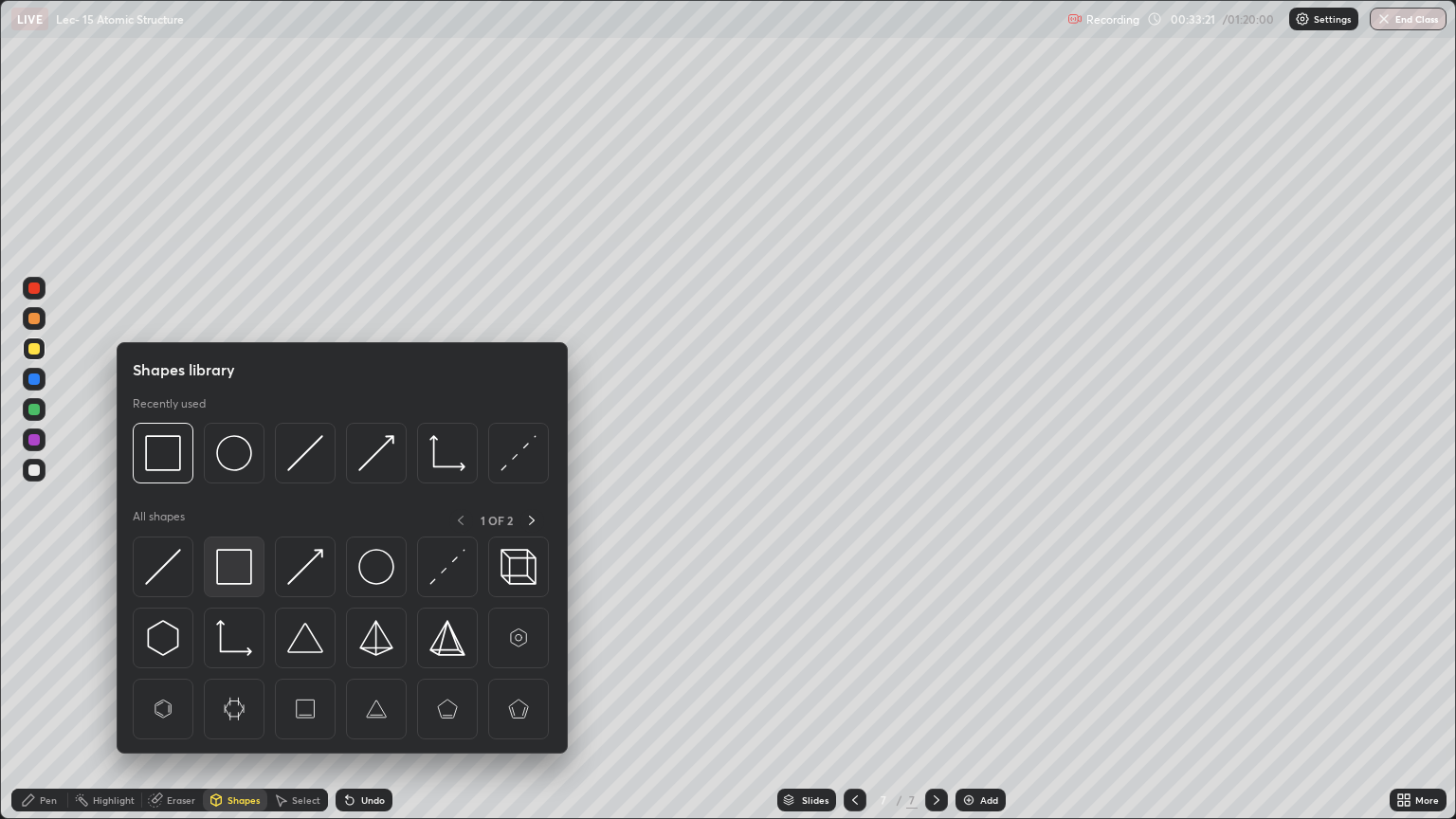click at bounding box center (234, 567) 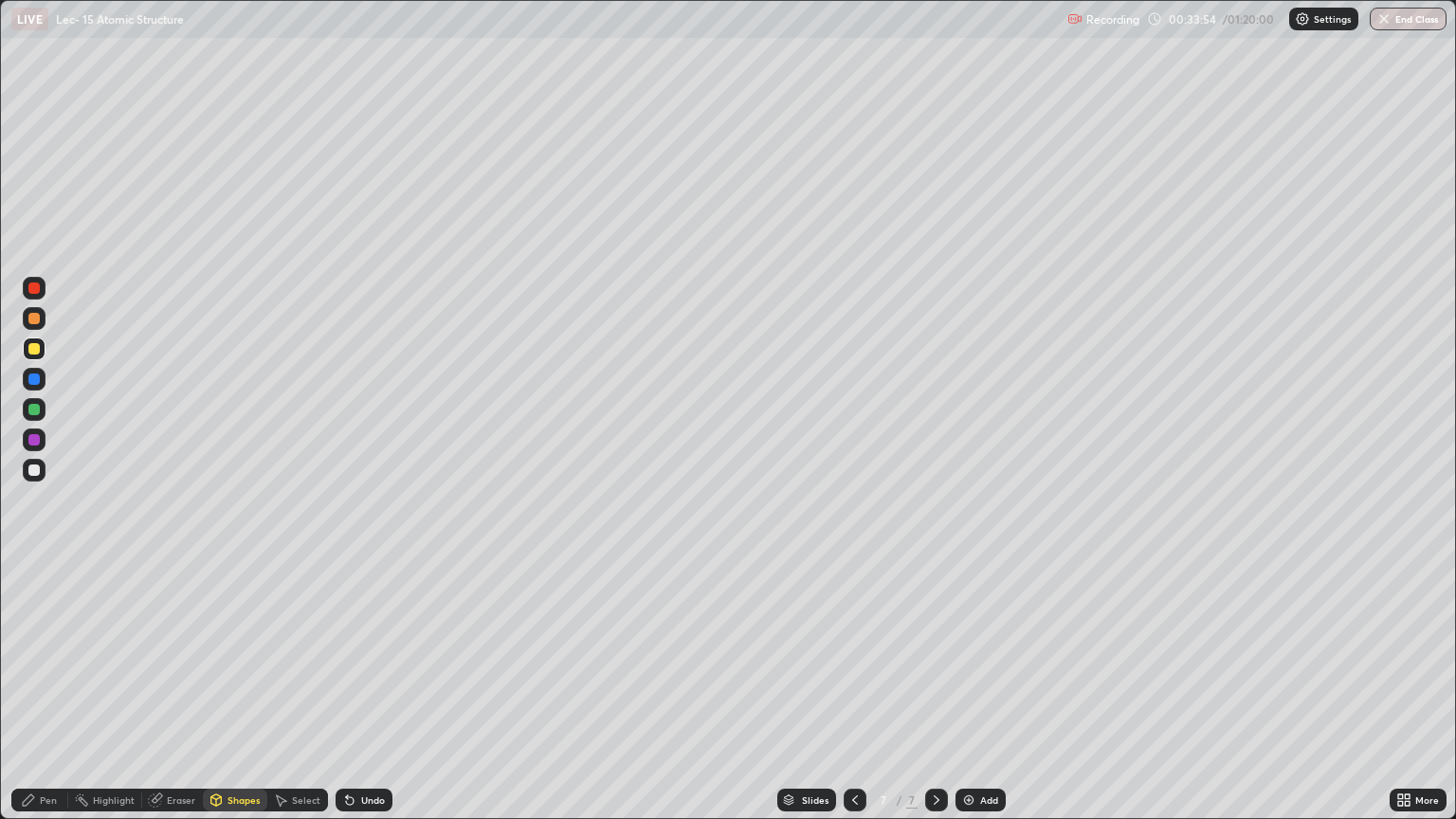click on "Select" at bounding box center (306, 800) 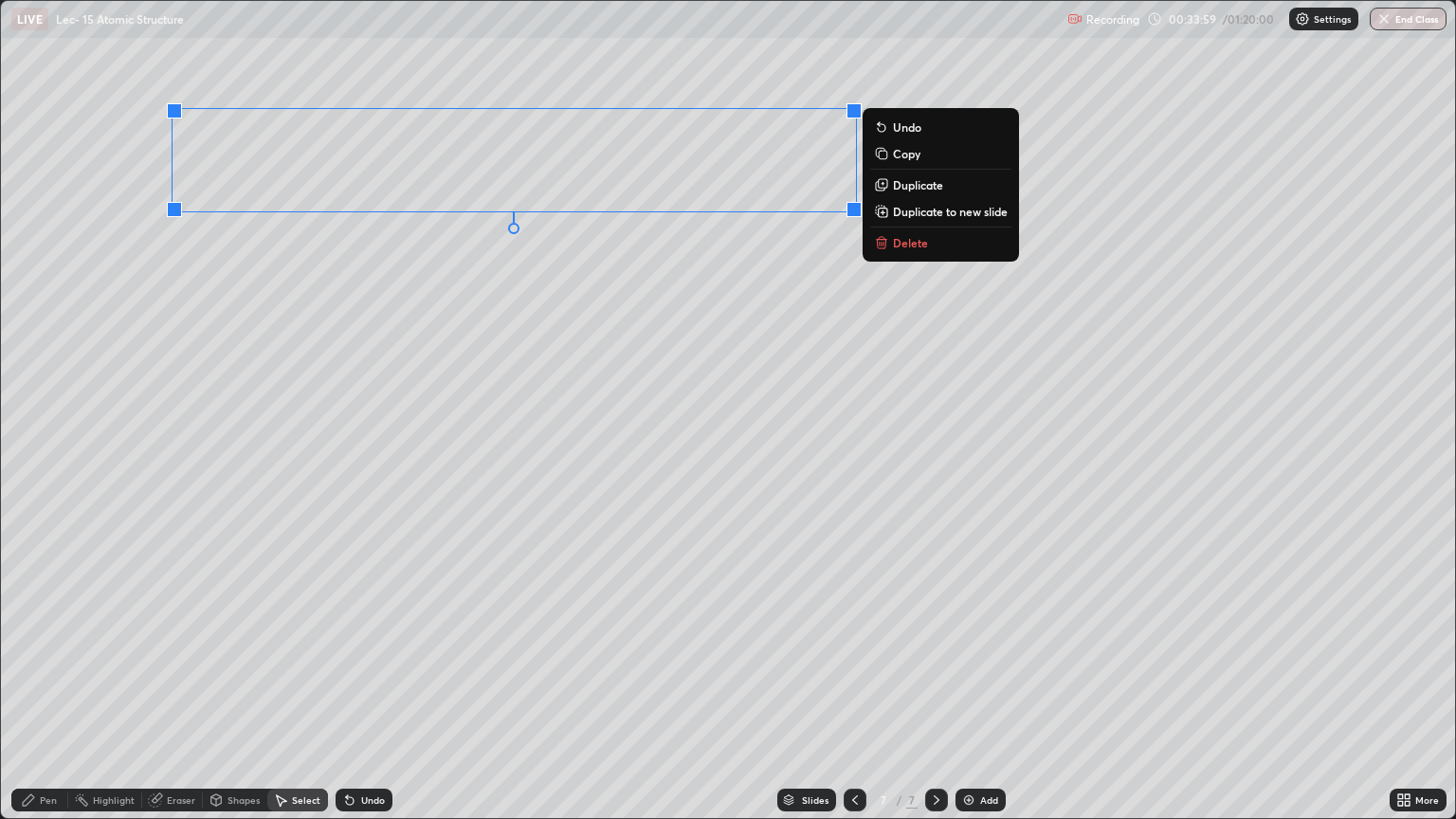 click 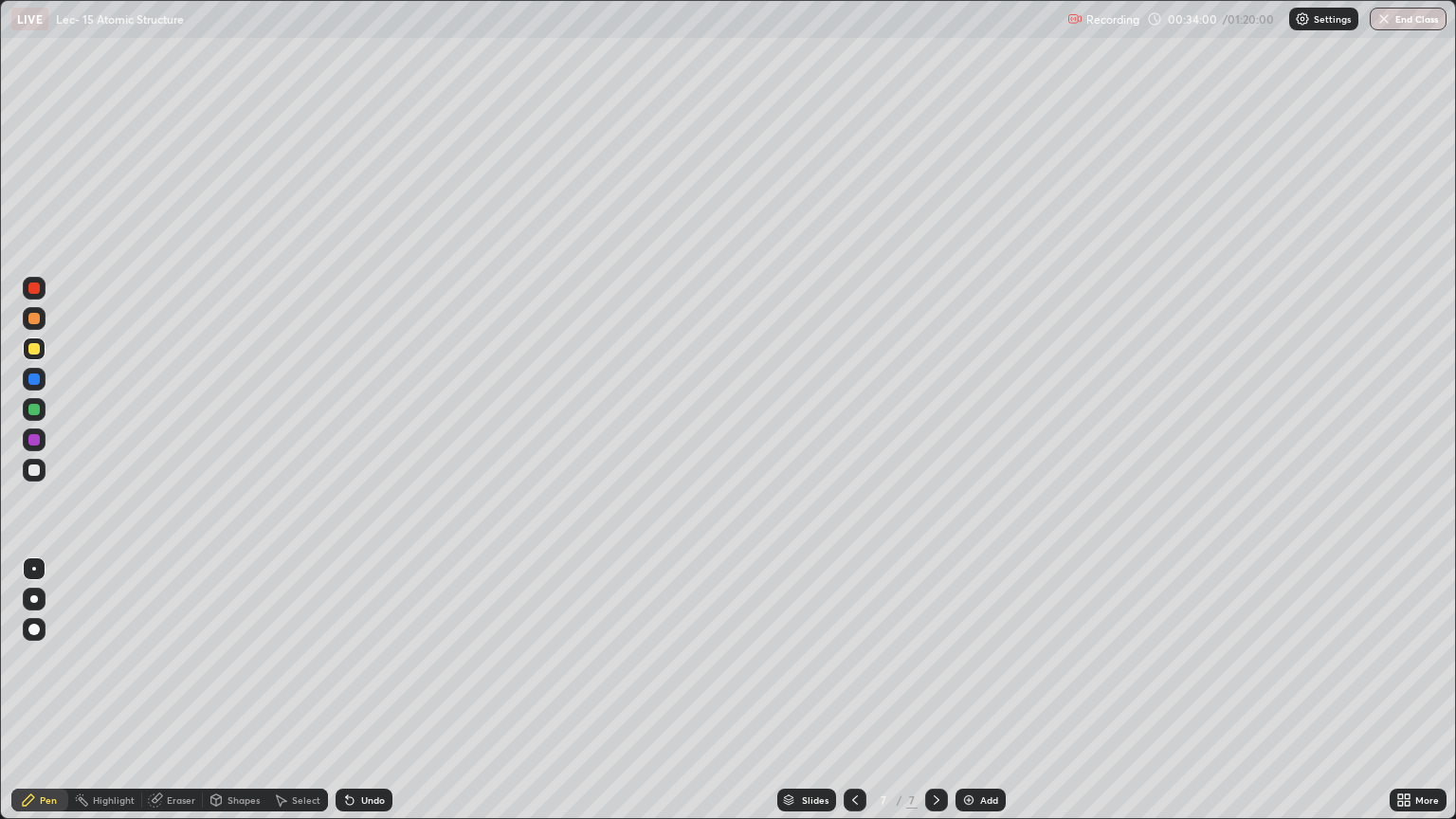 click at bounding box center (34, 470) 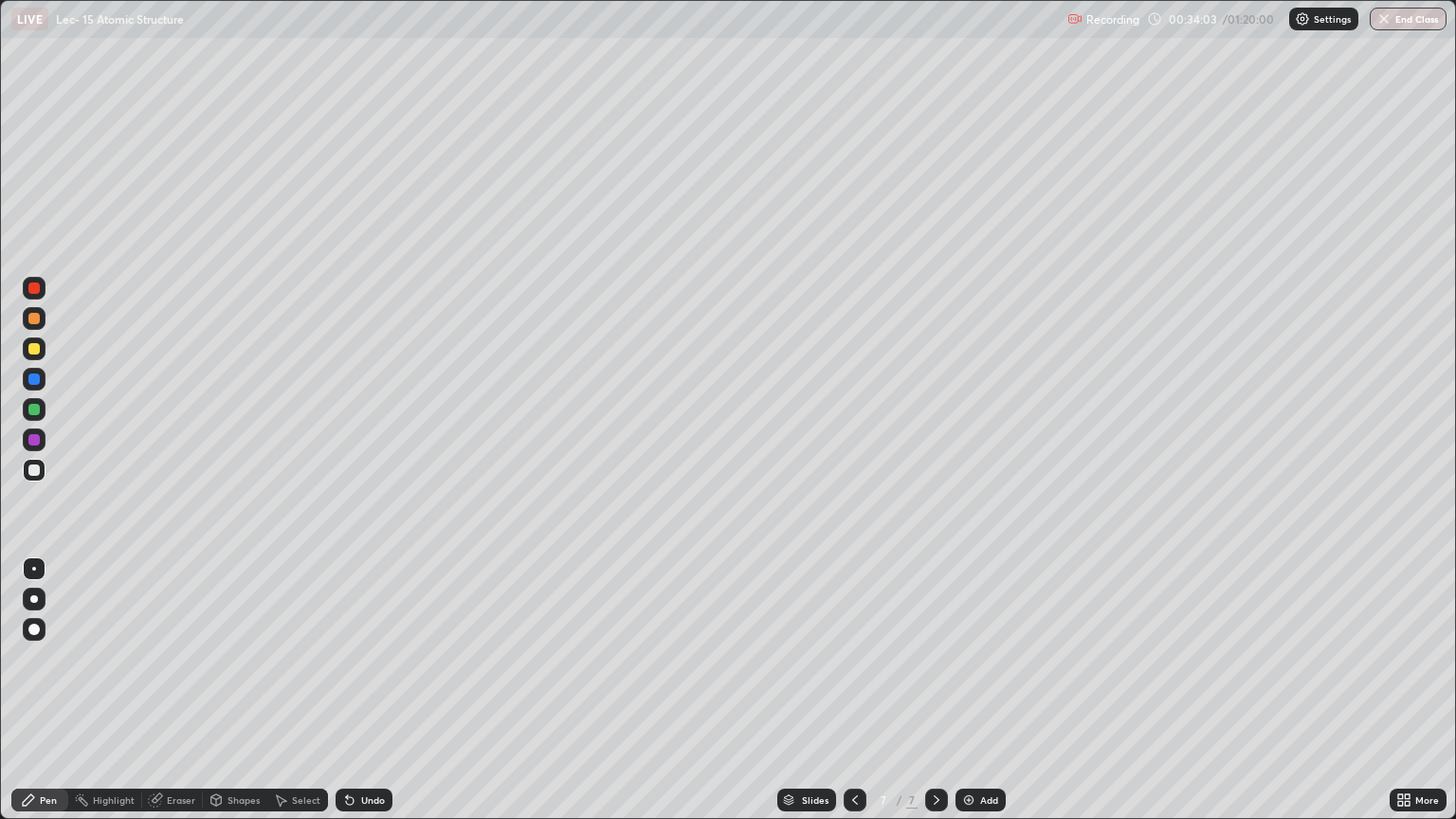 click 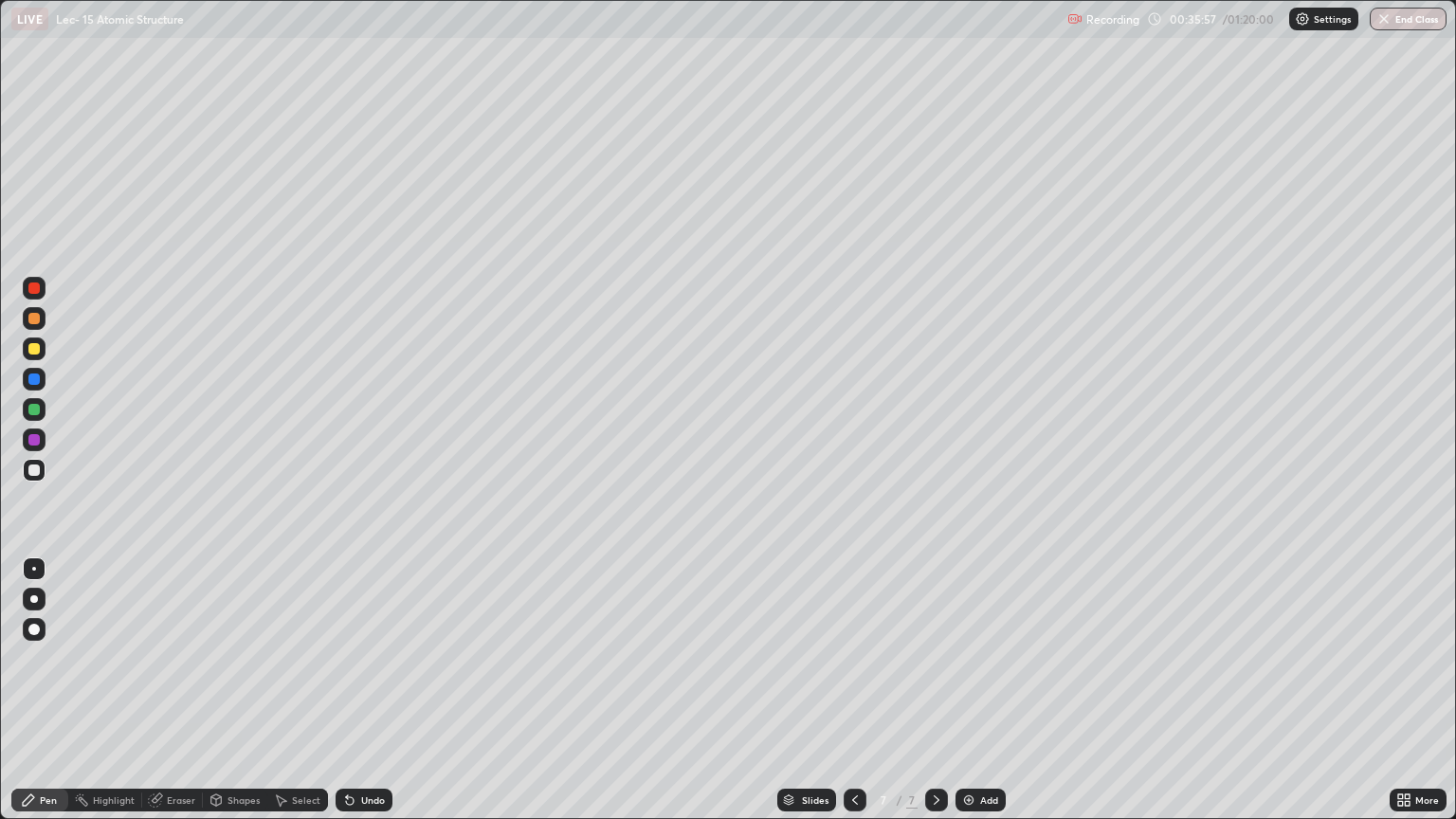 click on "Add" at bounding box center [980, 800] 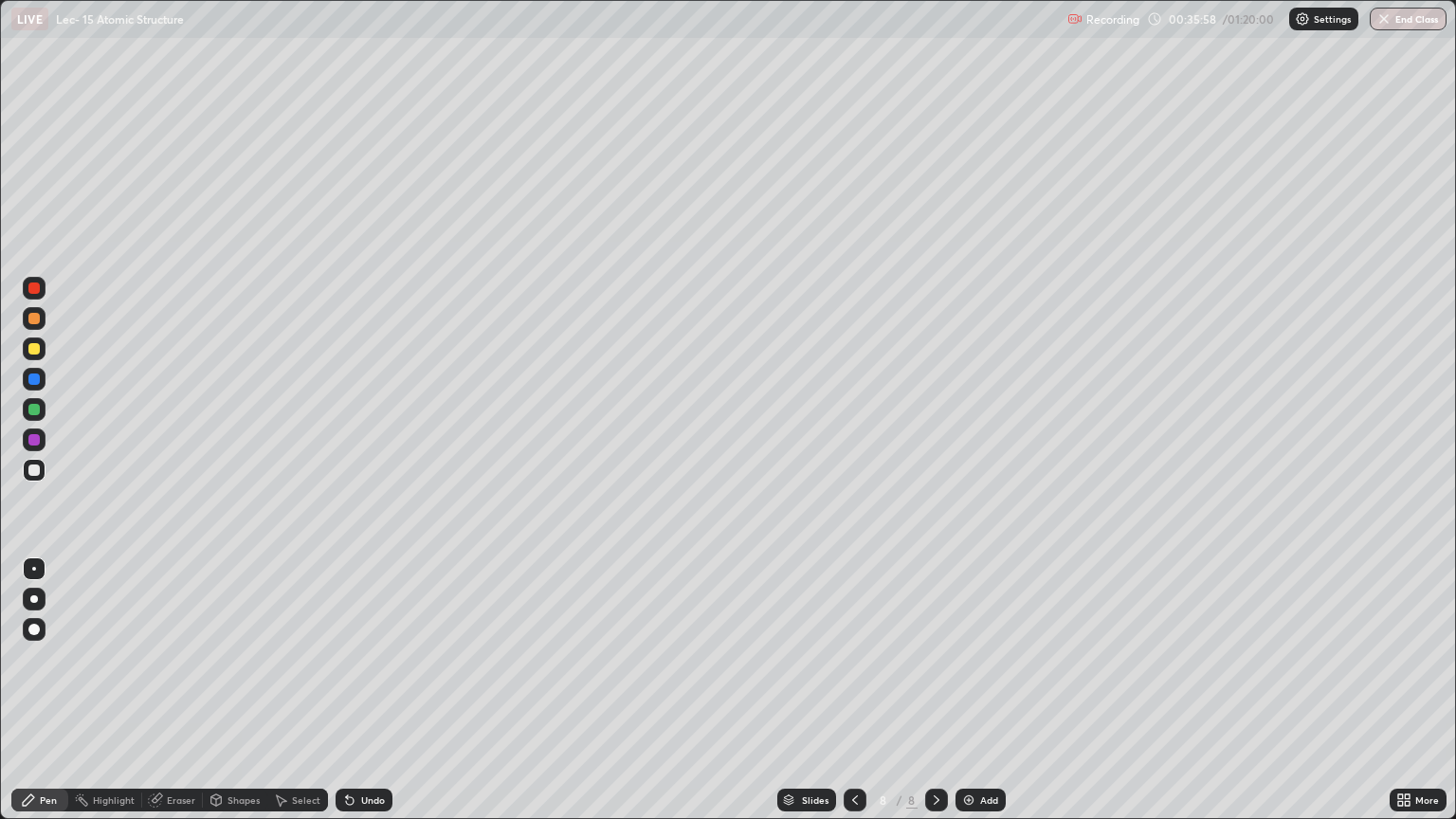 click at bounding box center [34, 349] 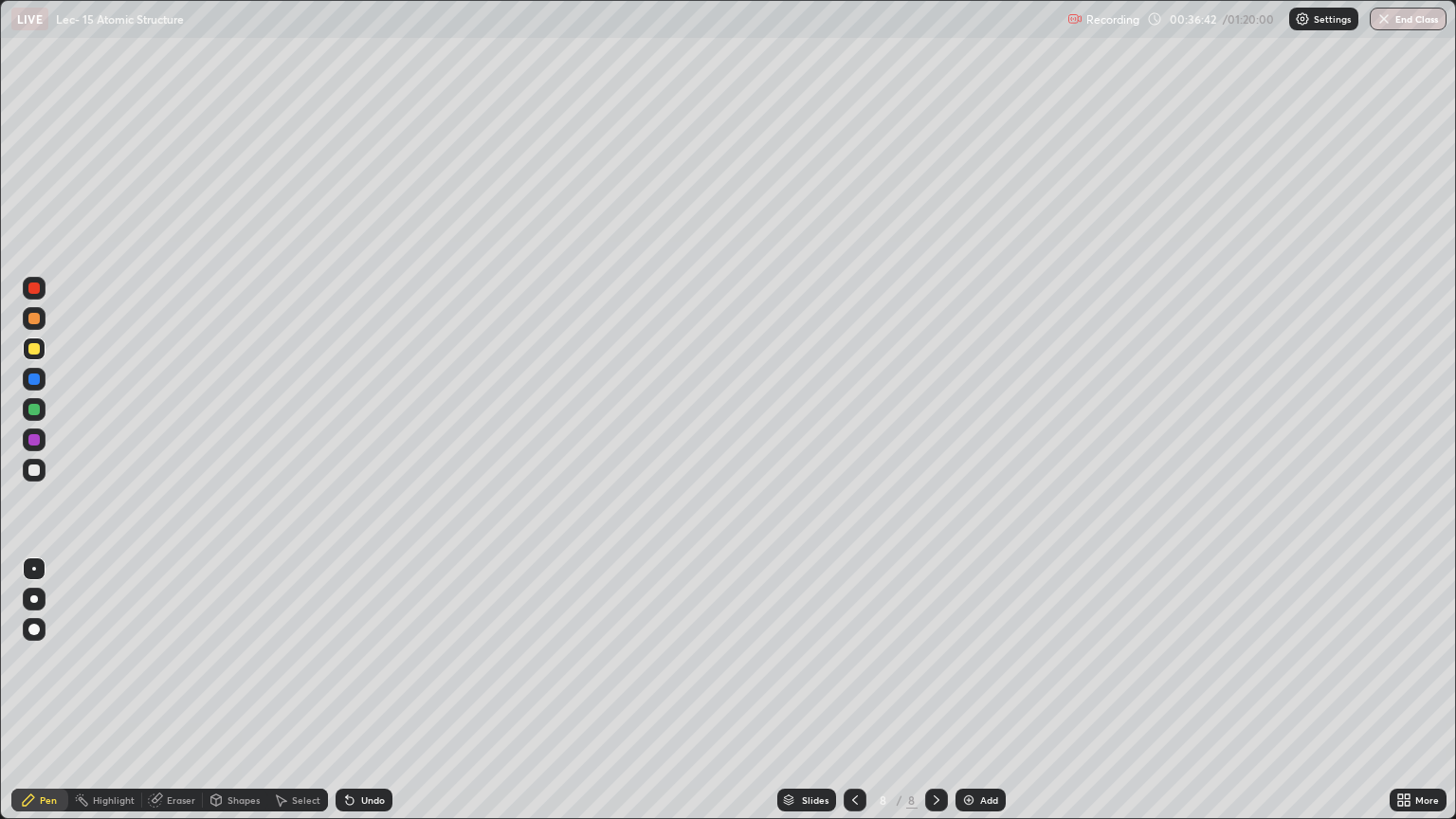click at bounding box center [34, 470] 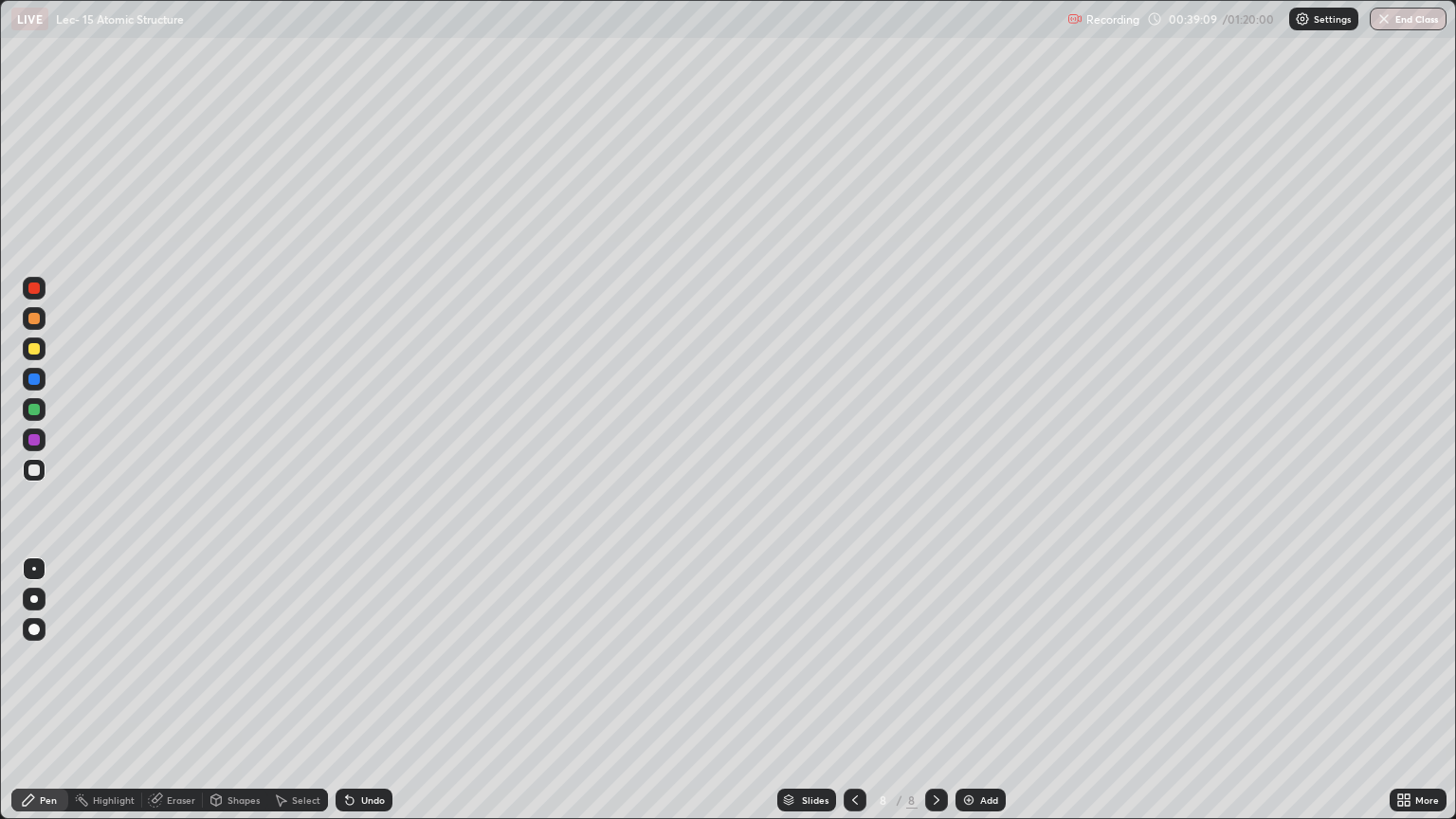 click on "Add" at bounding box center [980, 800] 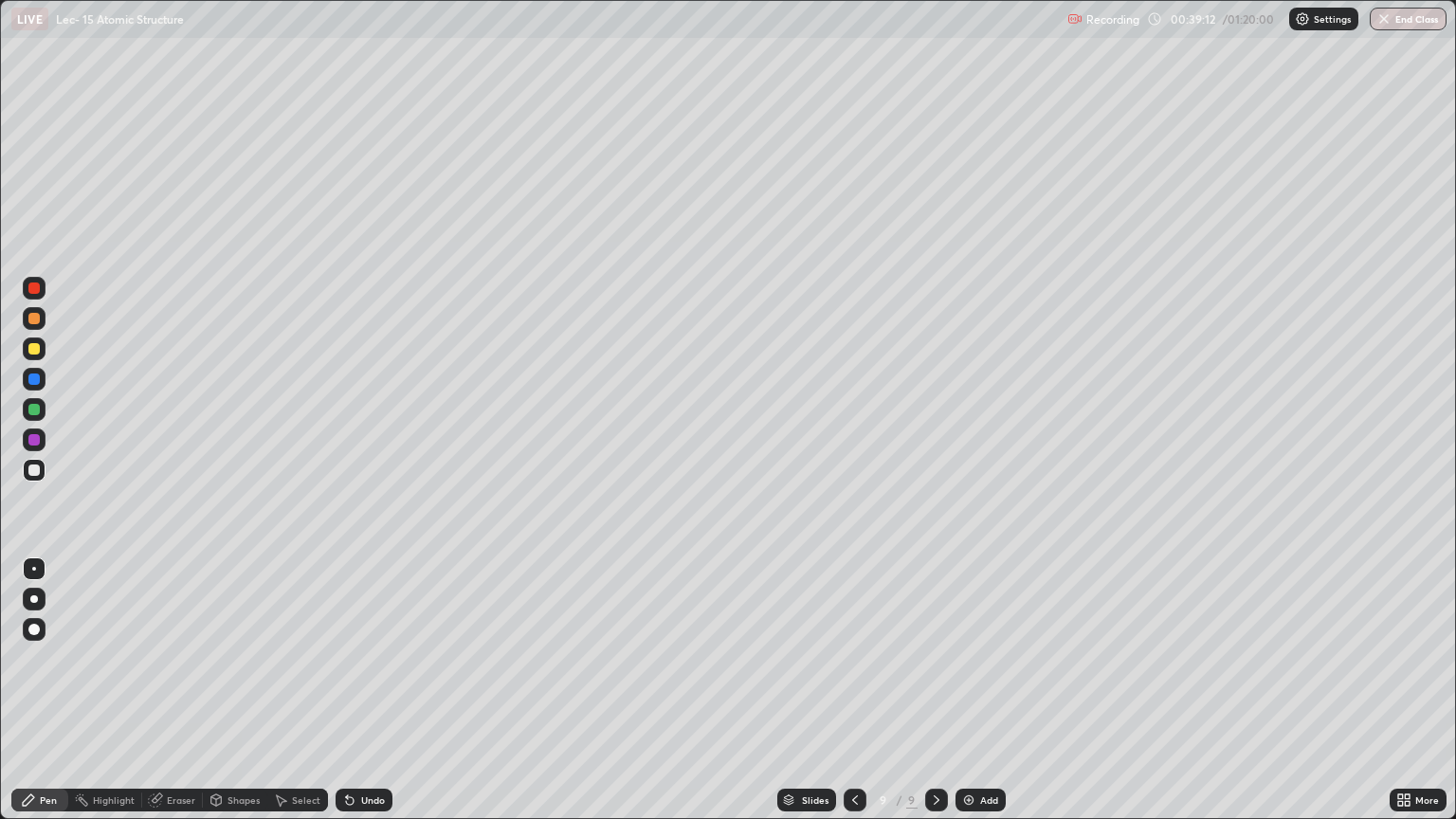 click 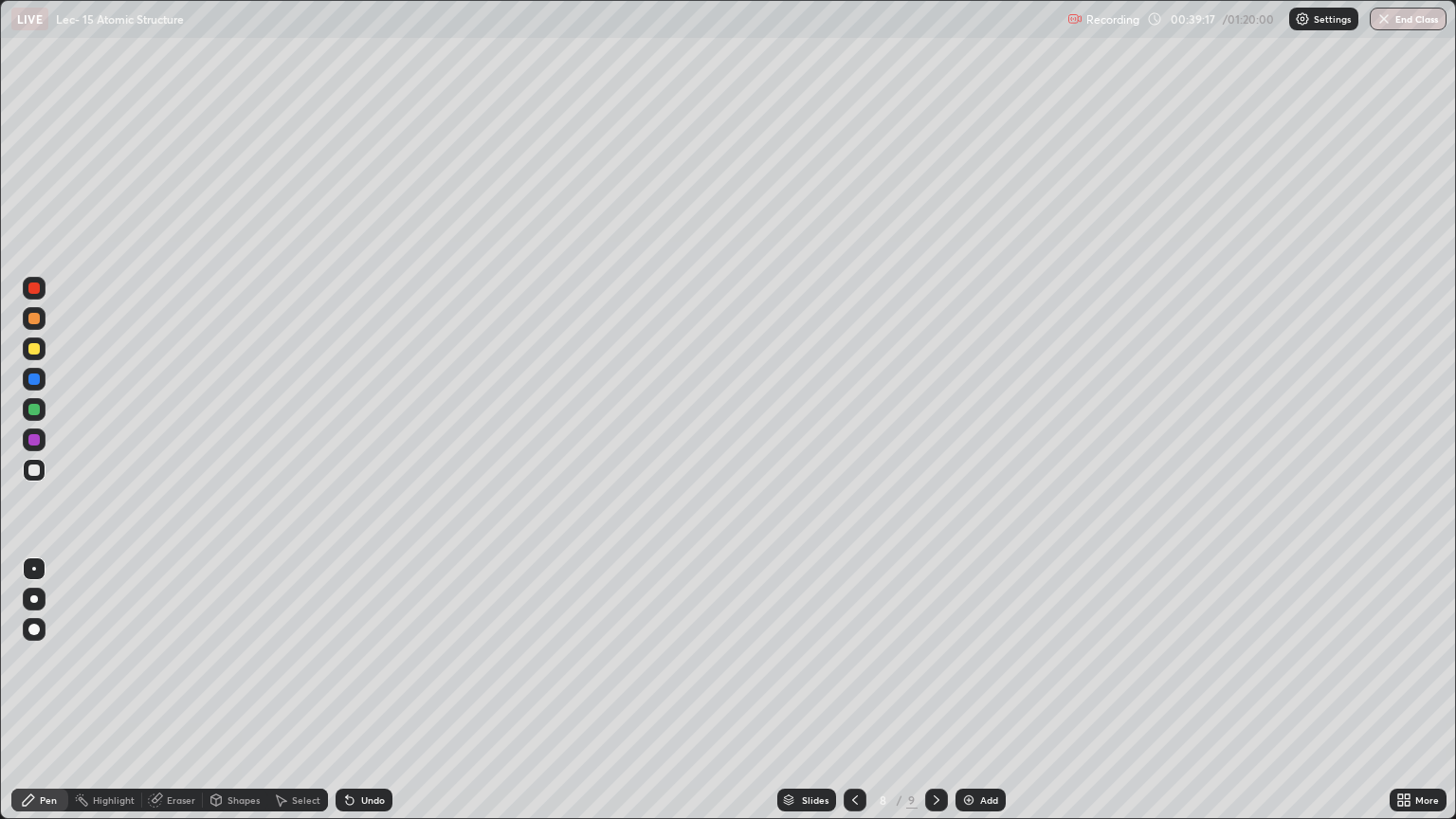 click on "Add" at bounding box center [980, 800] 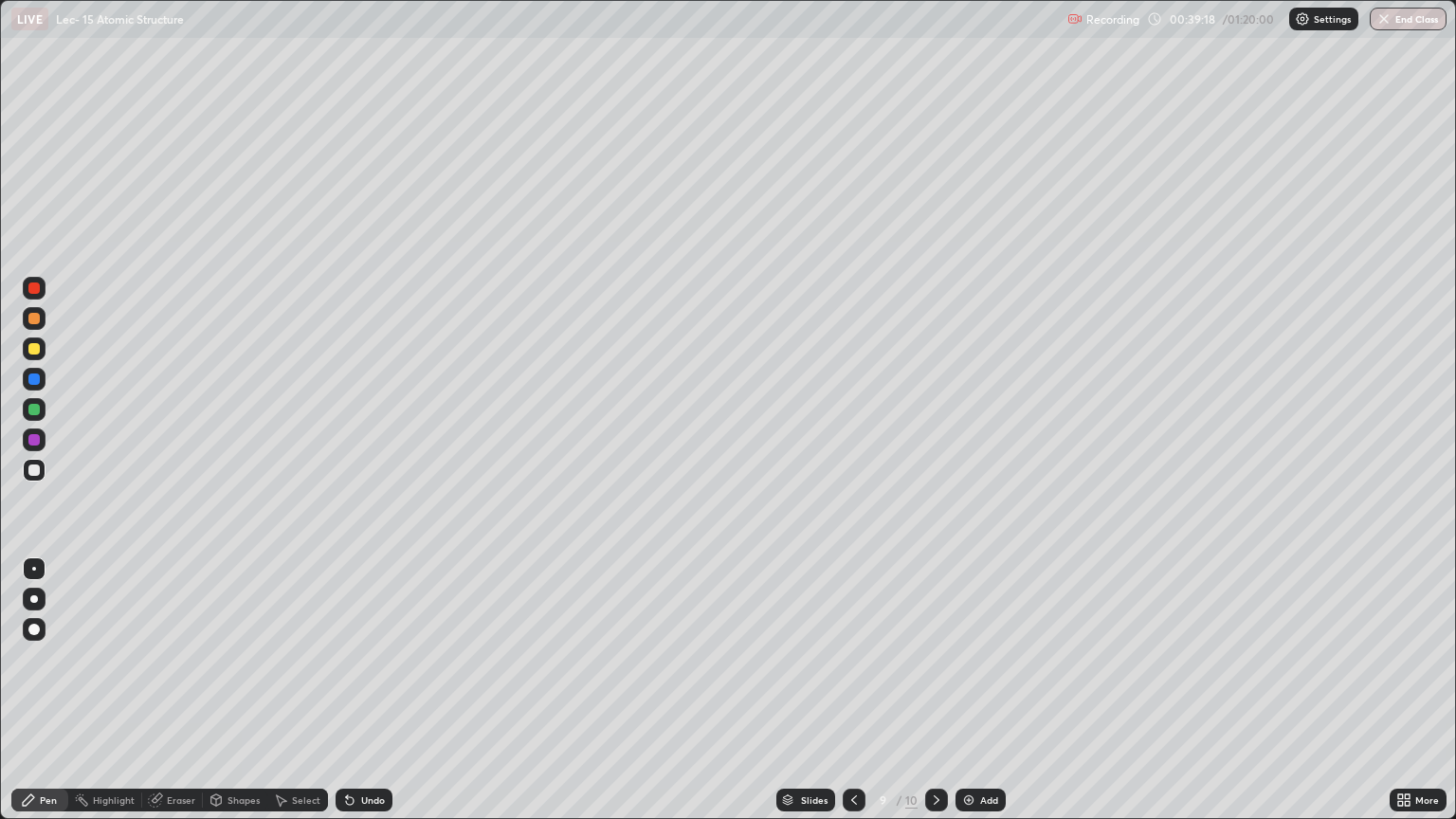 click at bounding box center (34, 349) 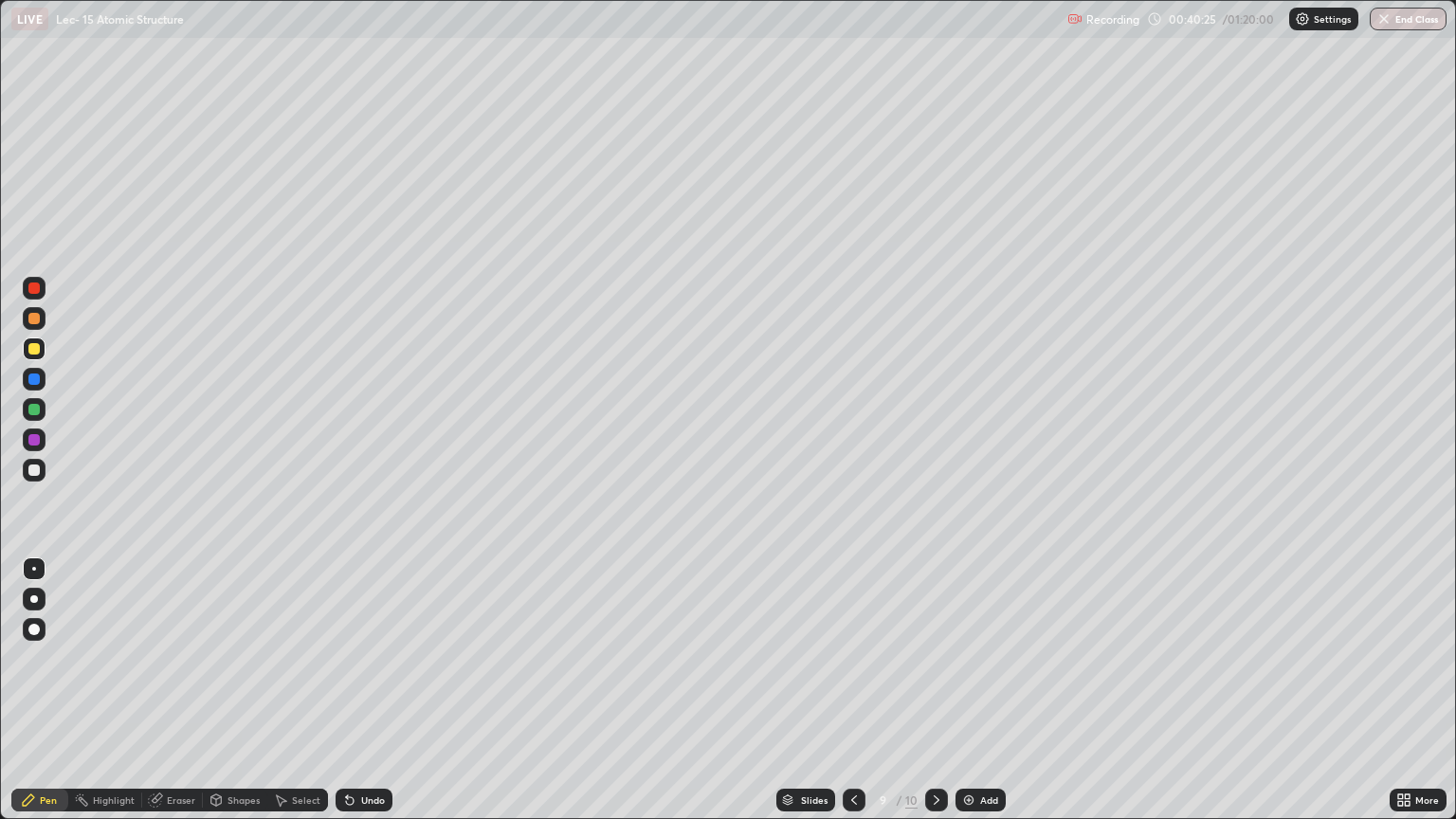 click at bounding box center [34, 470] 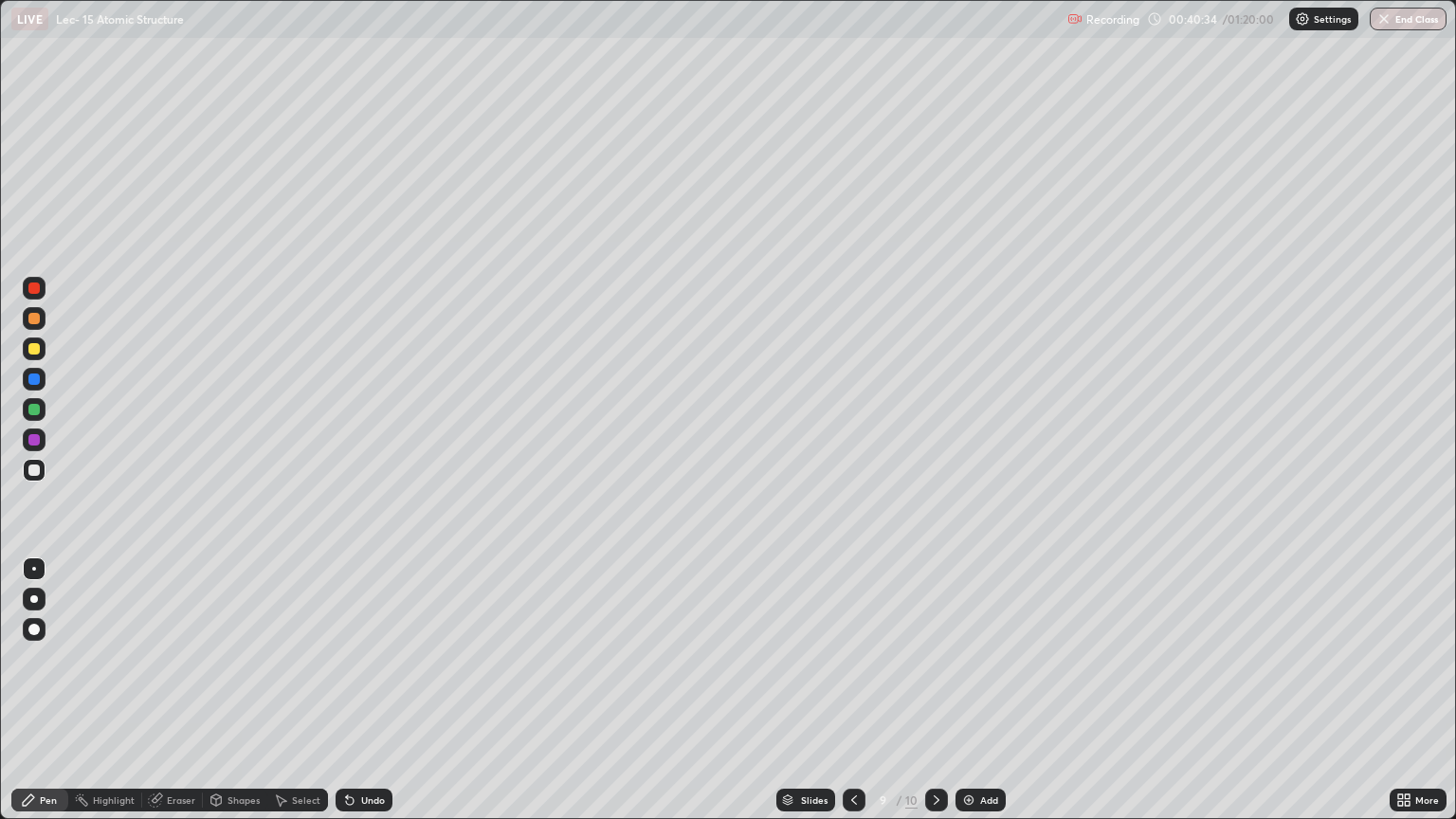click on "Undo" at bounding box center (364, 800) 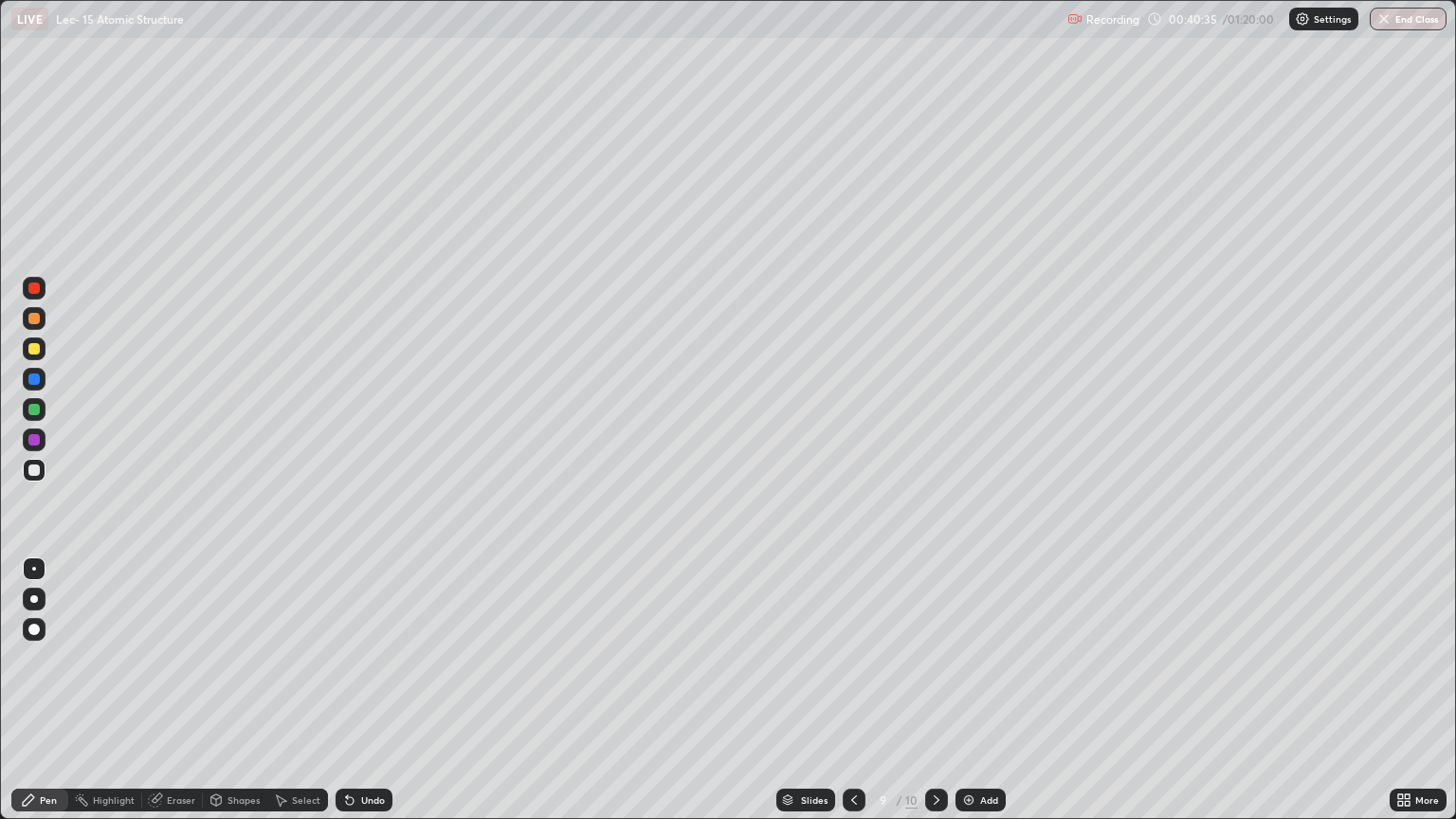 click on "Undo" at bounding box center (373, 800) 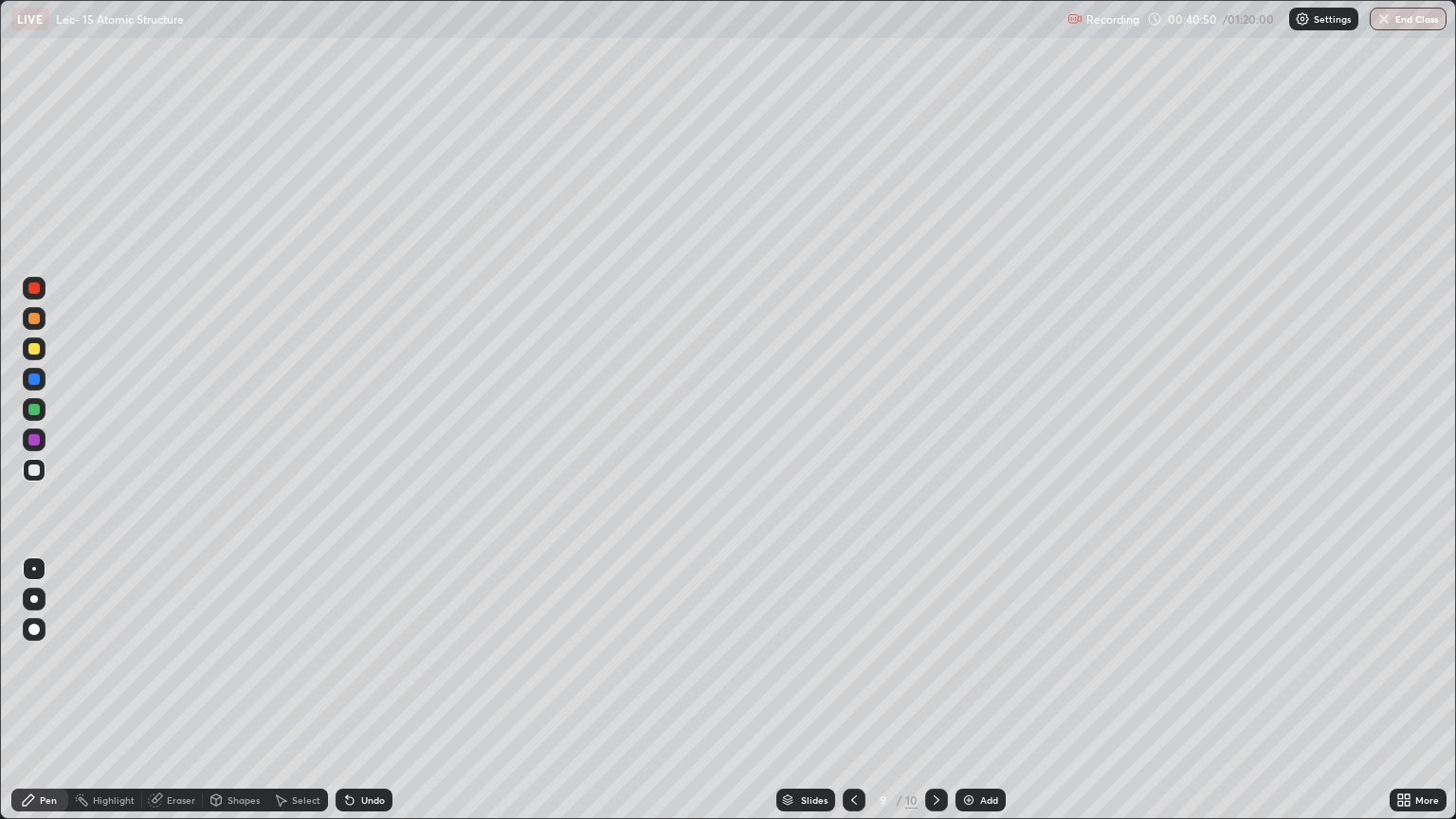 click 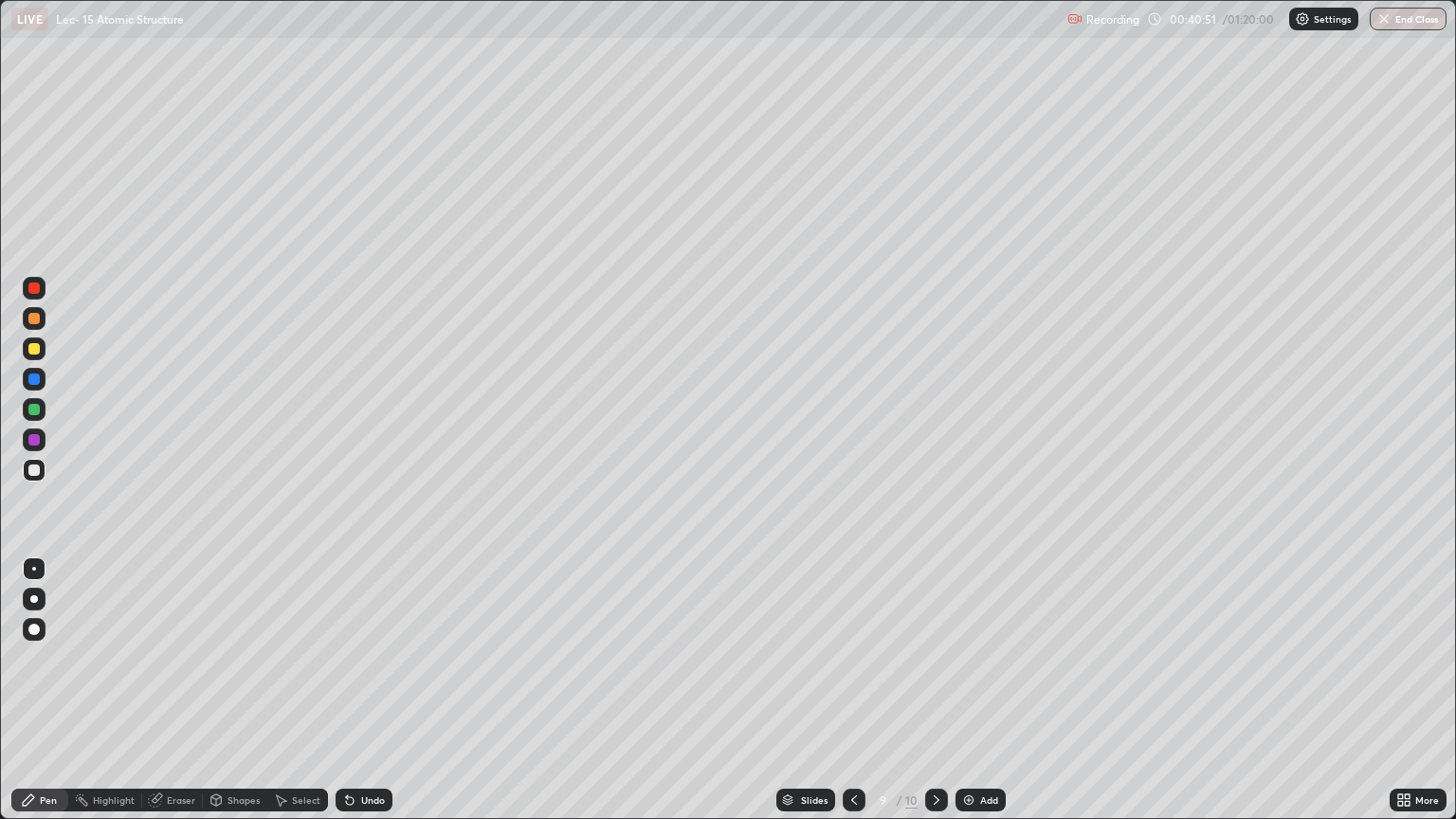 click on "Undo" at bounding box center (364, 800) 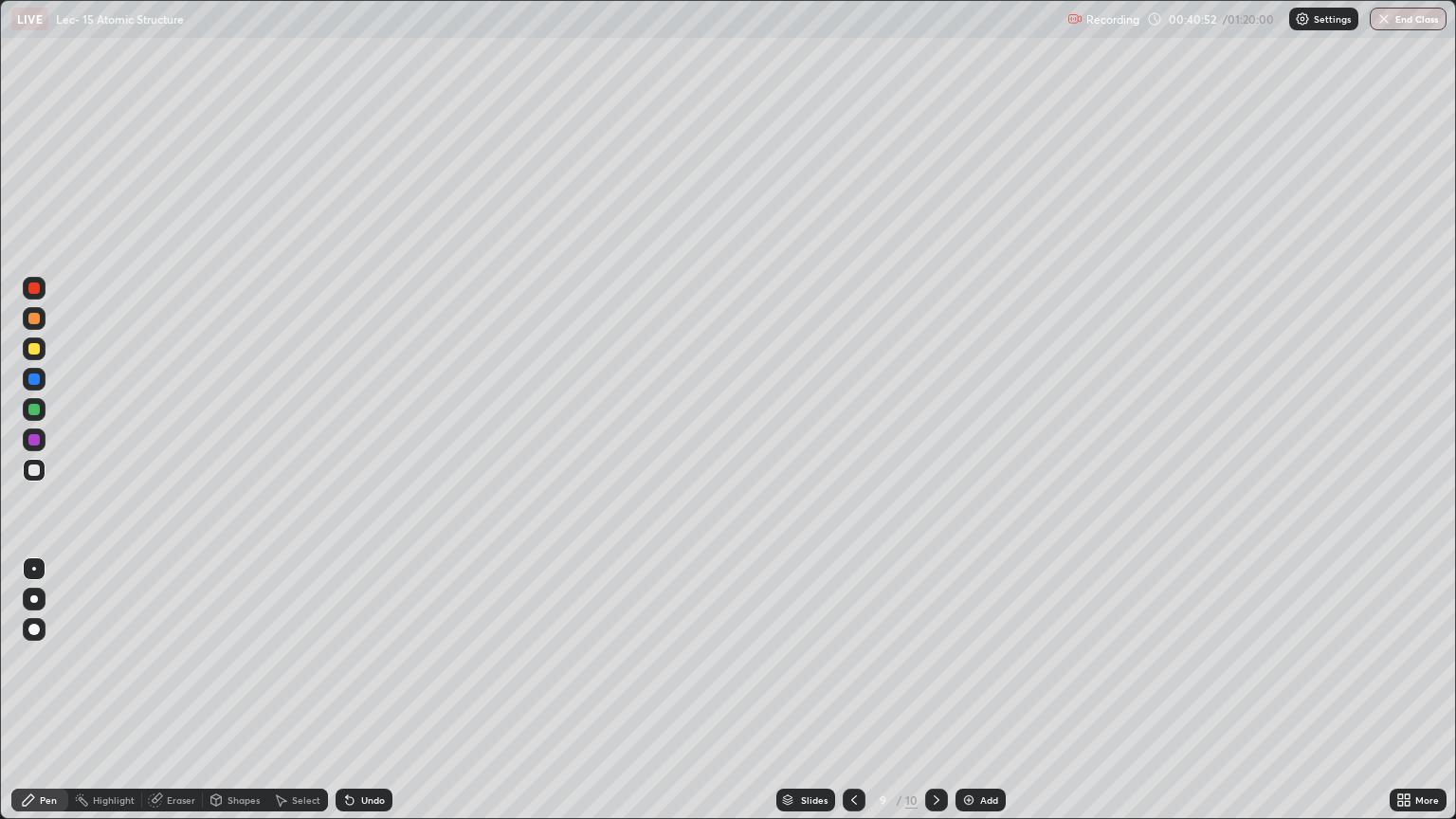 click on "Undo" at bounding box center (364, 800) 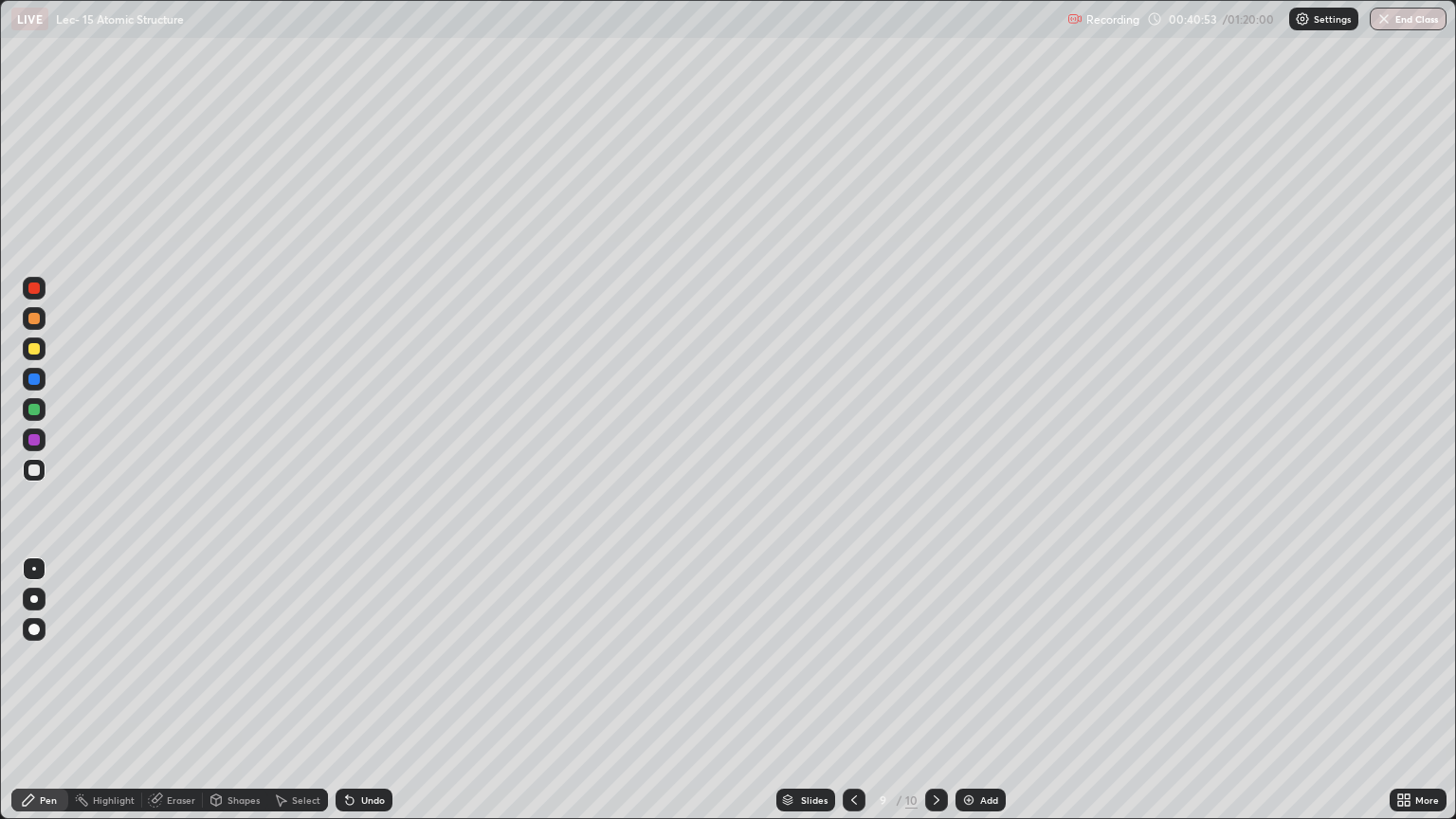 click 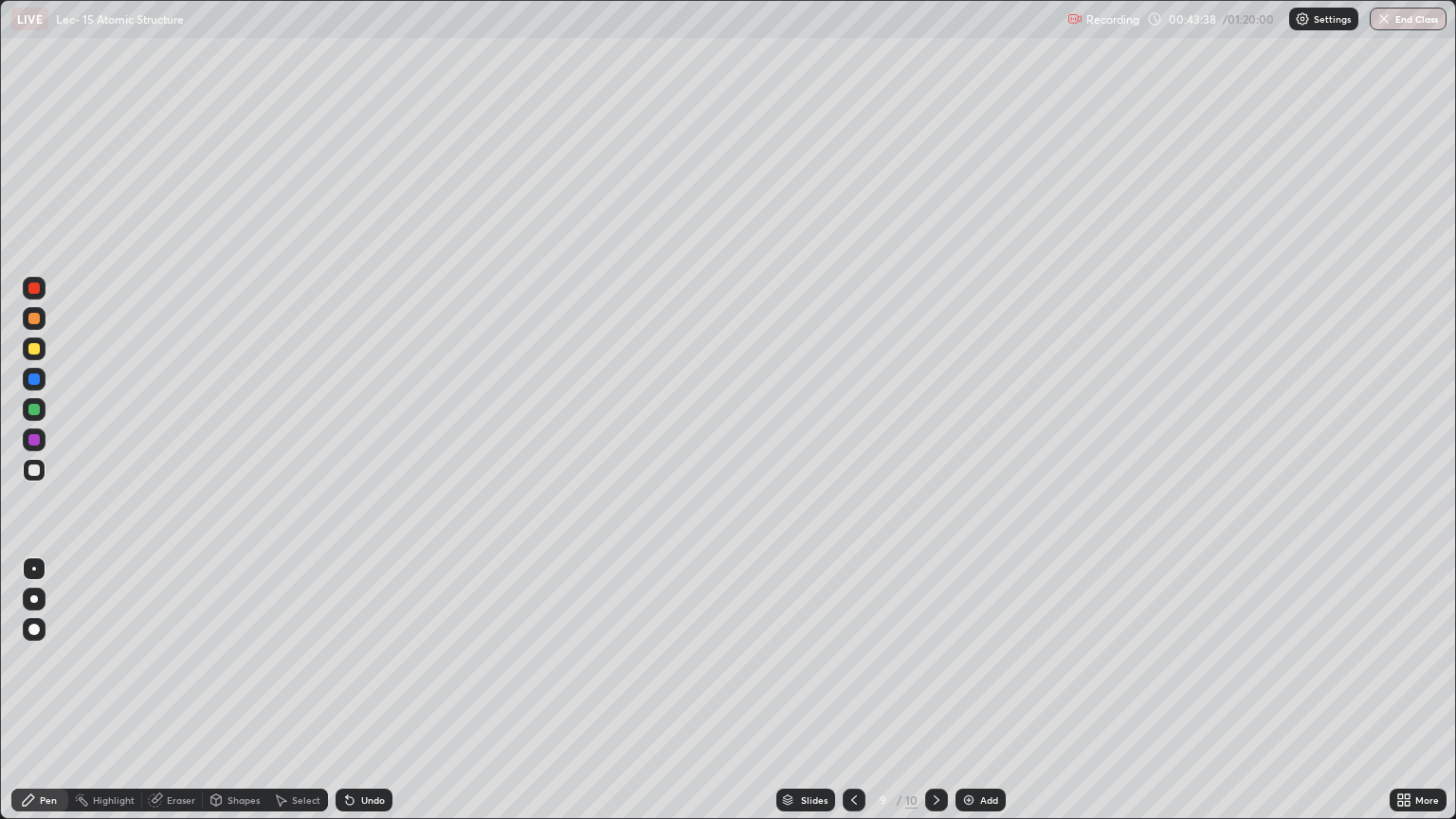 click on "Add" at bounding box center [980, 800] 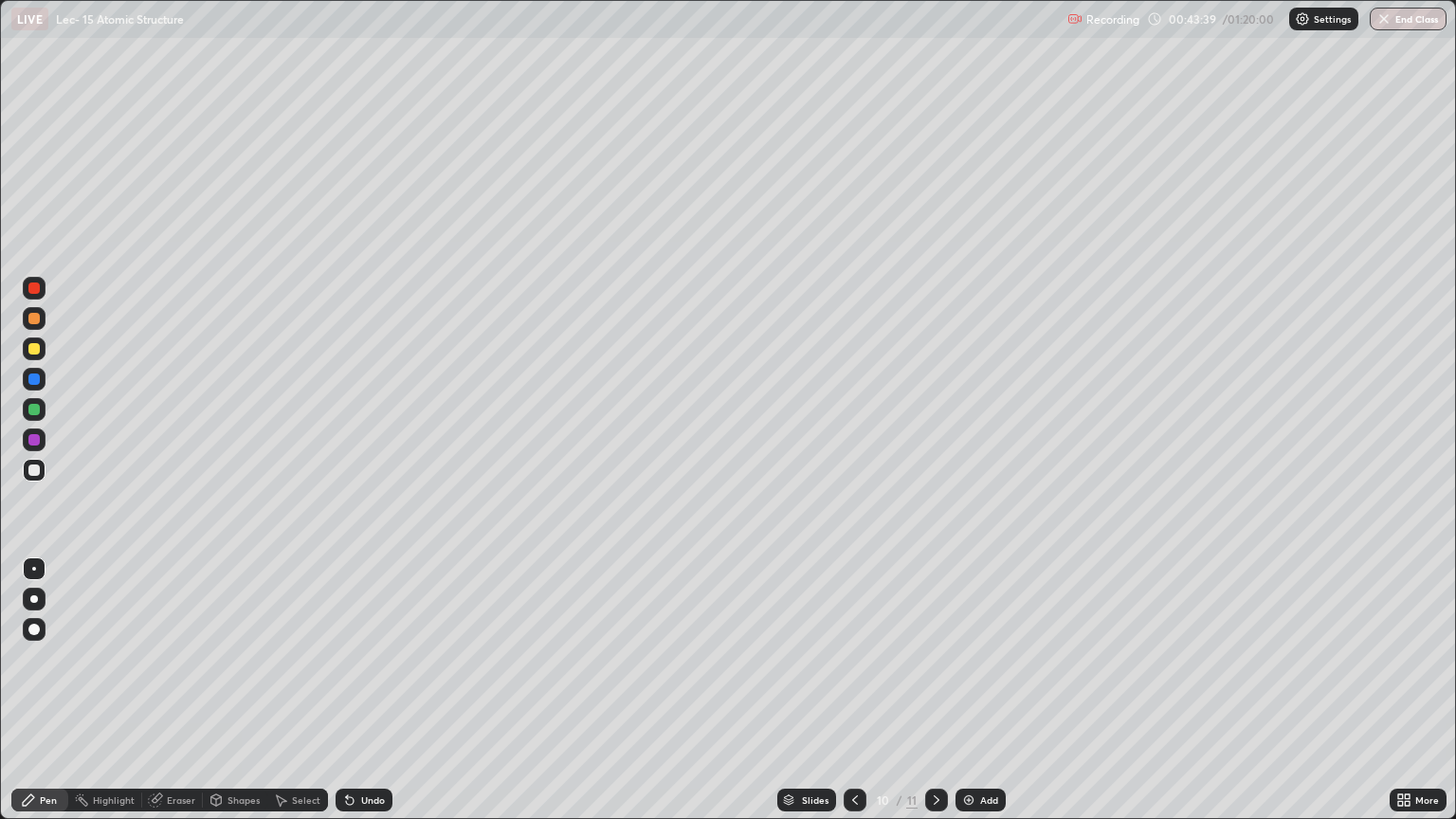 click at bounding box center (34, 349) 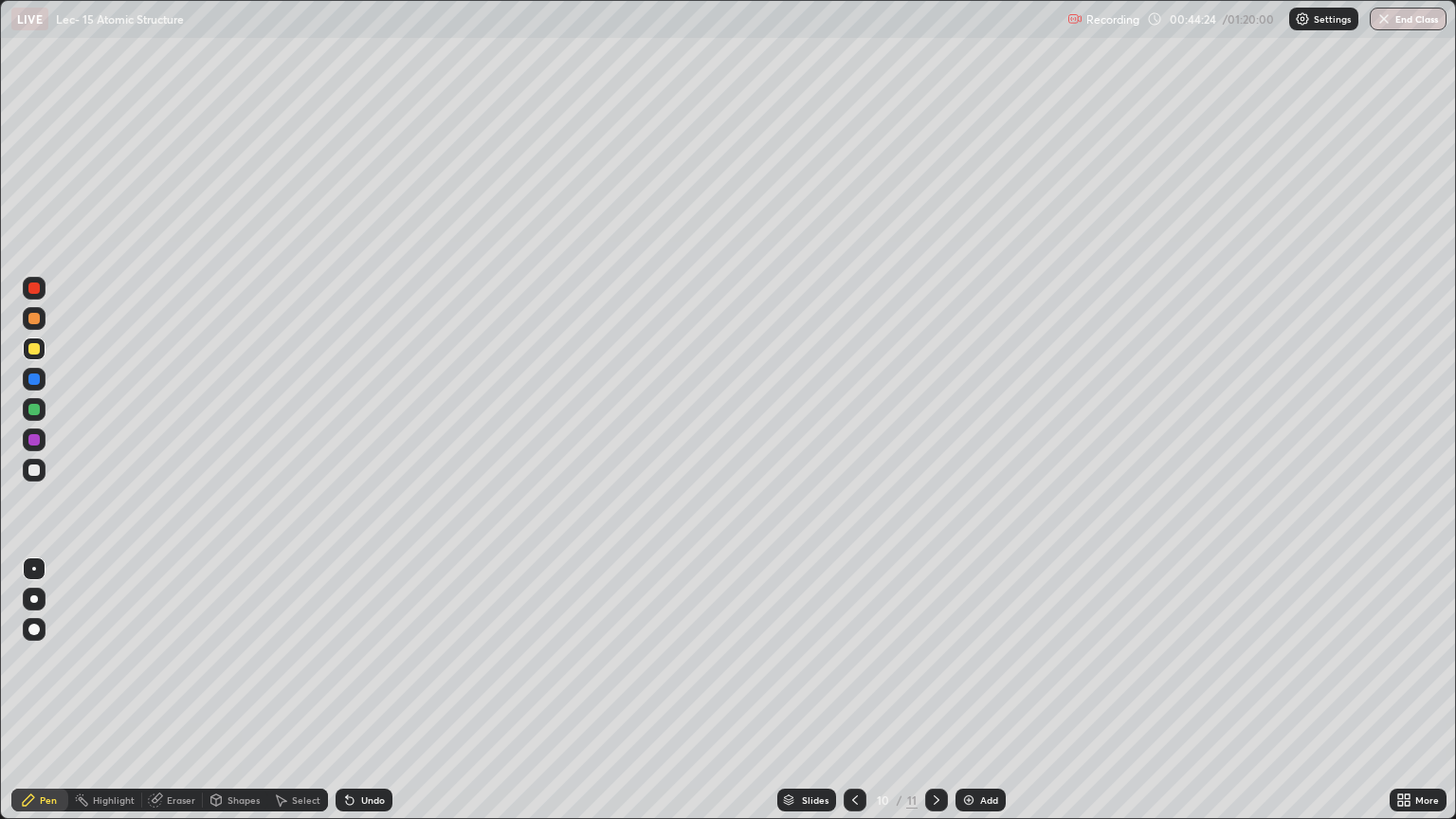 click at bounding box center (34, 470) 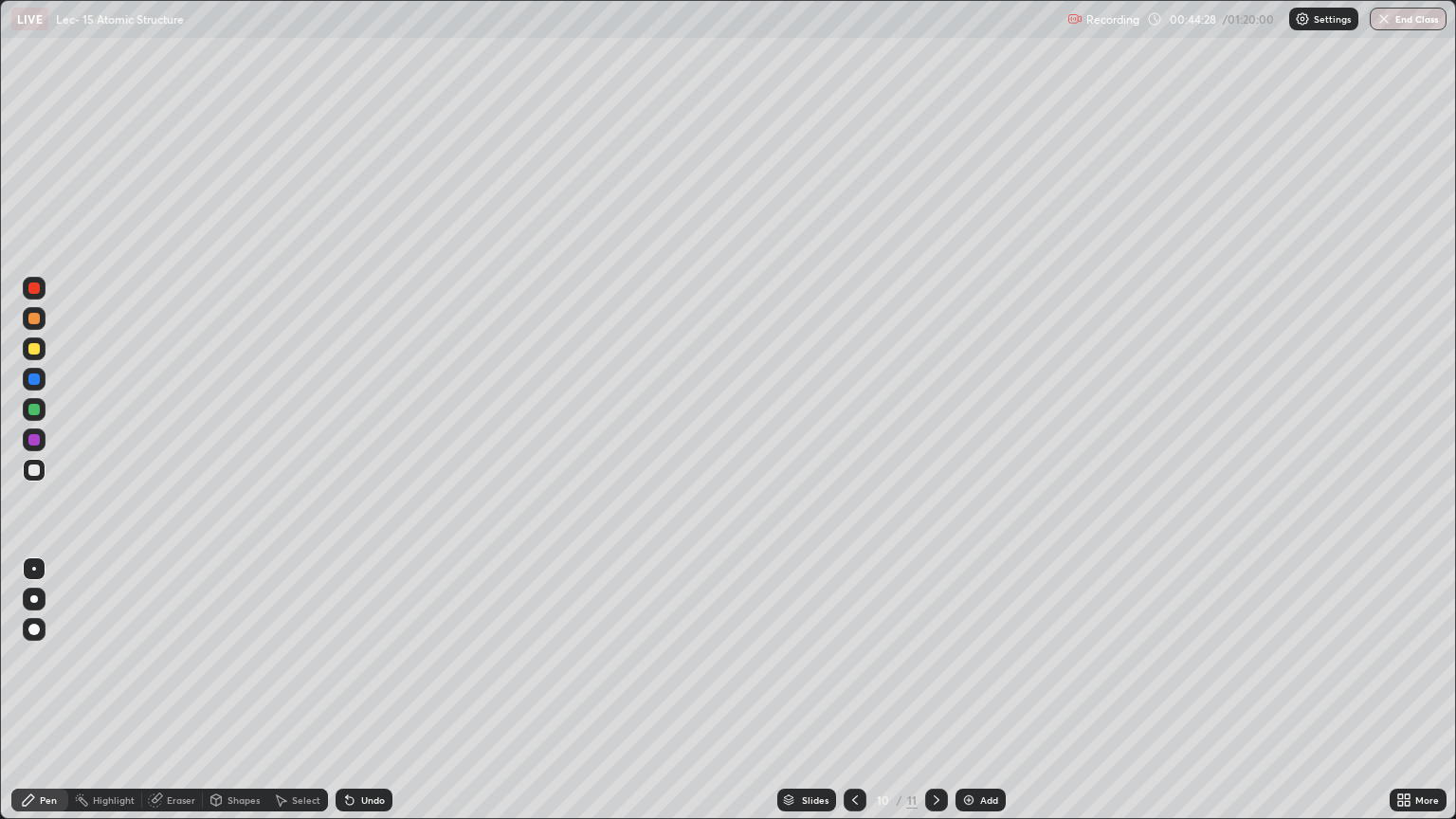 click on "Shapes" at bounding box center (235, 800) 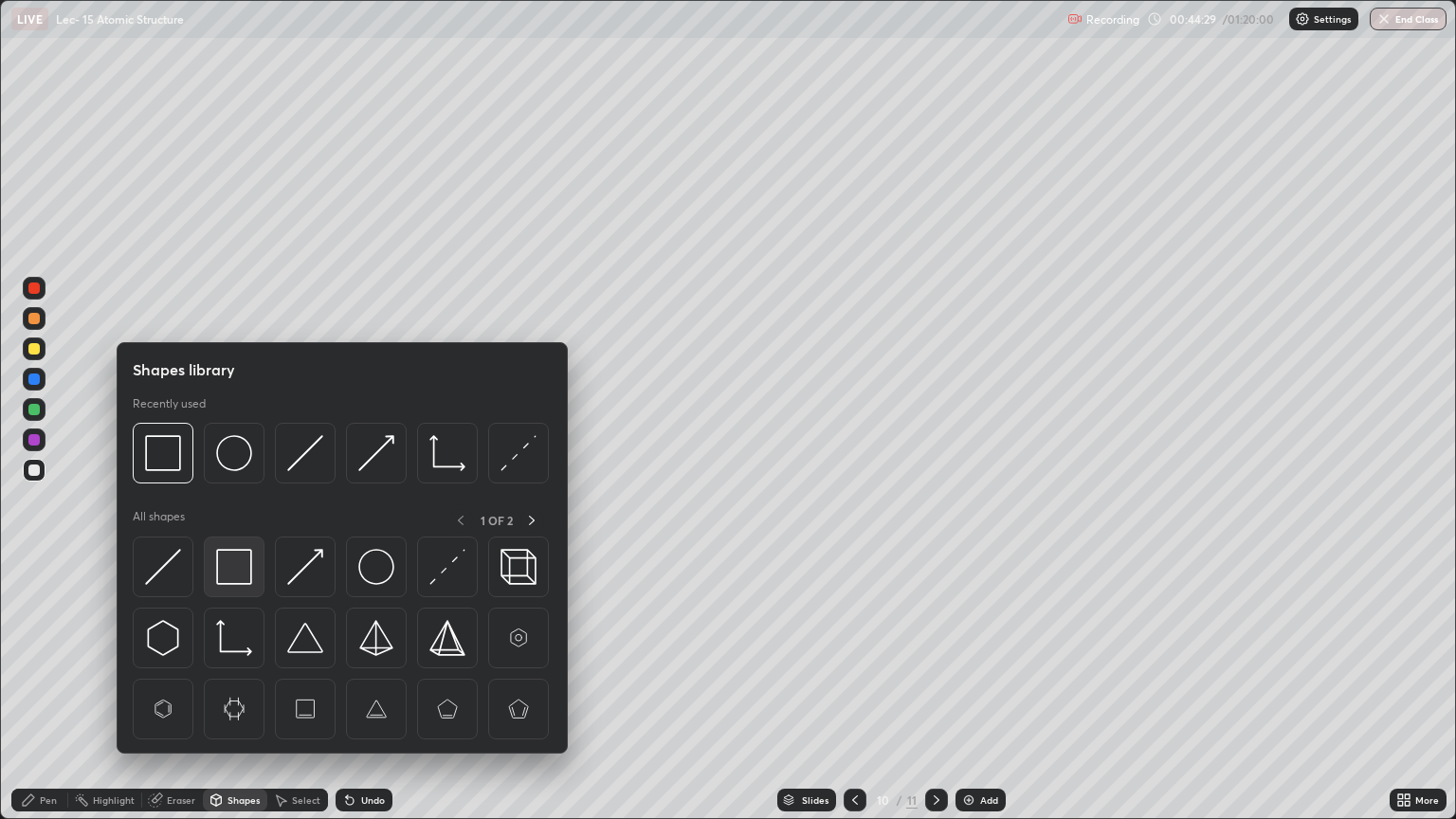 click at bounding box center [234, 567] 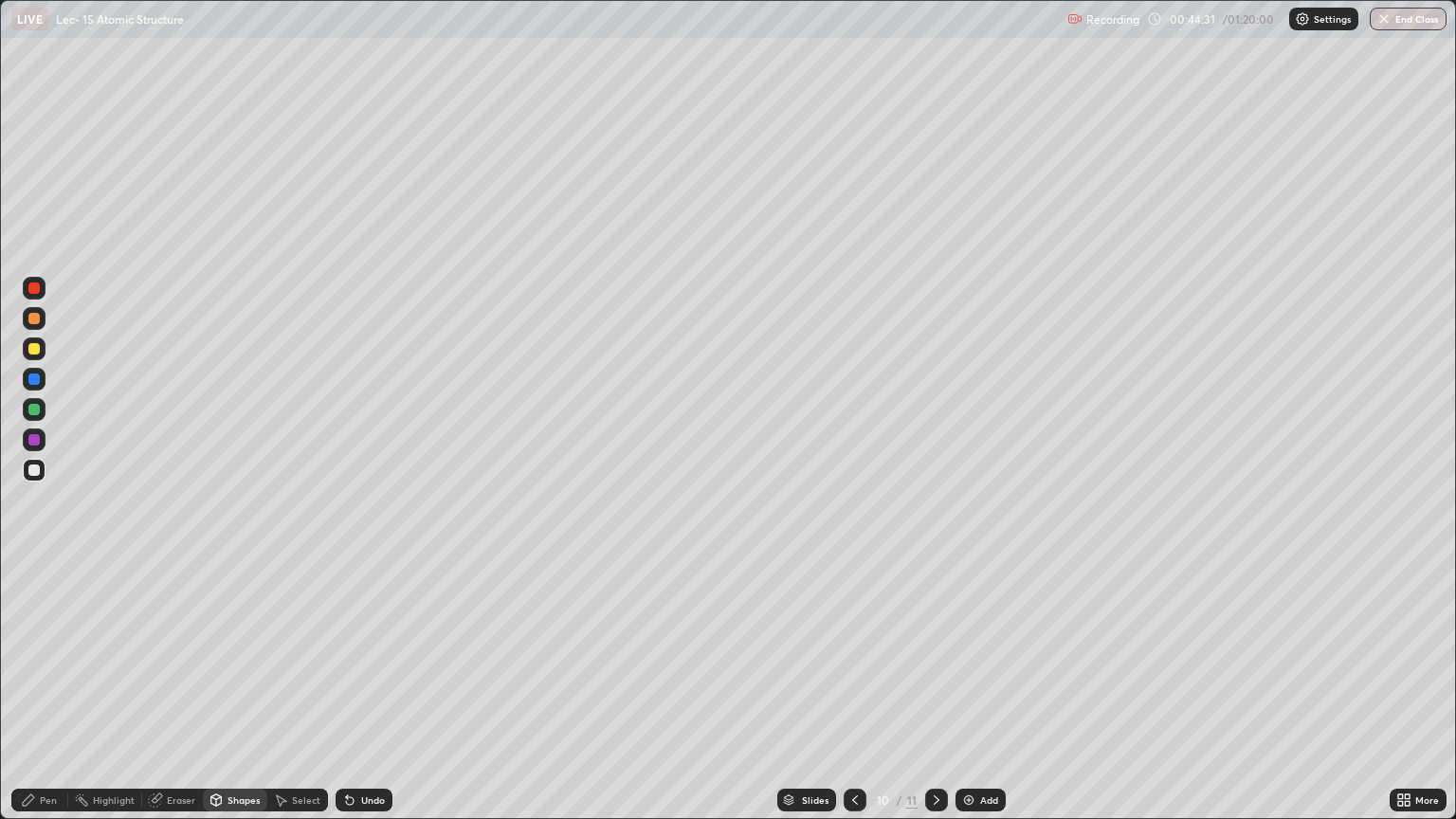 click on "Pen" at bounding box center [40, 800] 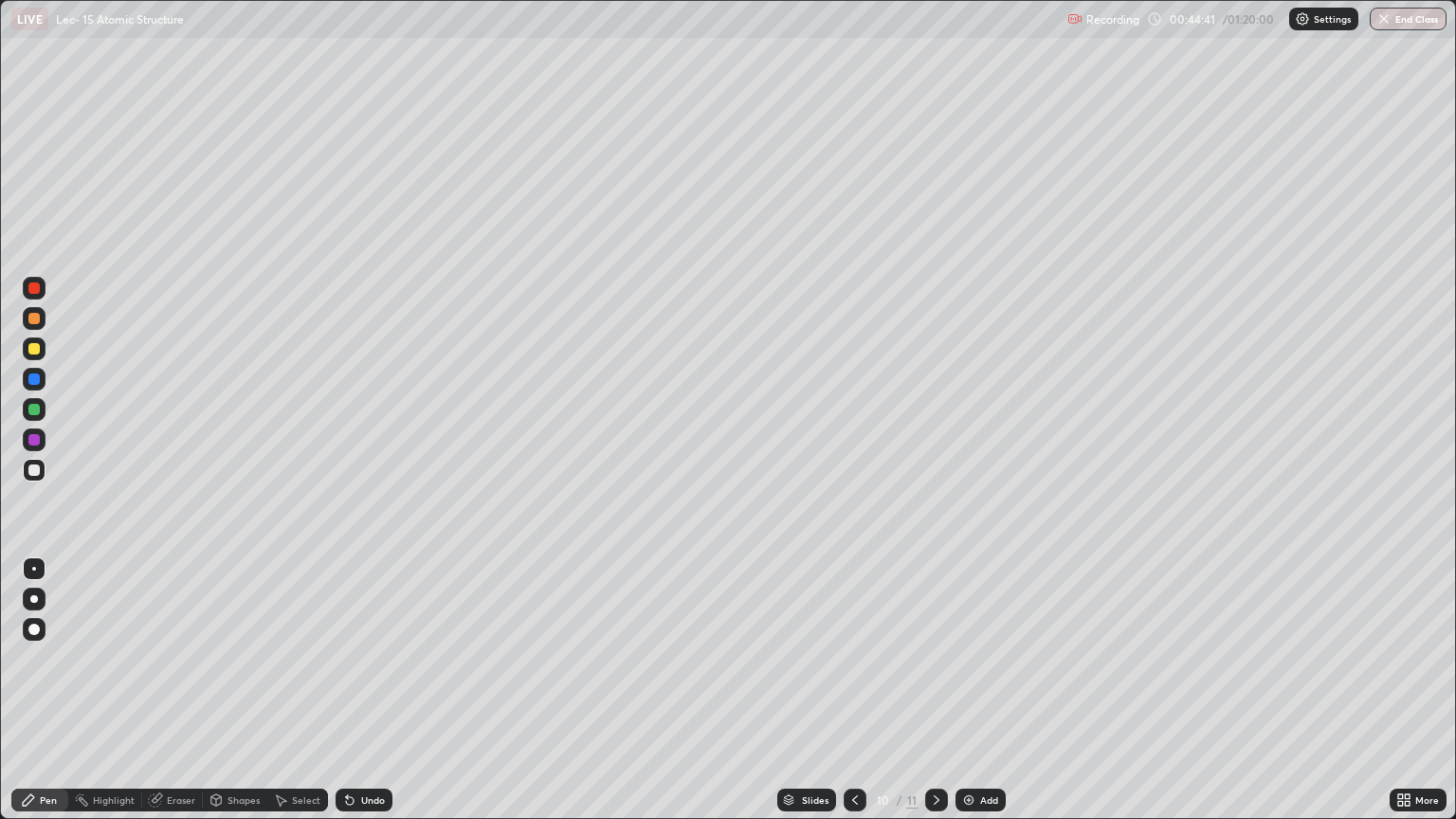 click 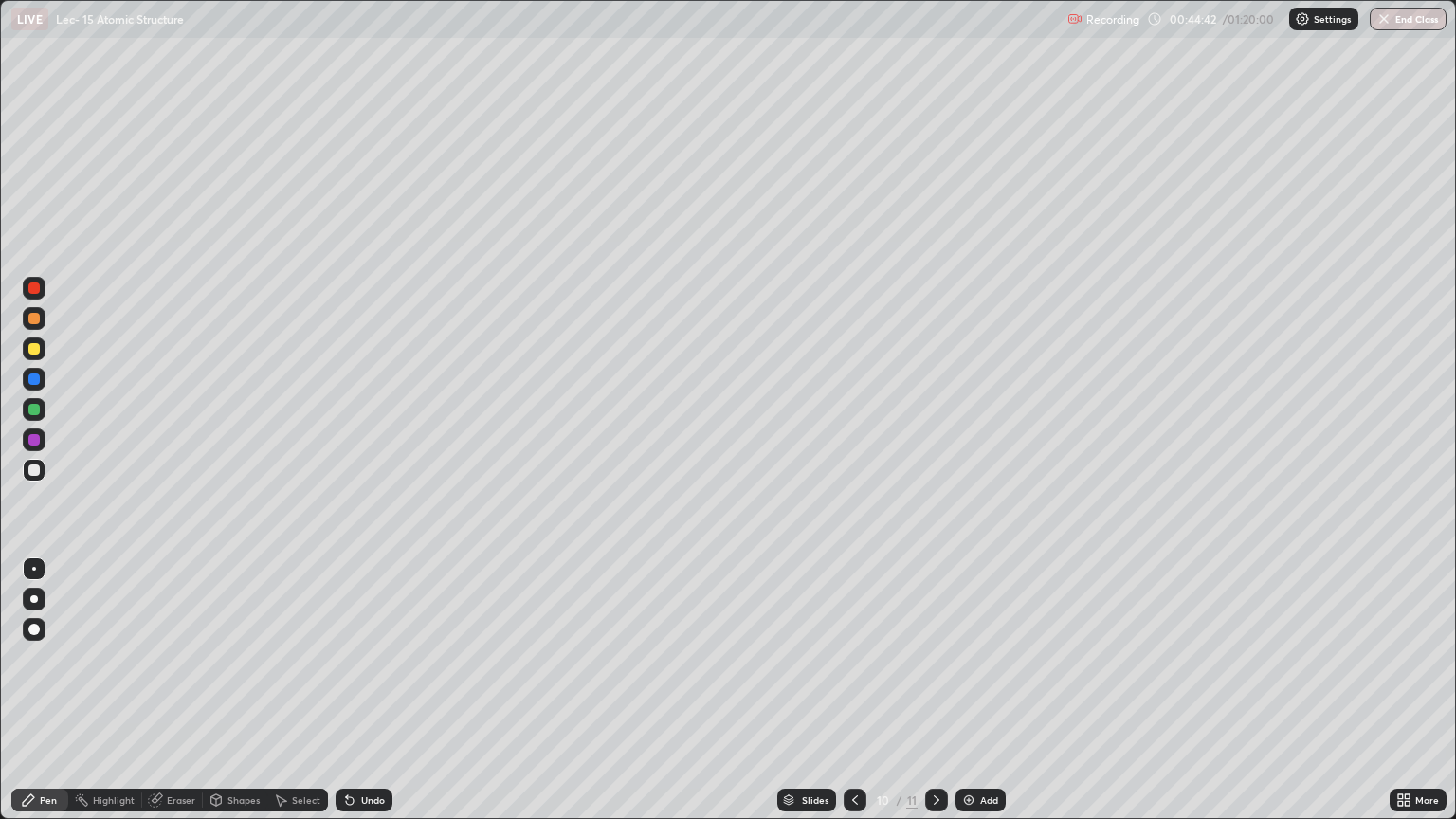 click on "Undo" at bounding box center (364, 800) 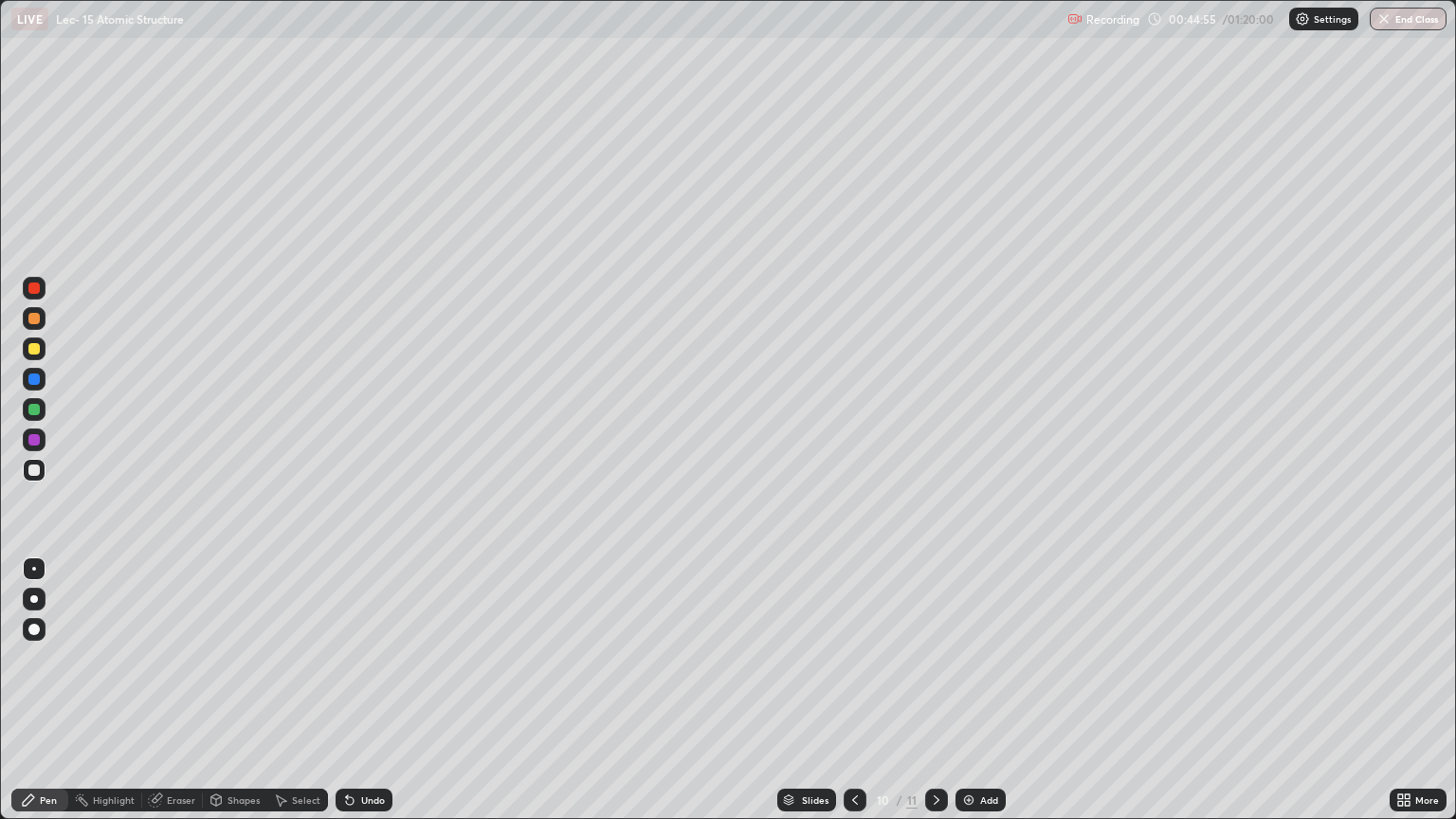 click 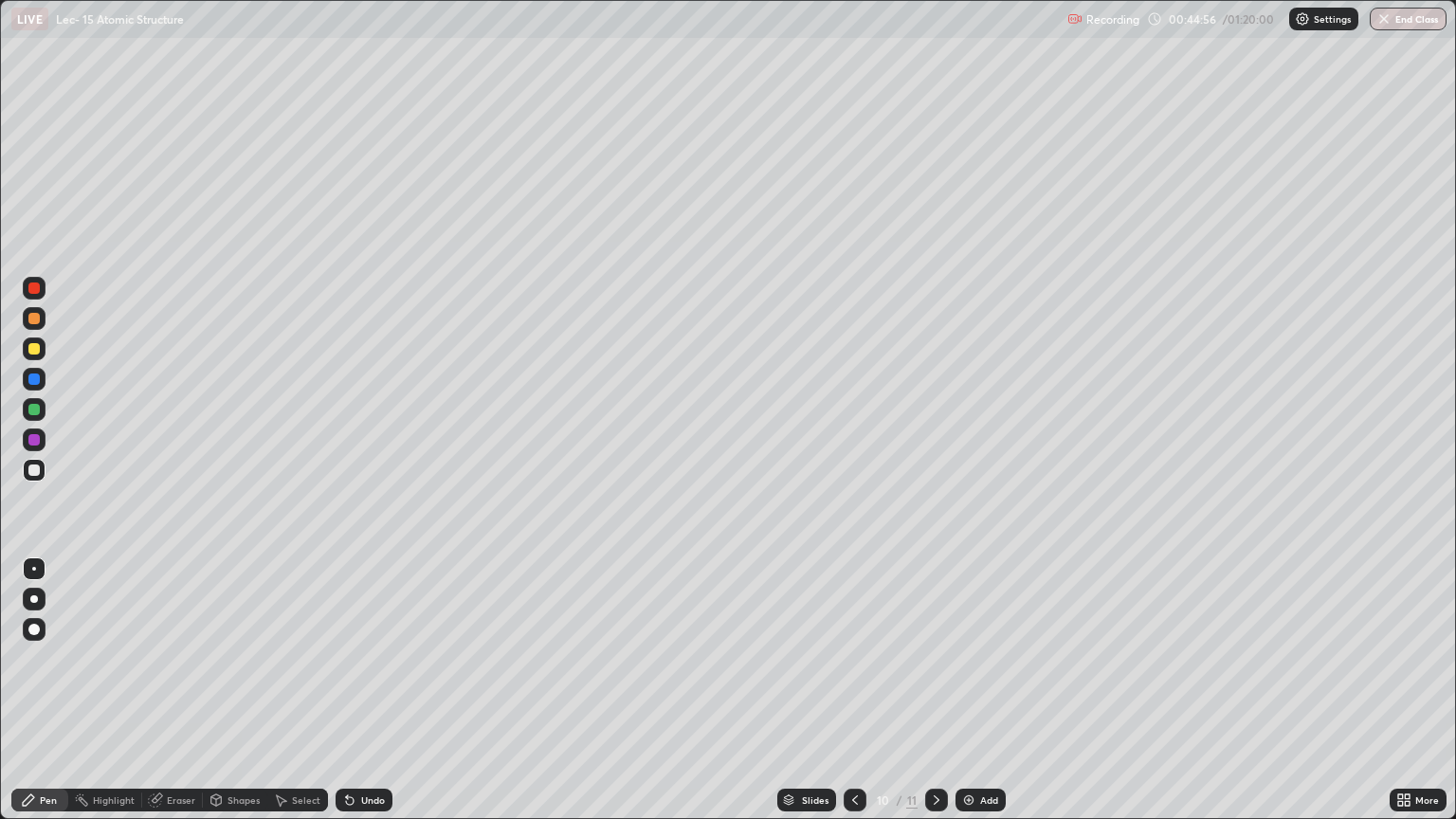 click on "Undo" at bounding box center [364, 800] 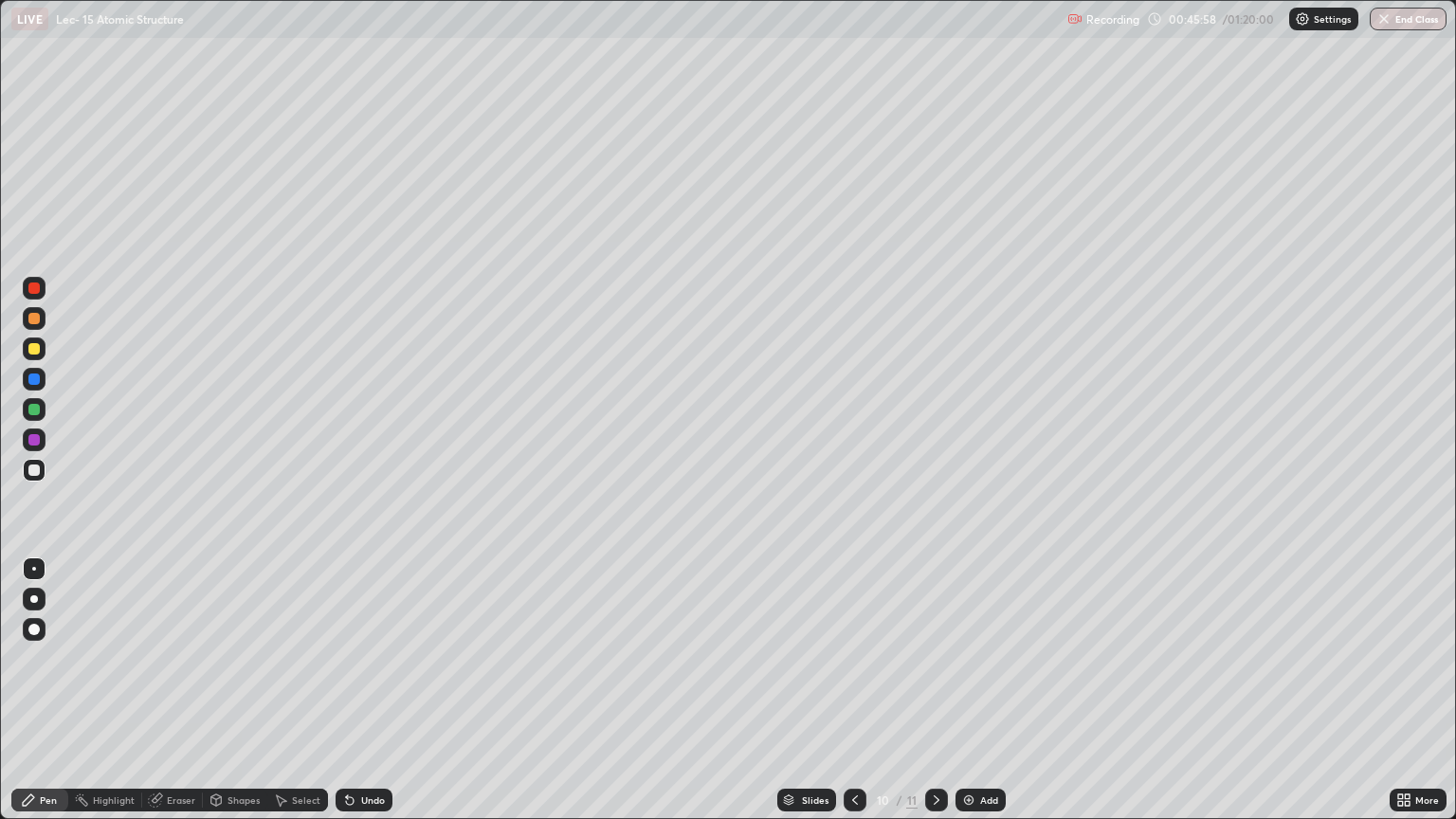 click 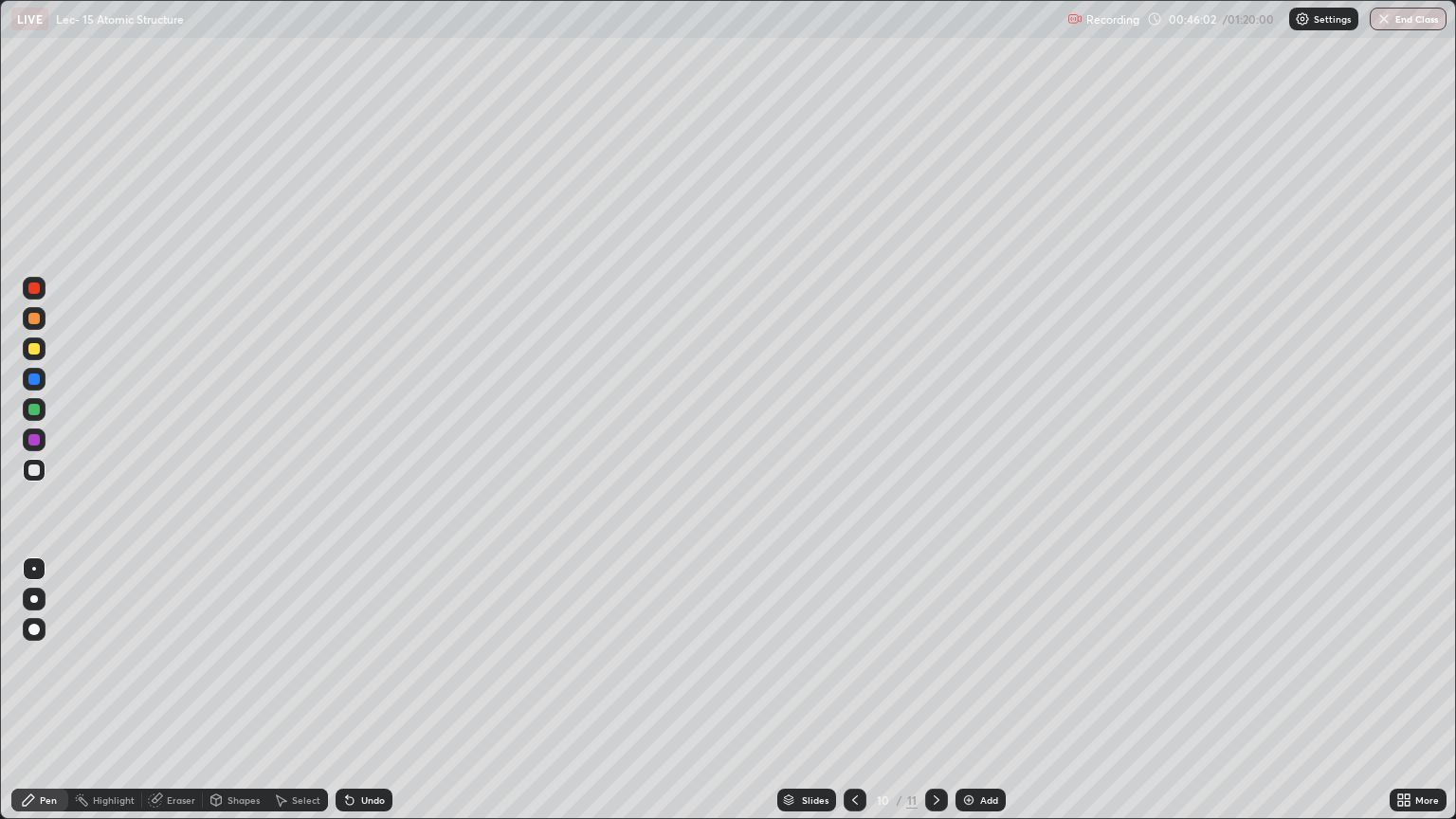 click 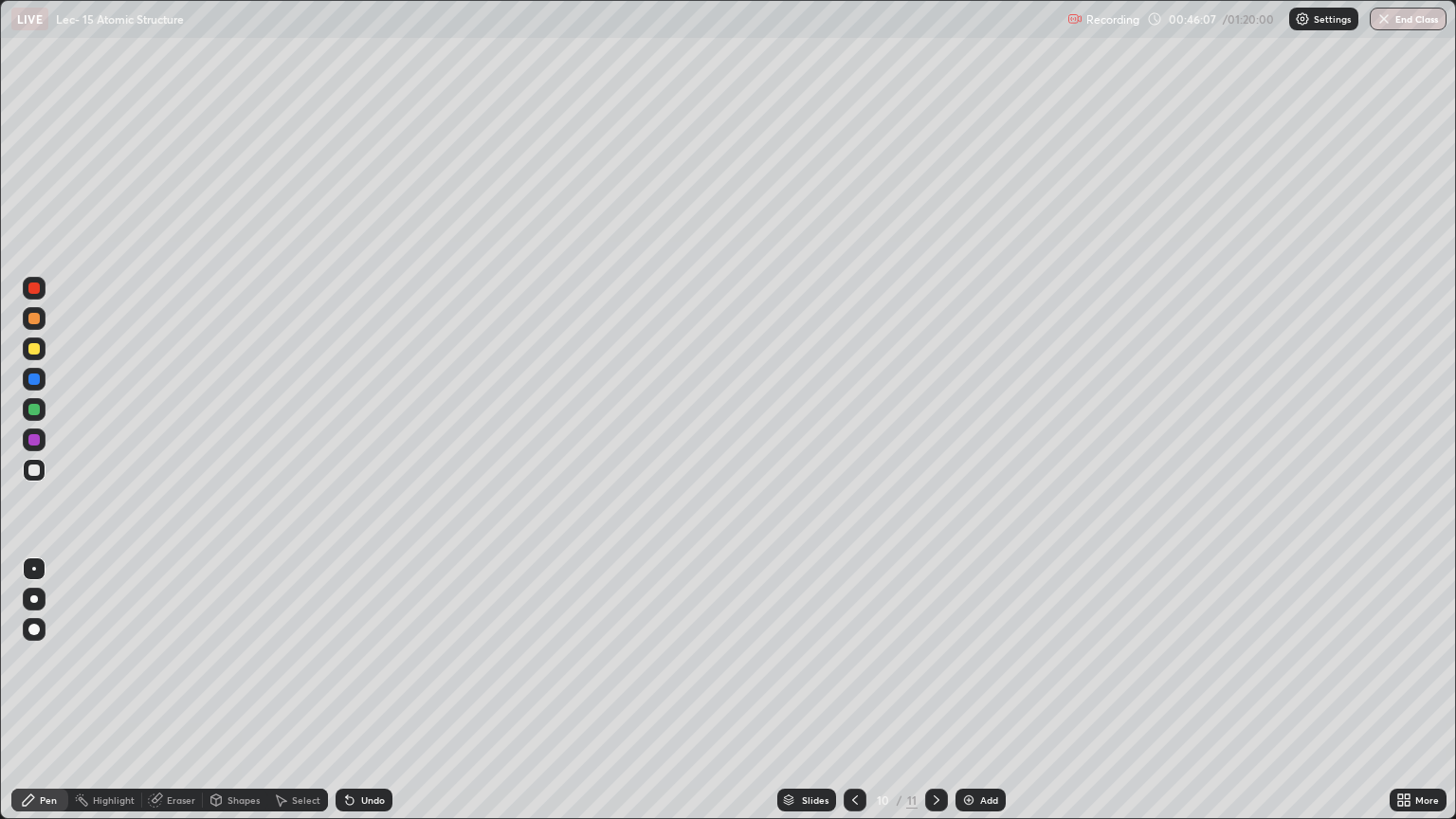 click 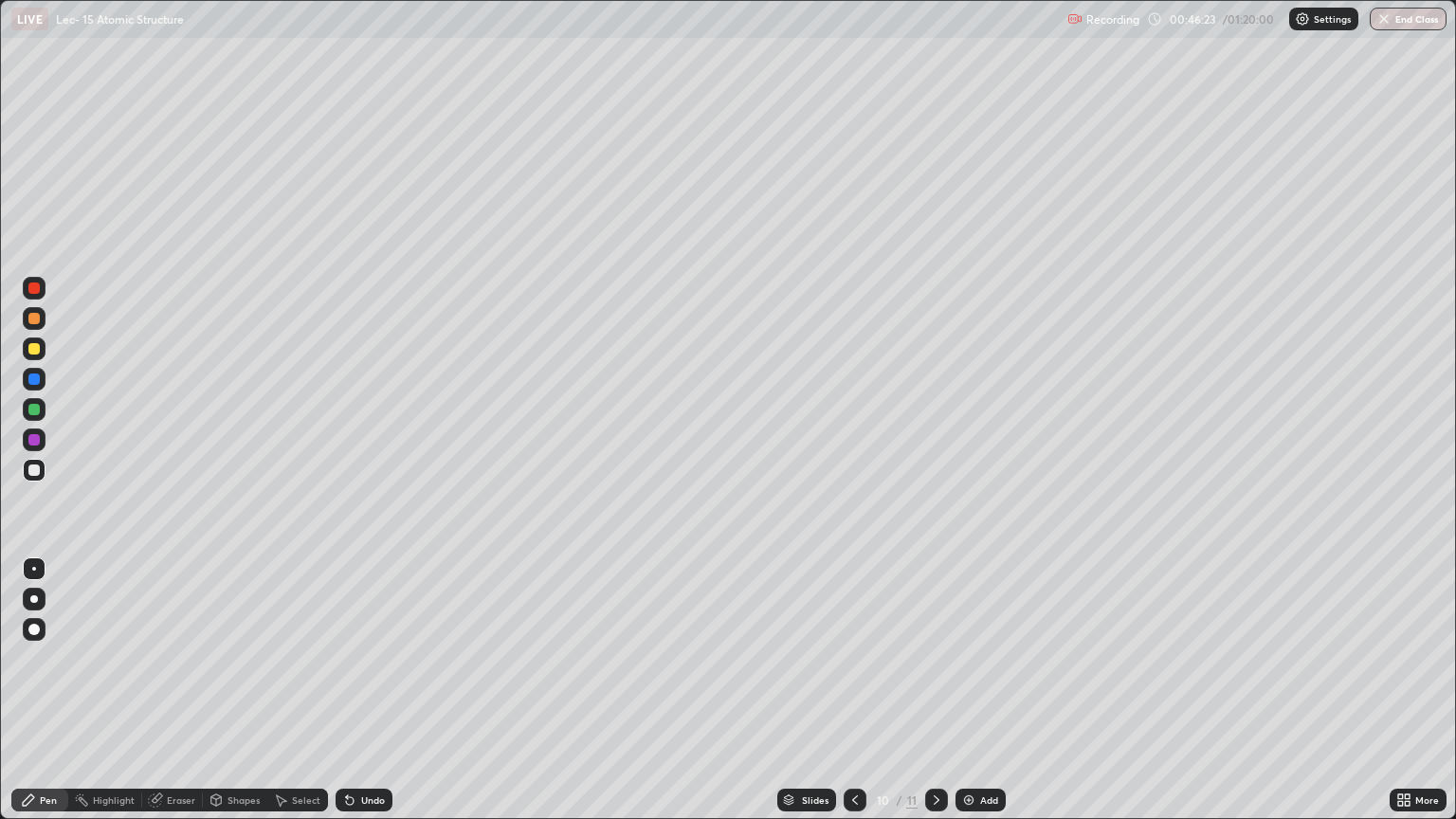 click at bounding box center (969, 800) 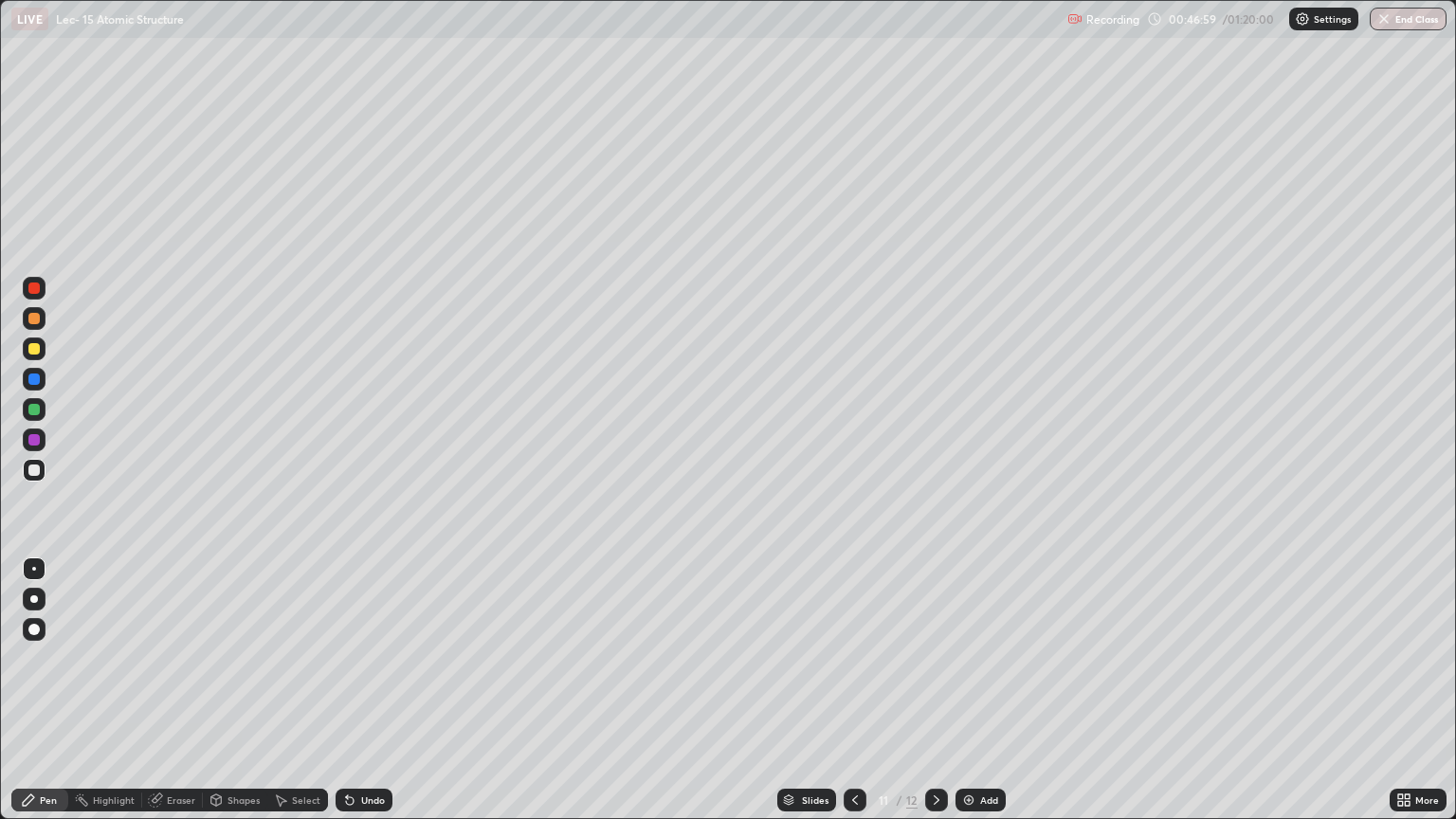 click at bounding box center [855, 800] 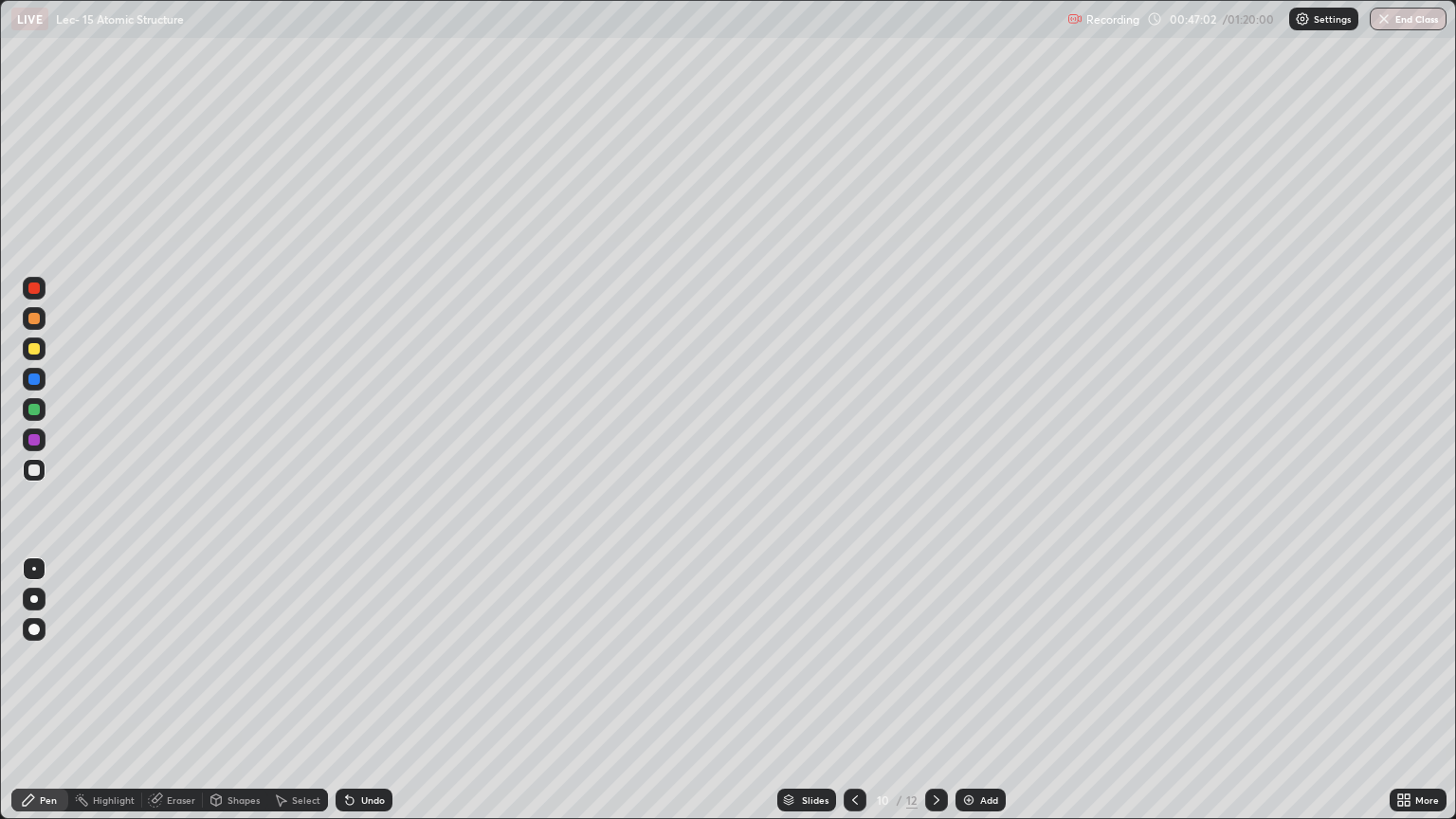 click 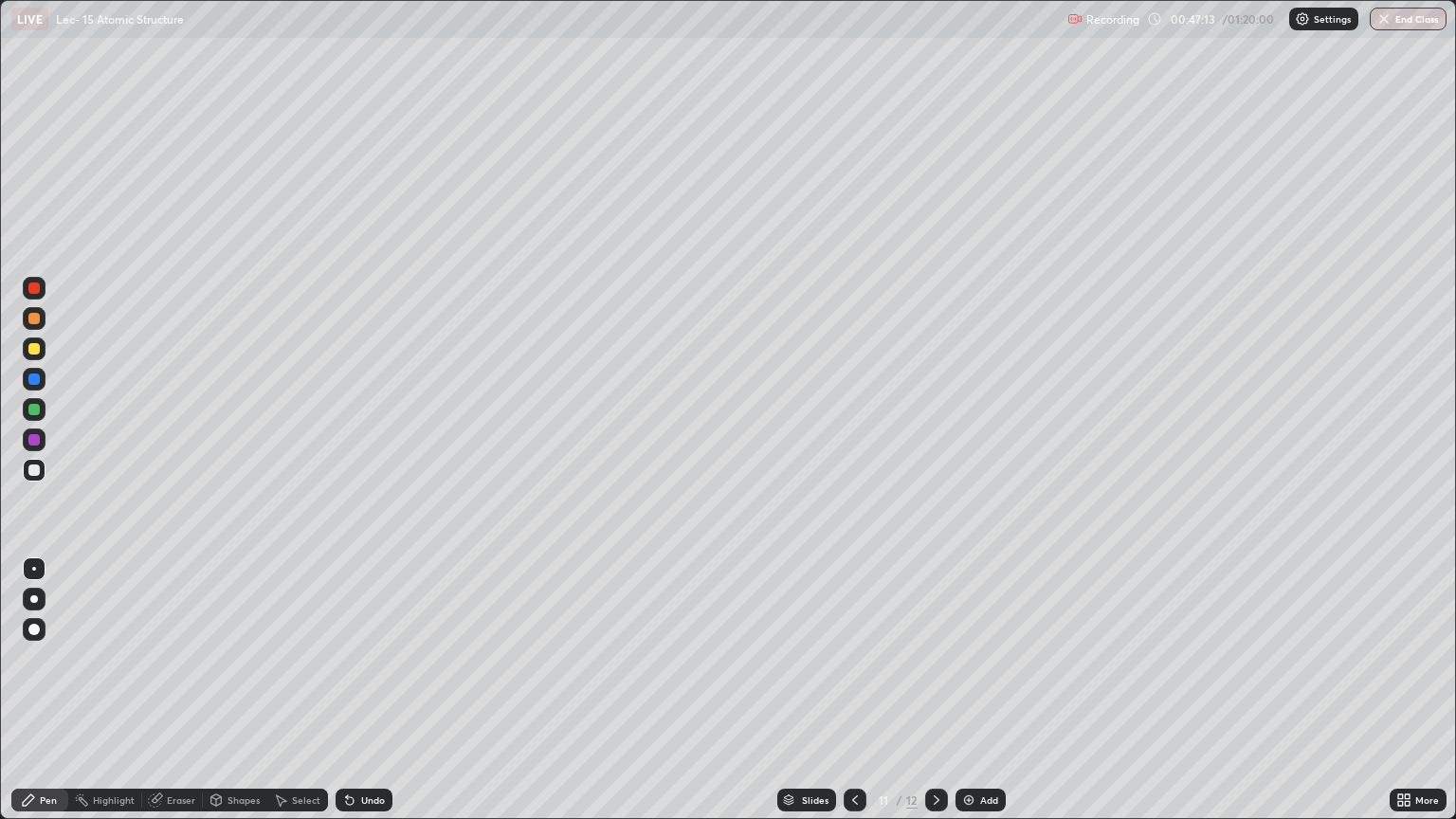 click 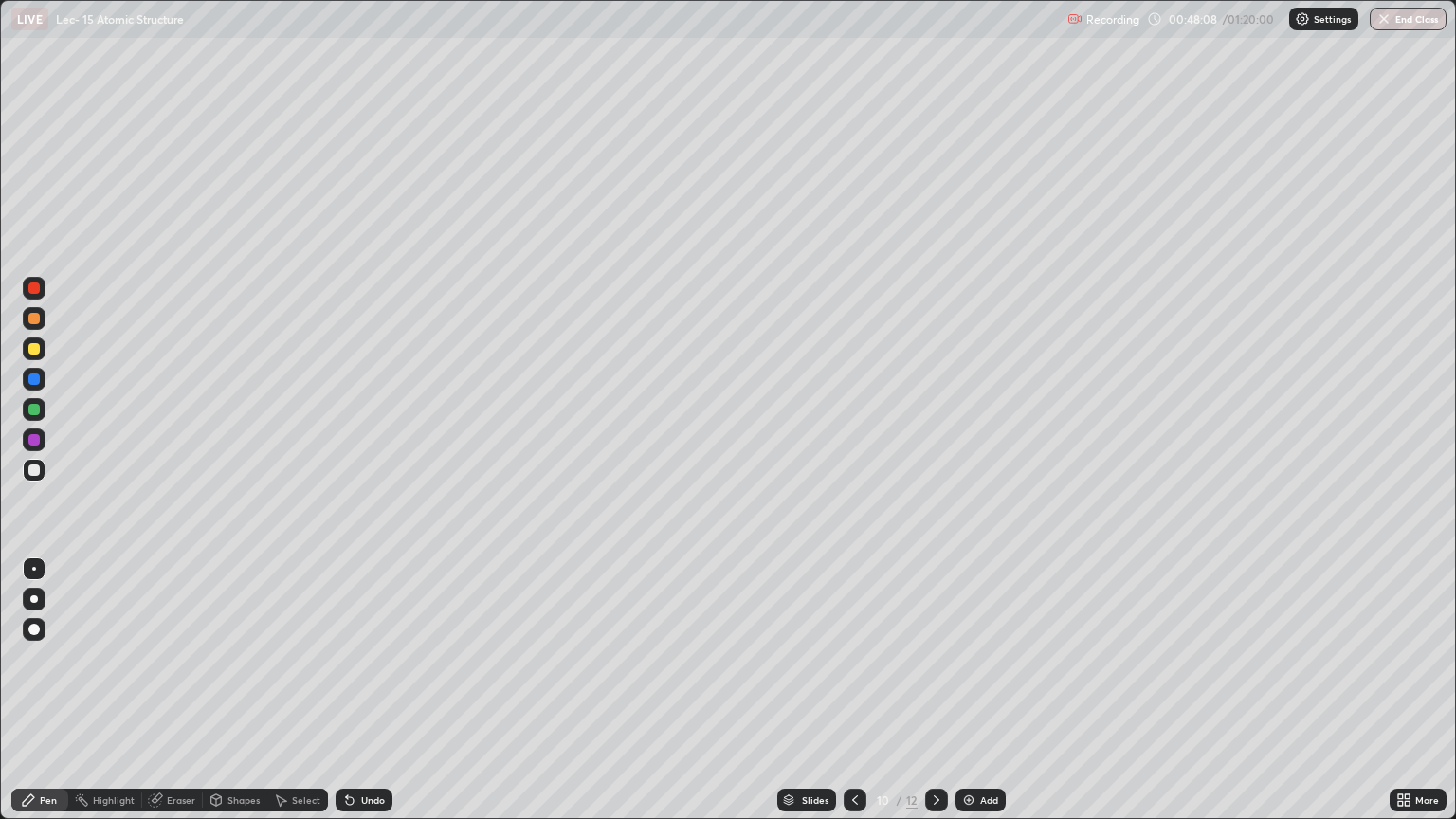 click 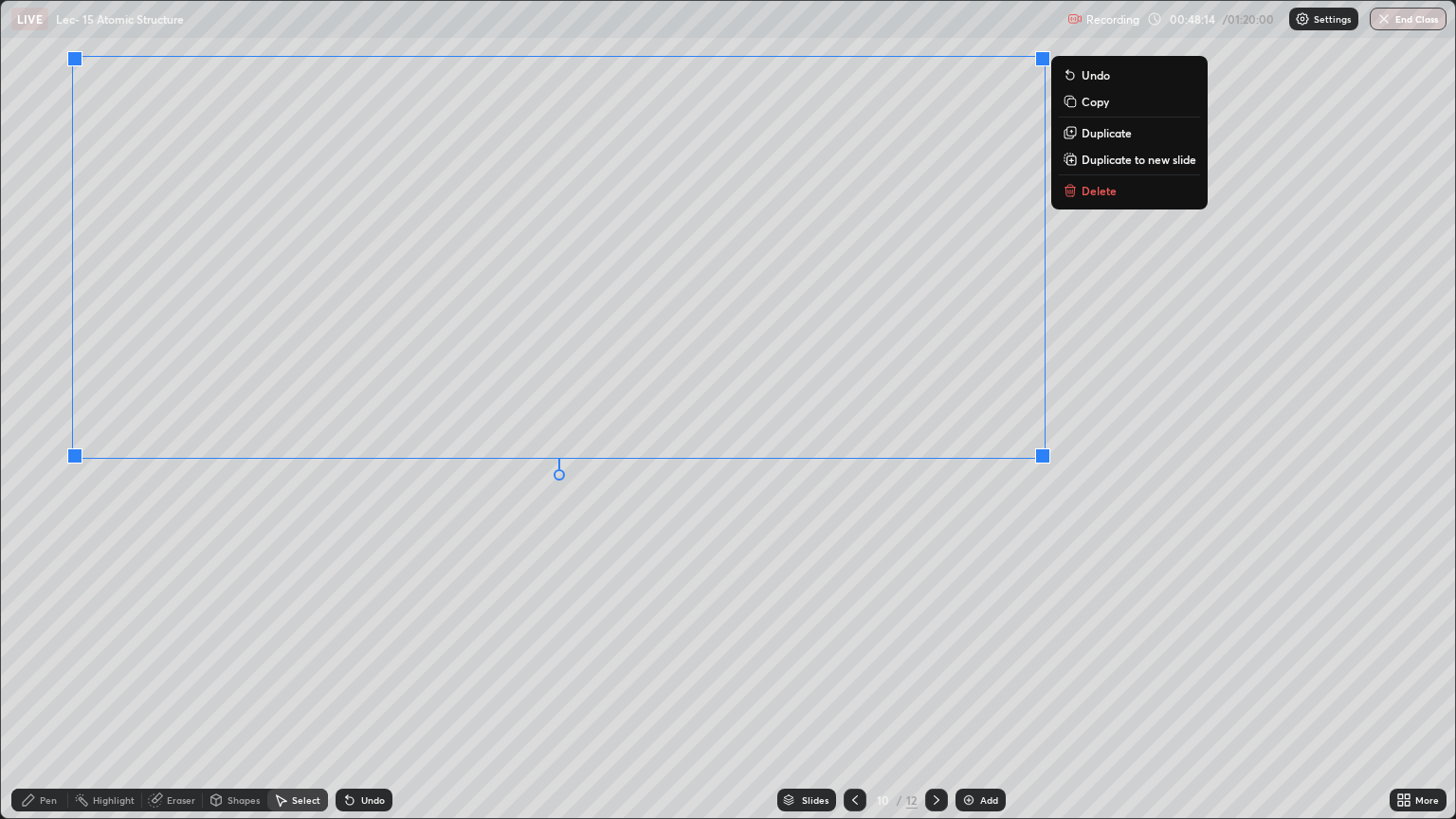 click on "Pen" at bounding box center (40, 800) 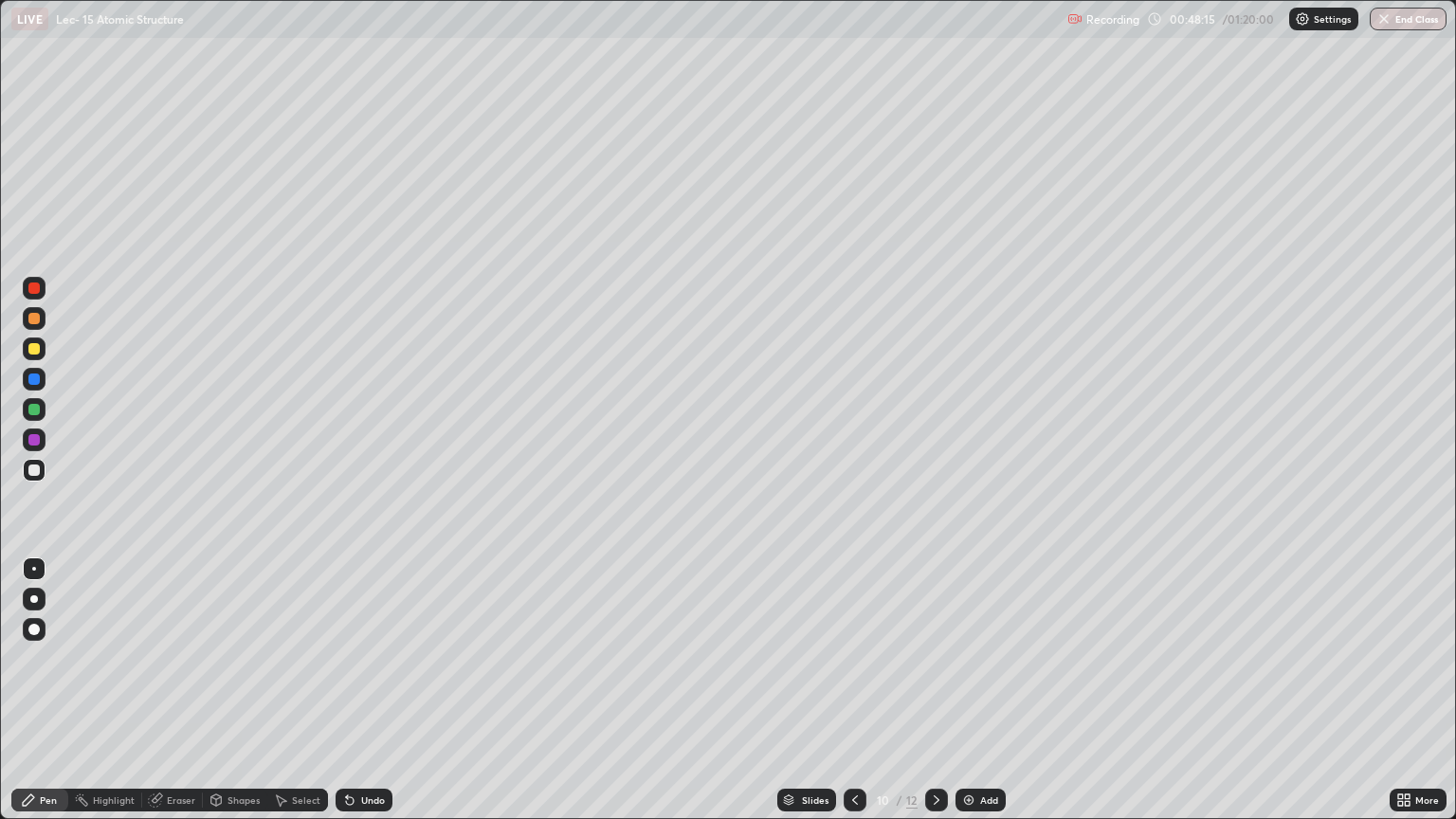click at bounding box center [34, 318] 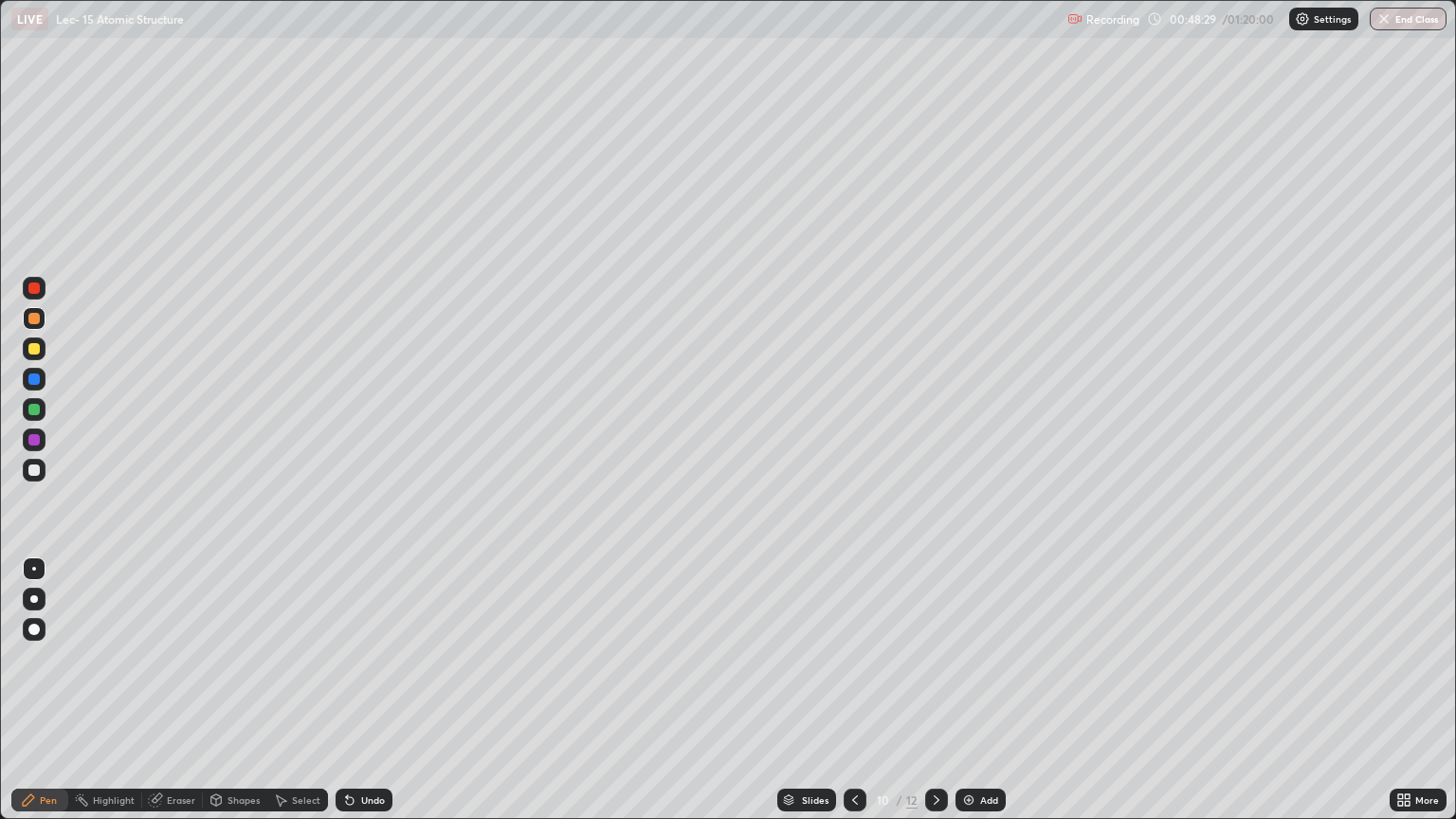 click on "Shapes" at bounding box center [244, 800] 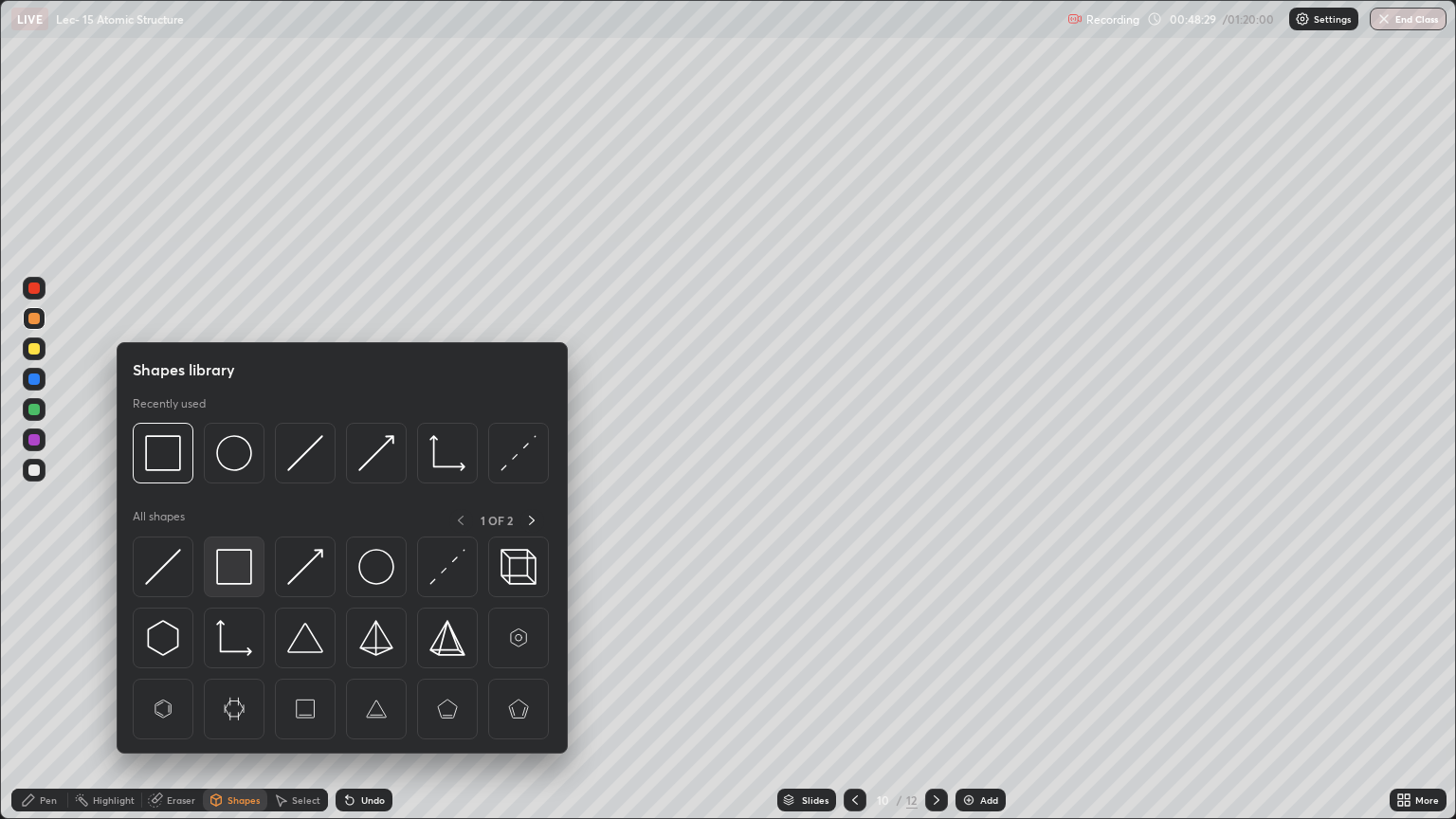 click at bounding box center (234, 567) 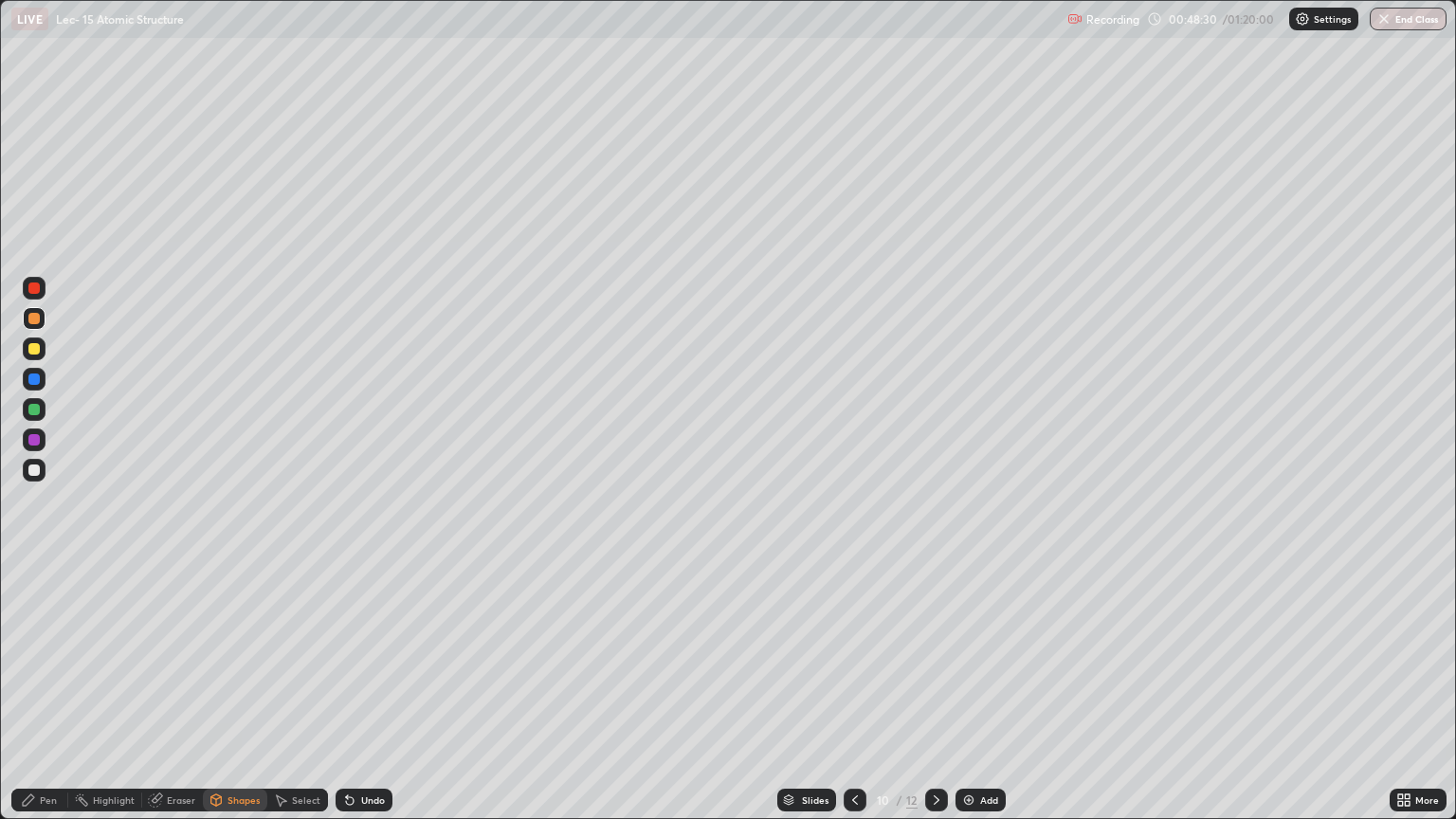 click 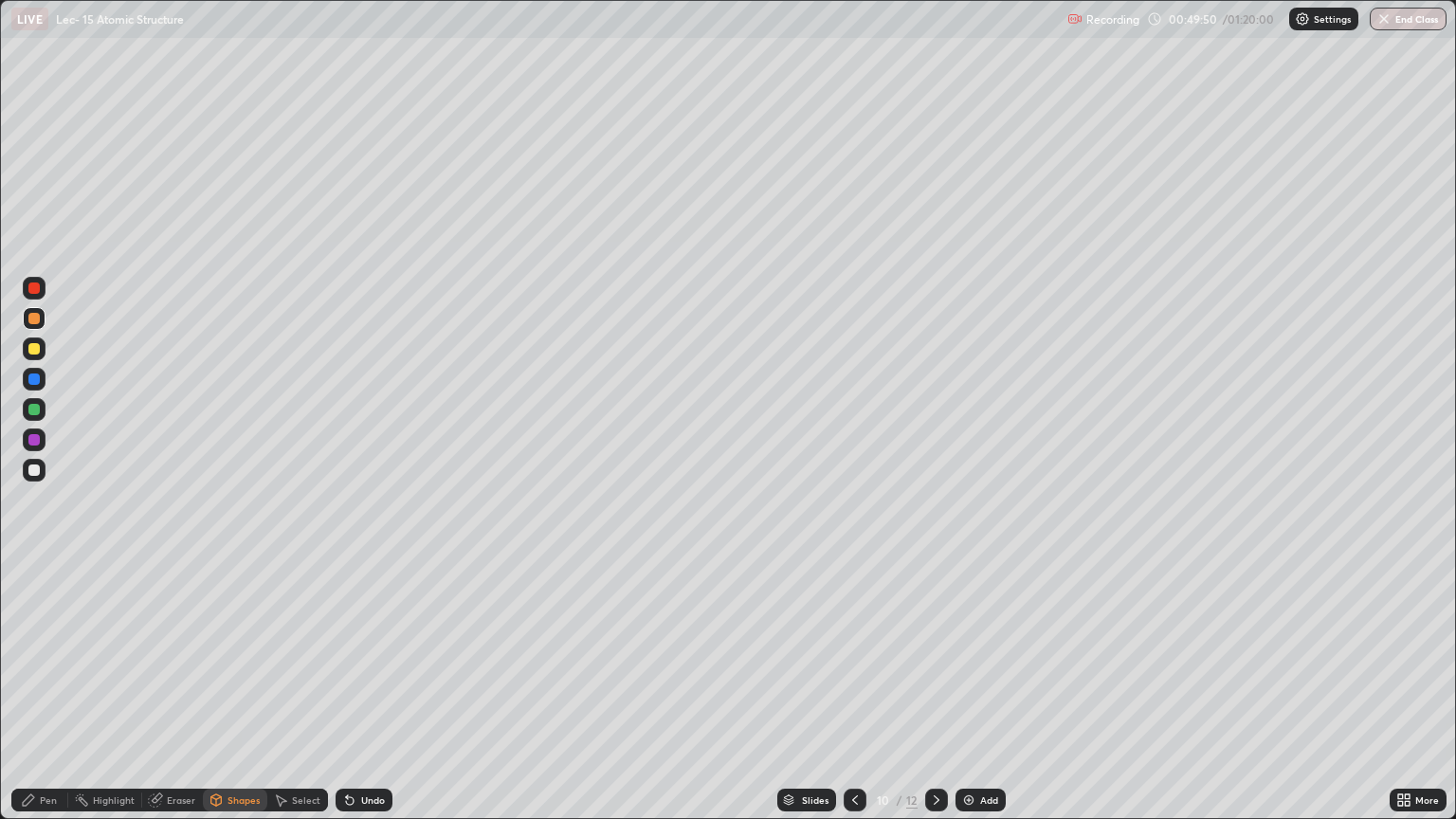 click on "Add" at bounding box center [980, 800] 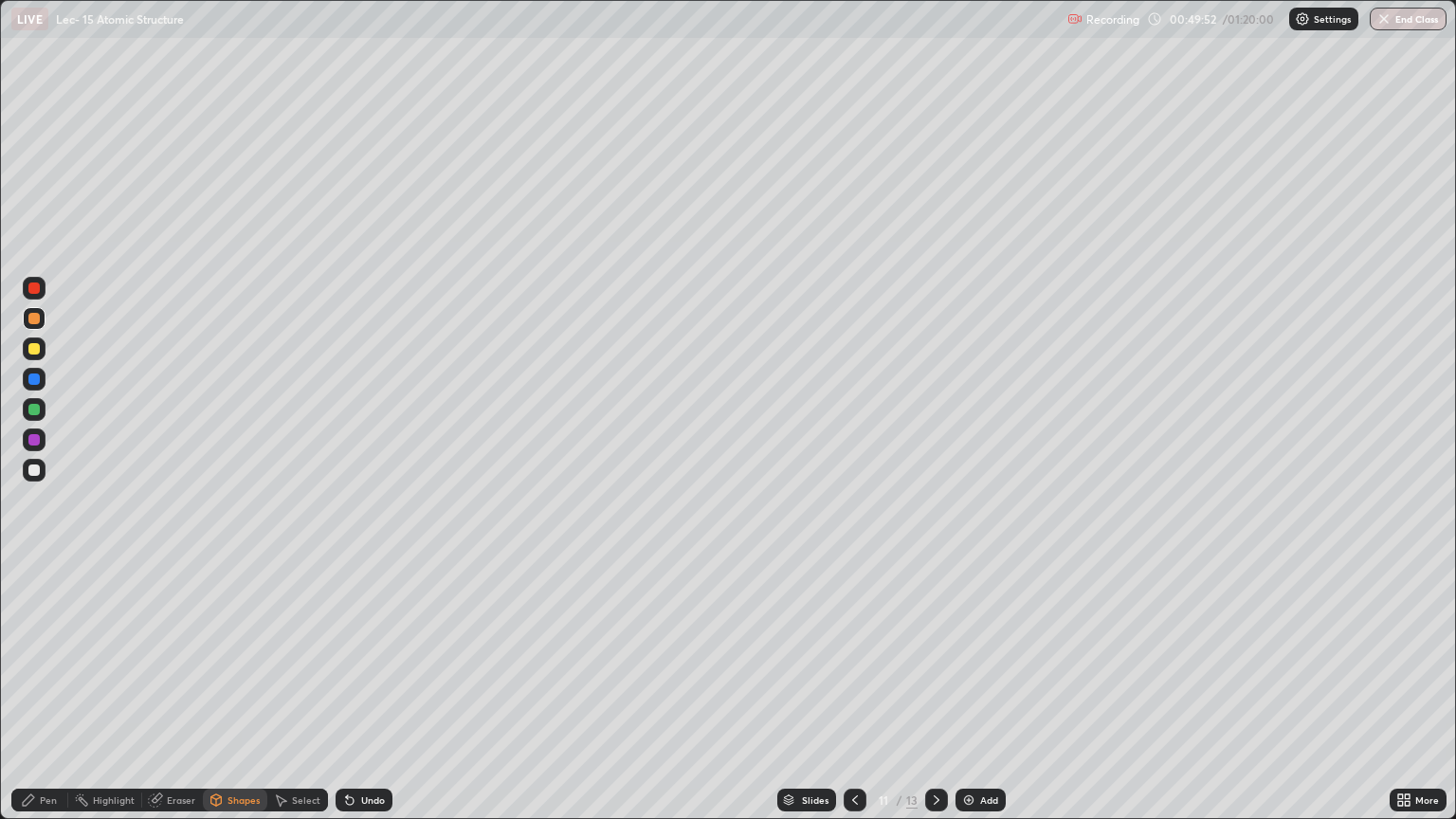 click at bounding box center [34, 470] 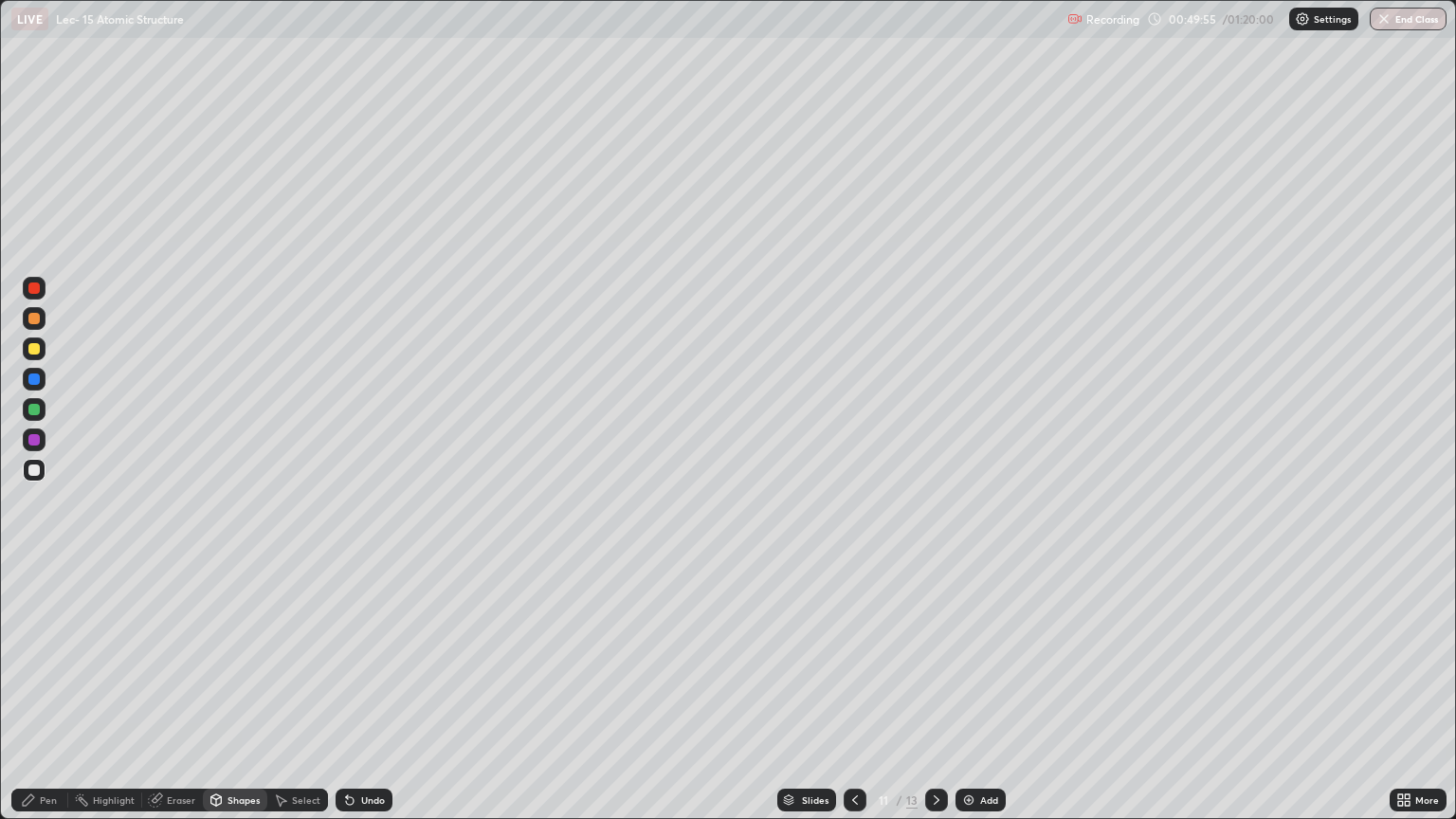 click on "Pen" at bounding box center [40, 800] 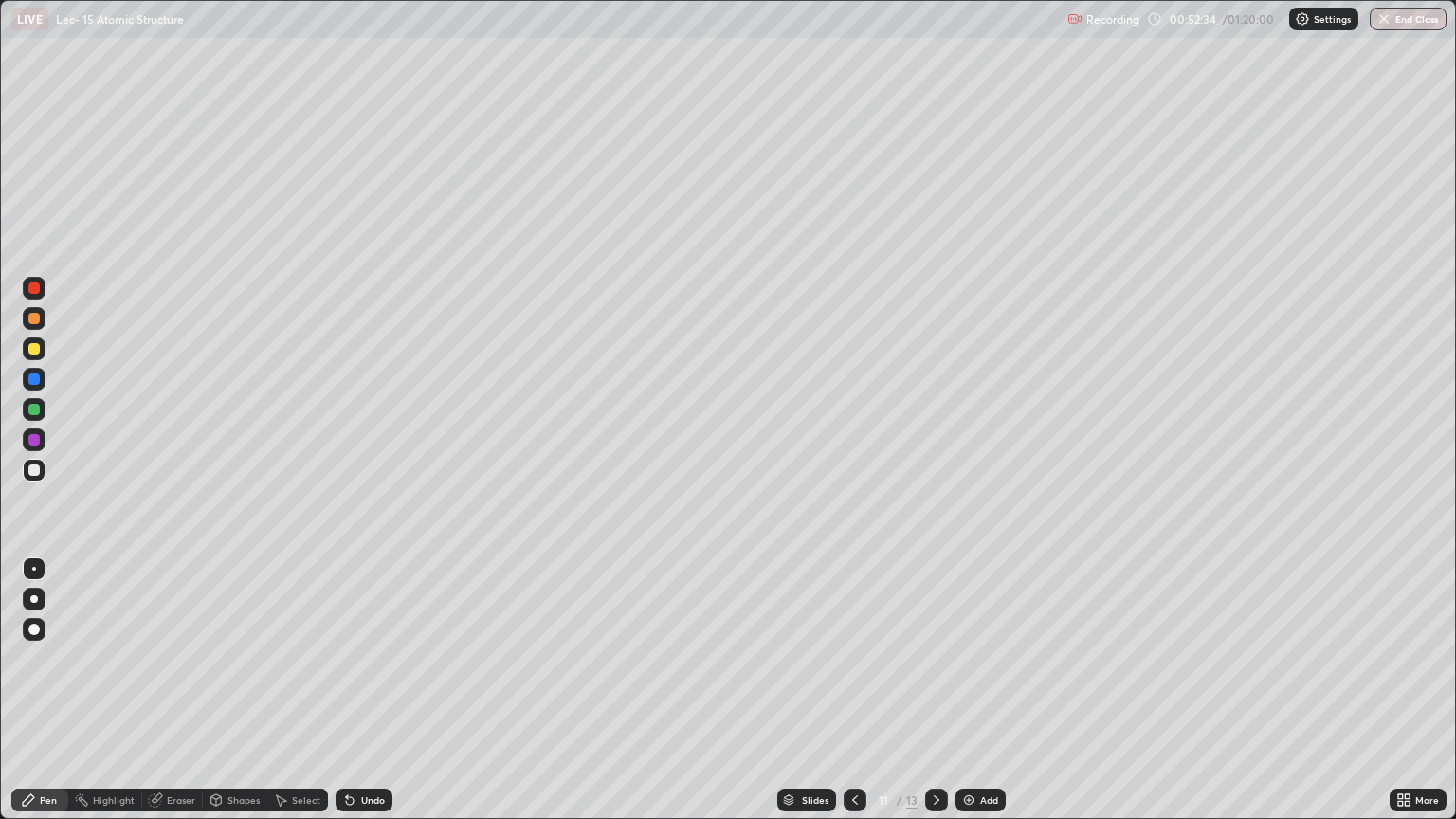 click on "Select" at bounding box center (298, 800) 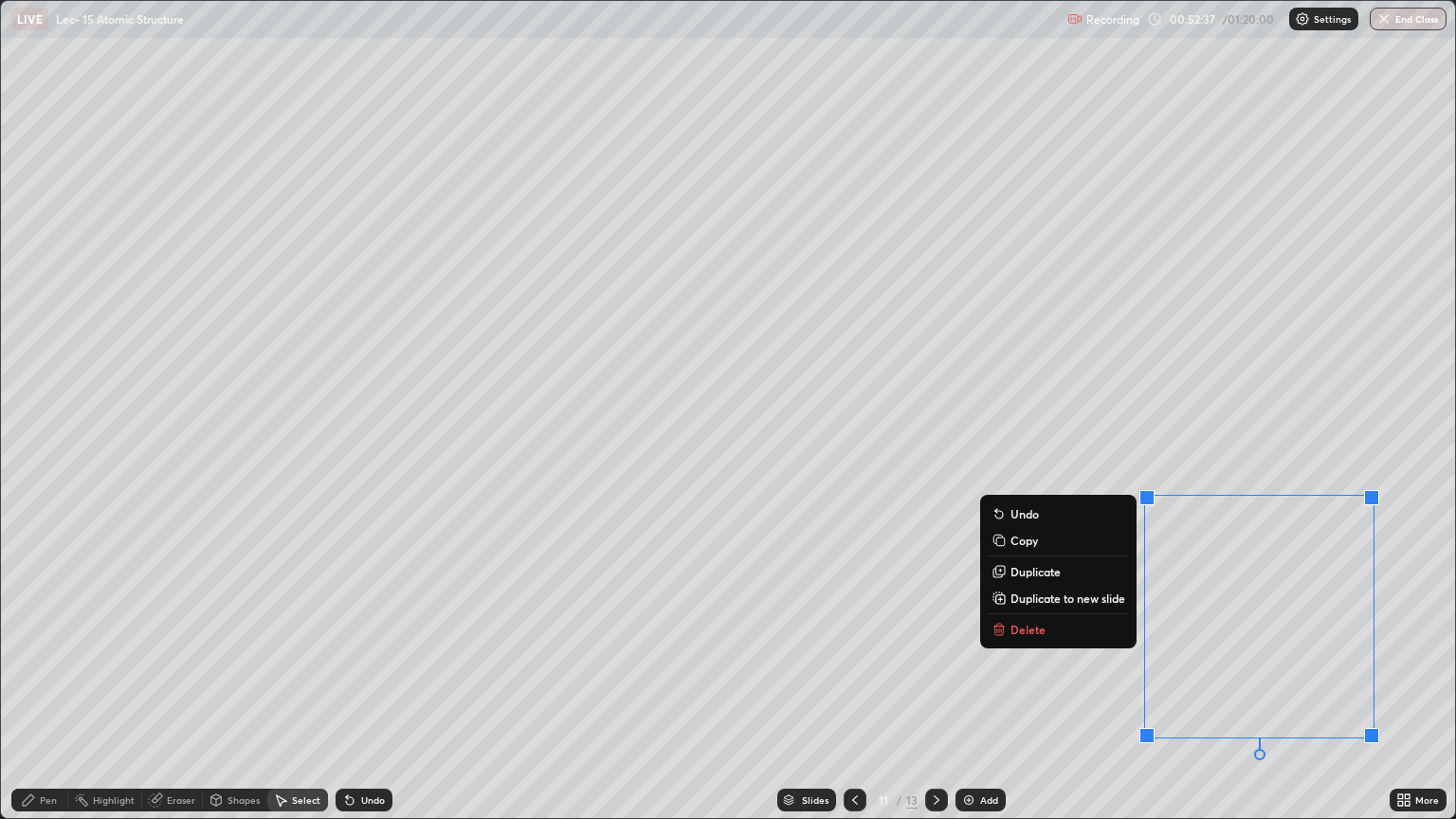 click on "Delete" at bounding box center (1058, 629) 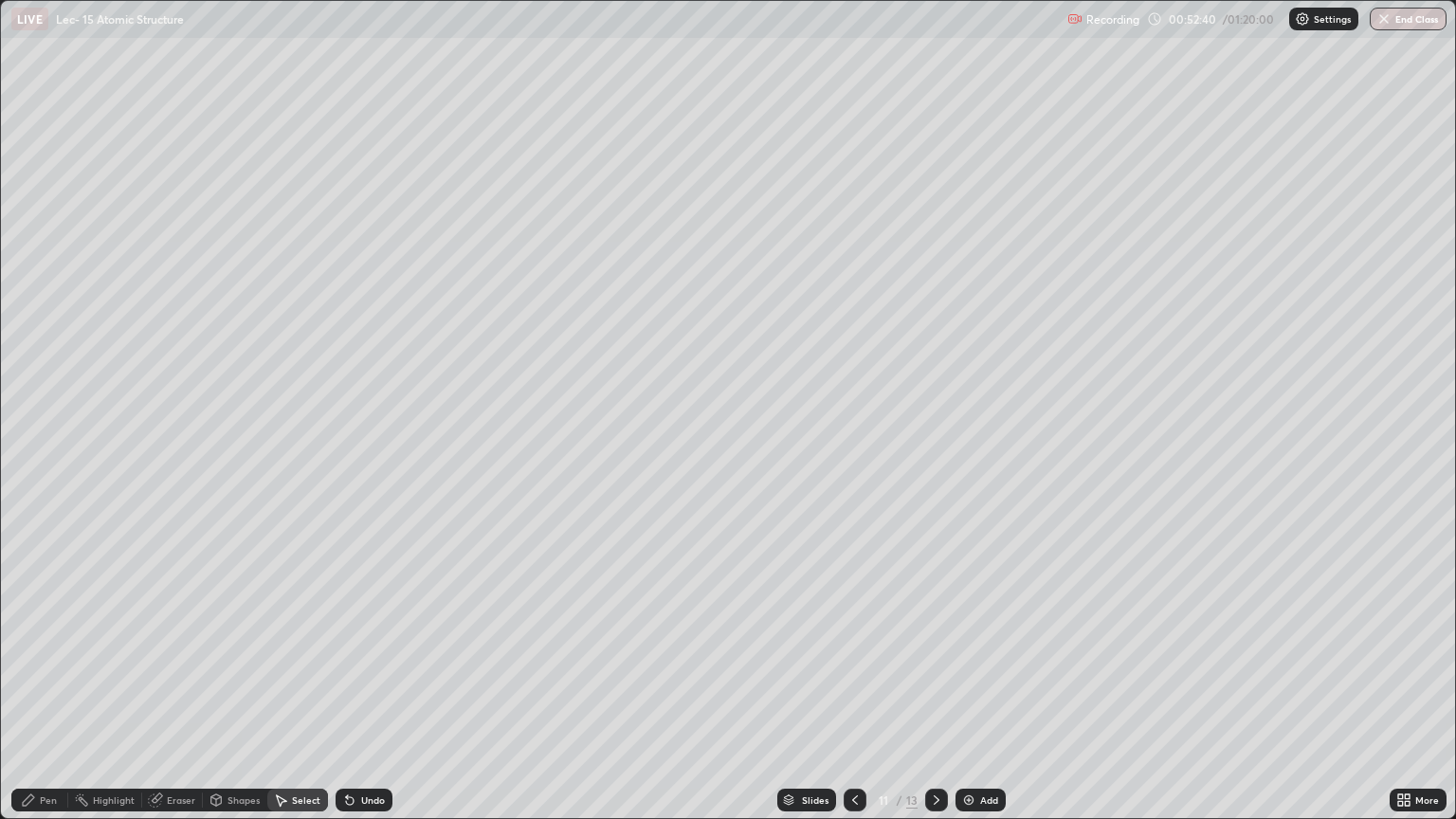 click on "Undo" at bounding box center [373, 800] 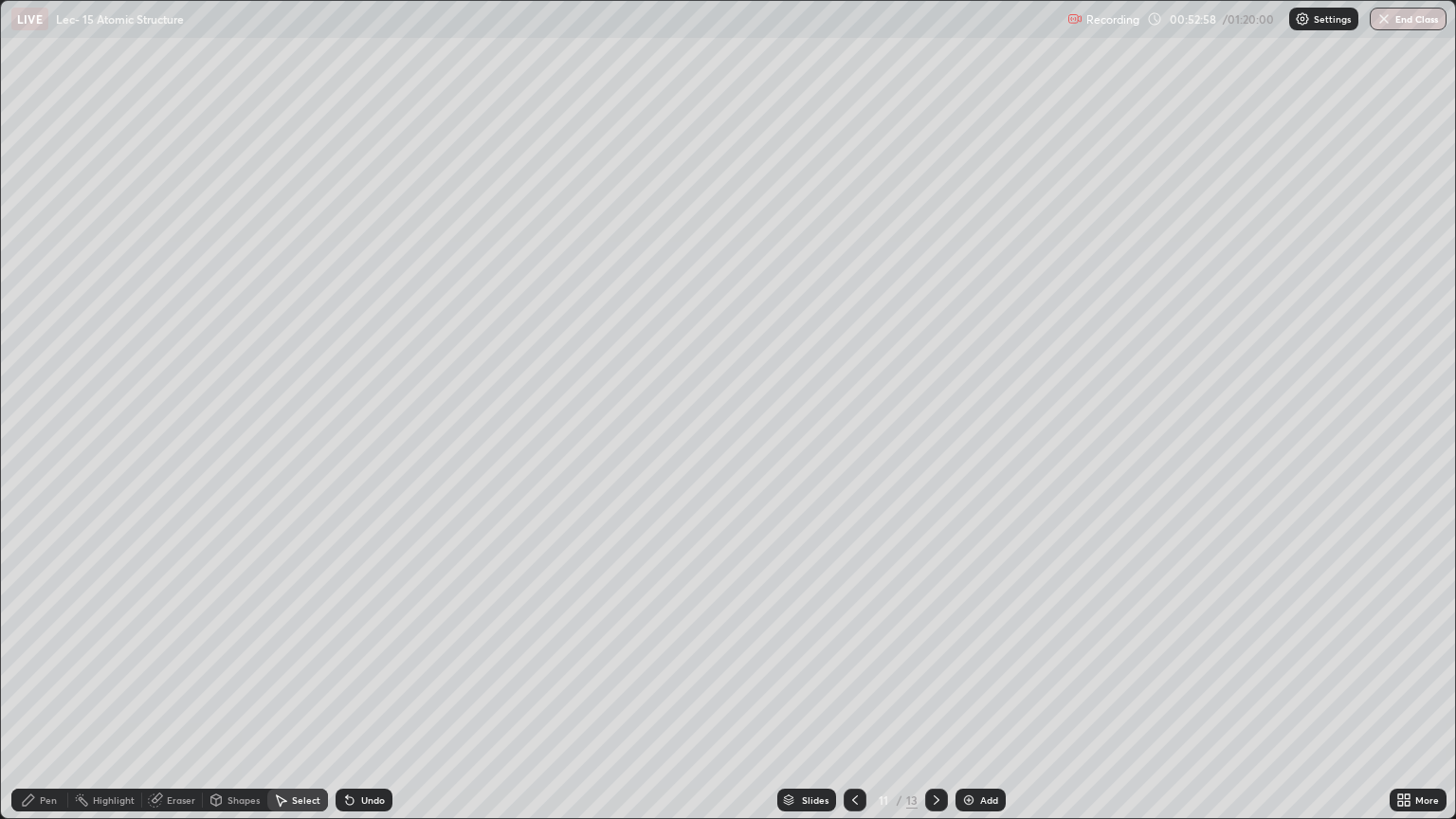 click on "Pen" at bounding box center (48, 800) 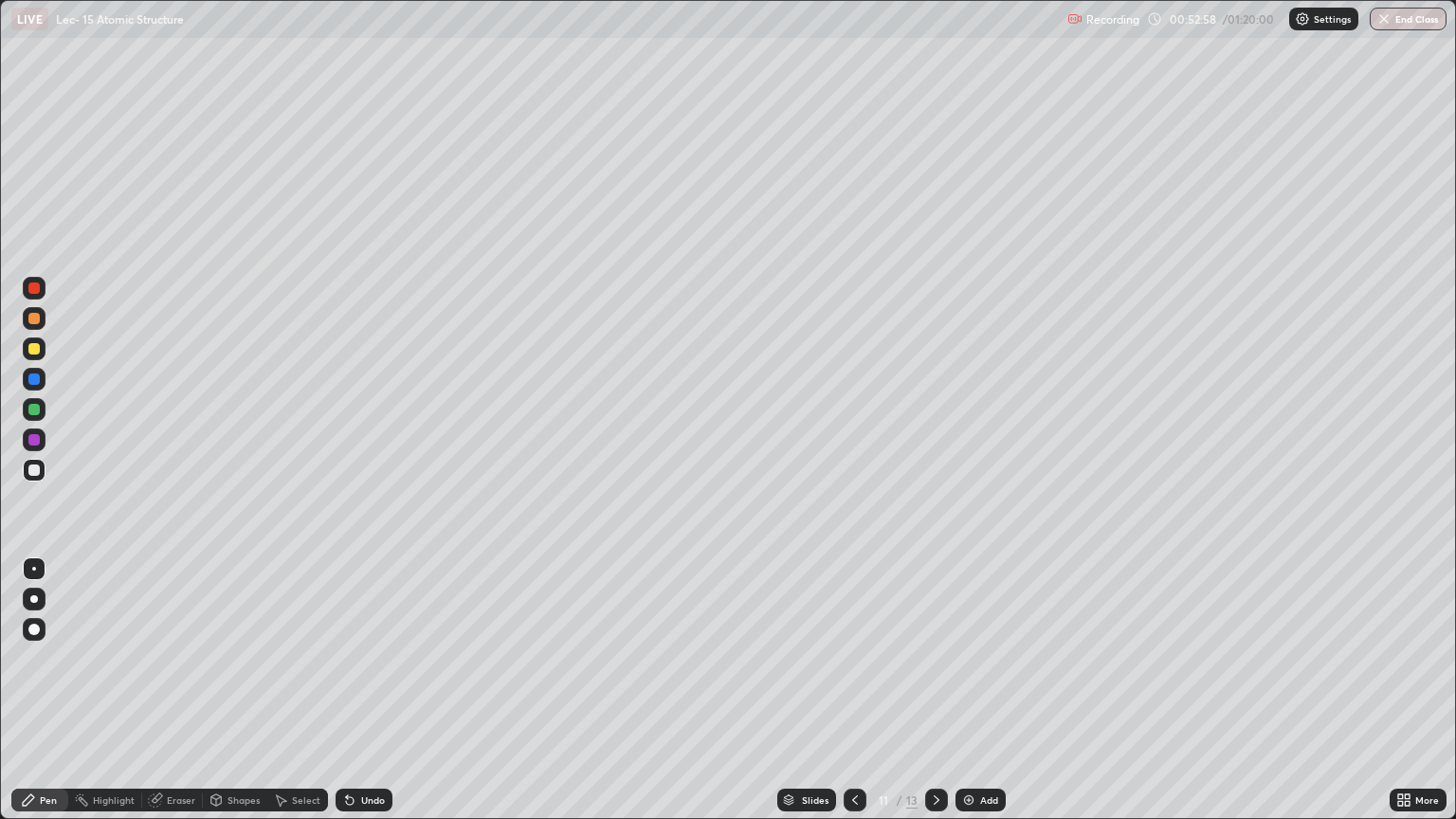 click at bounding box center [34, 349] 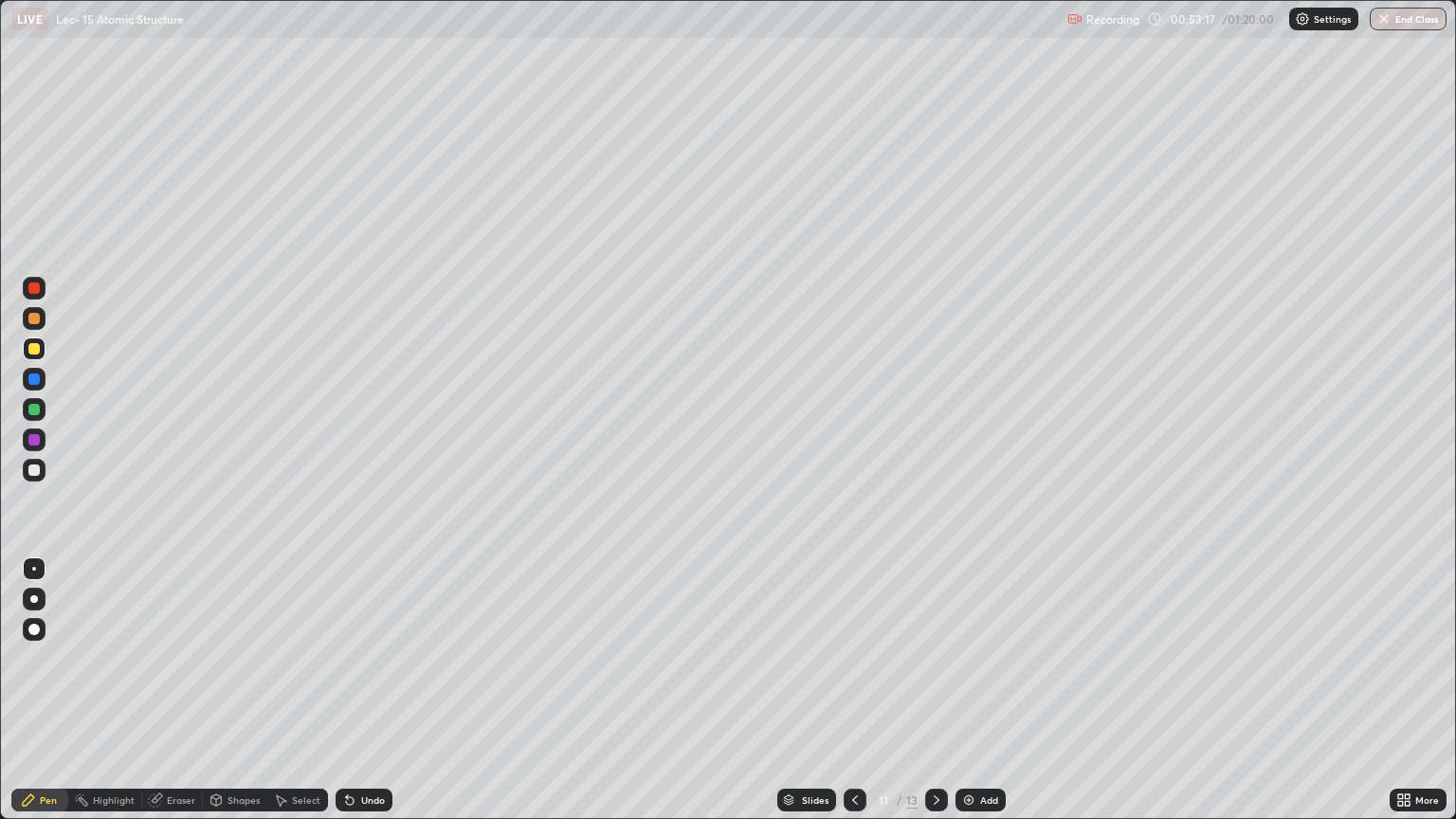click 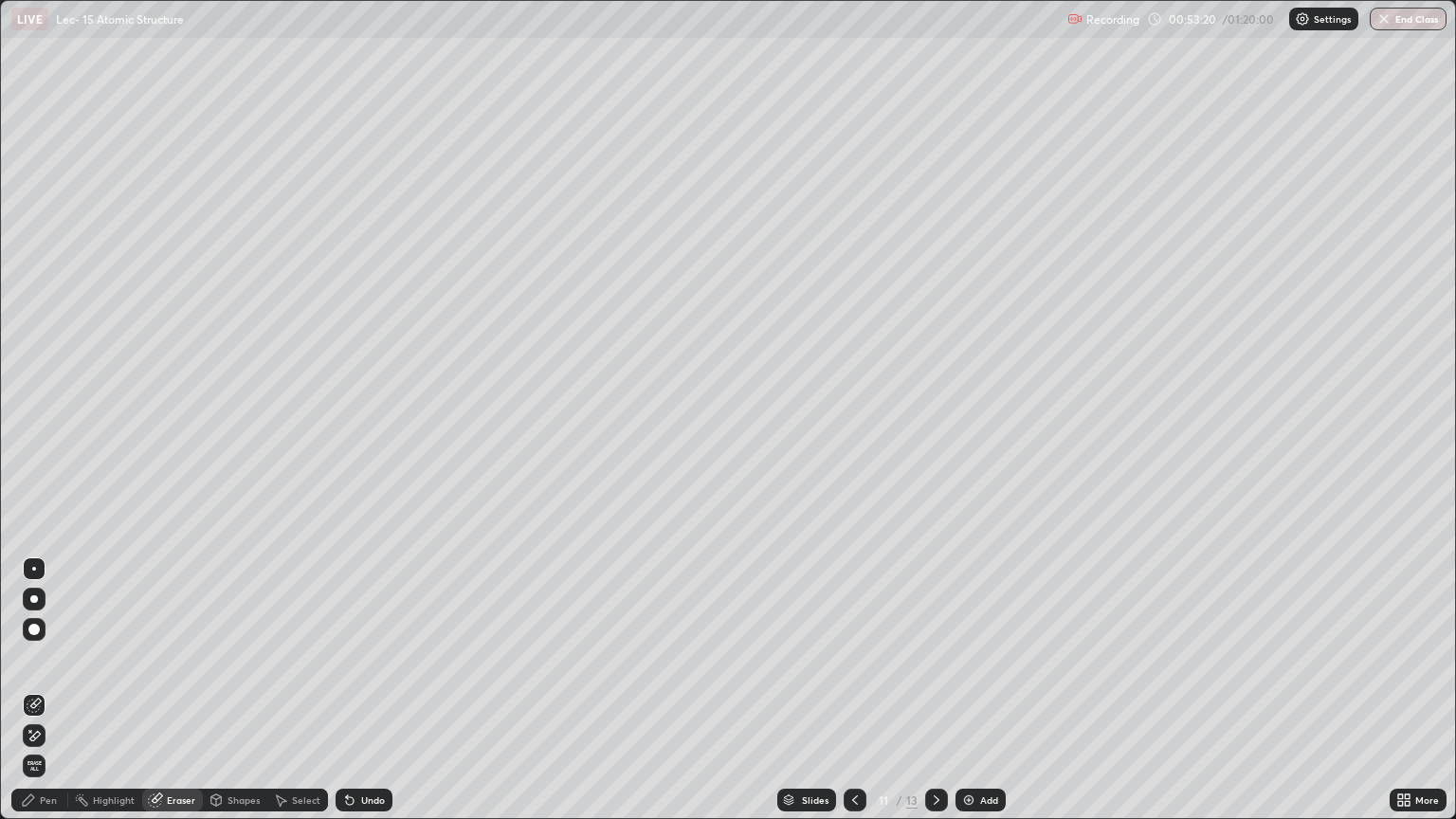 click on "Pen" at bounding box center [48, 800] 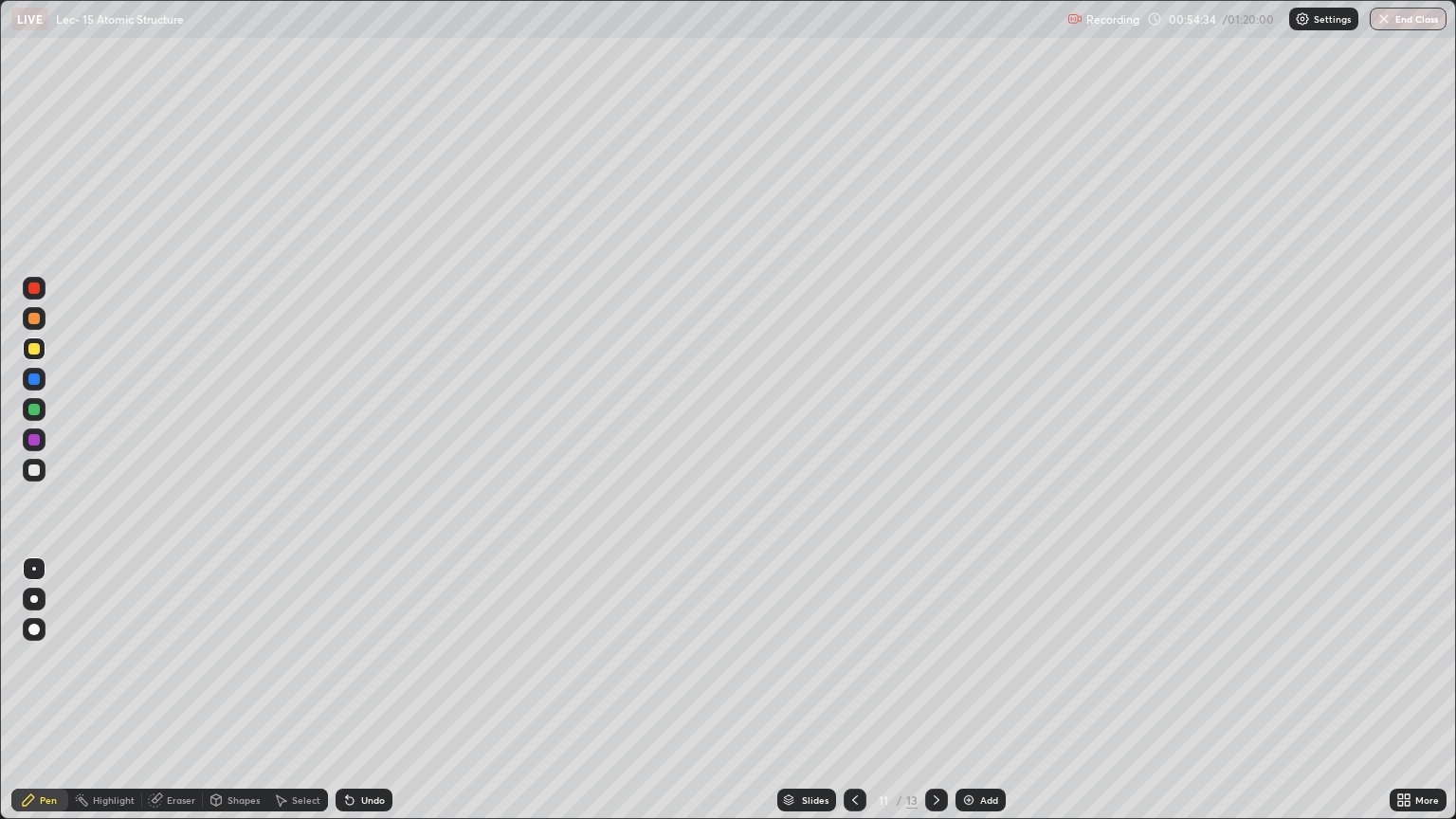 click 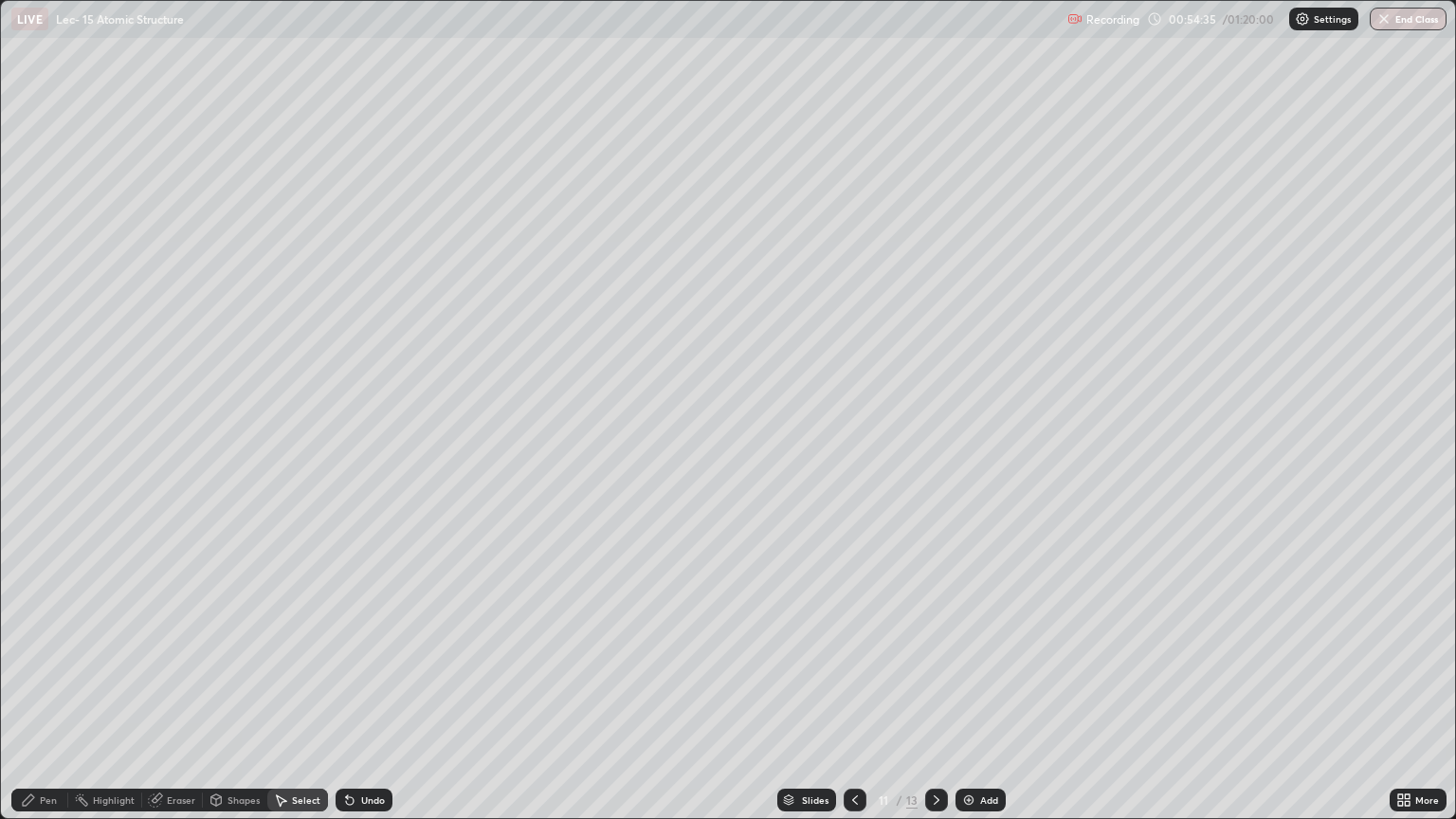 click on "Pen" at bounding box center (48, 800) 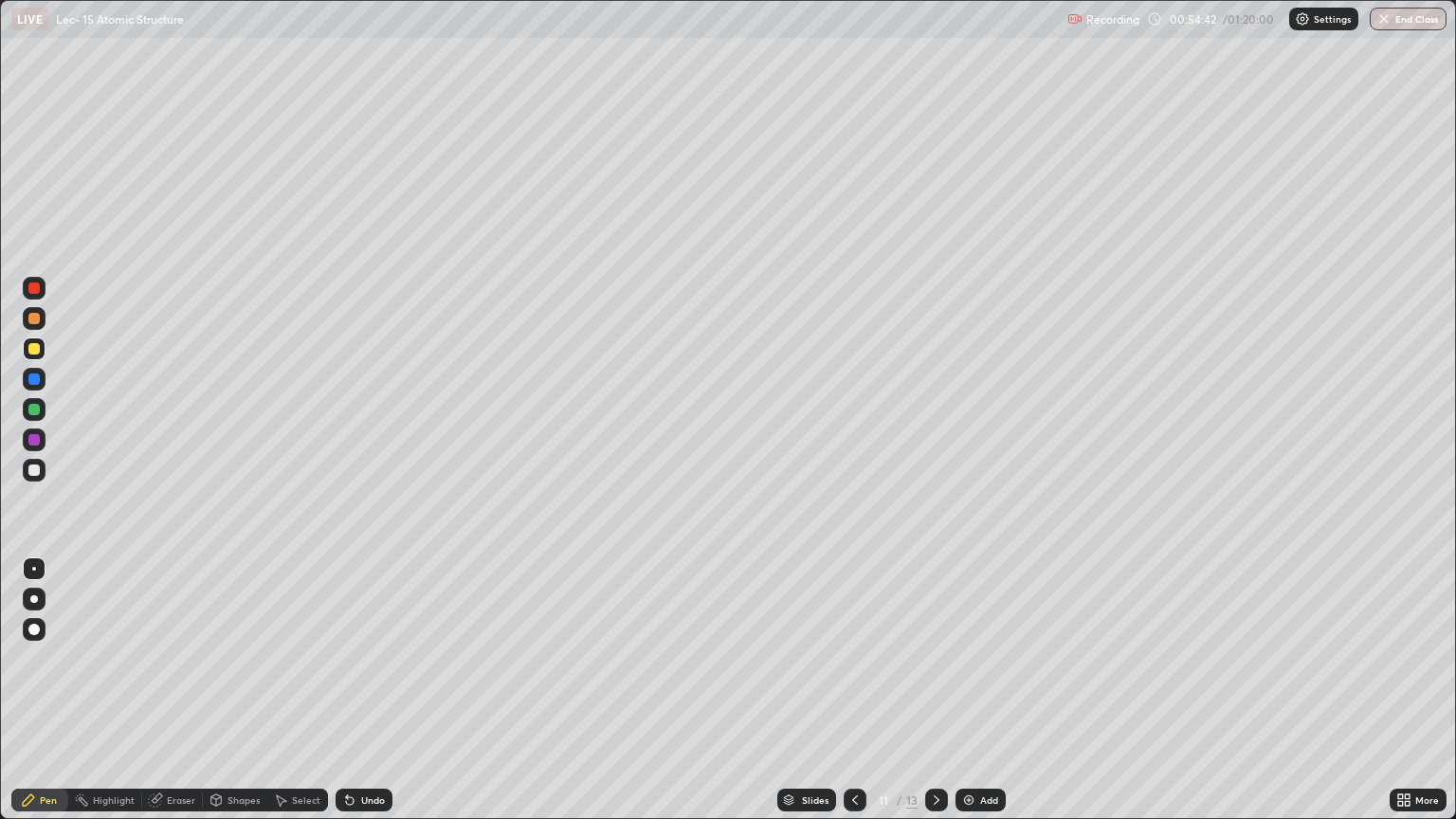click 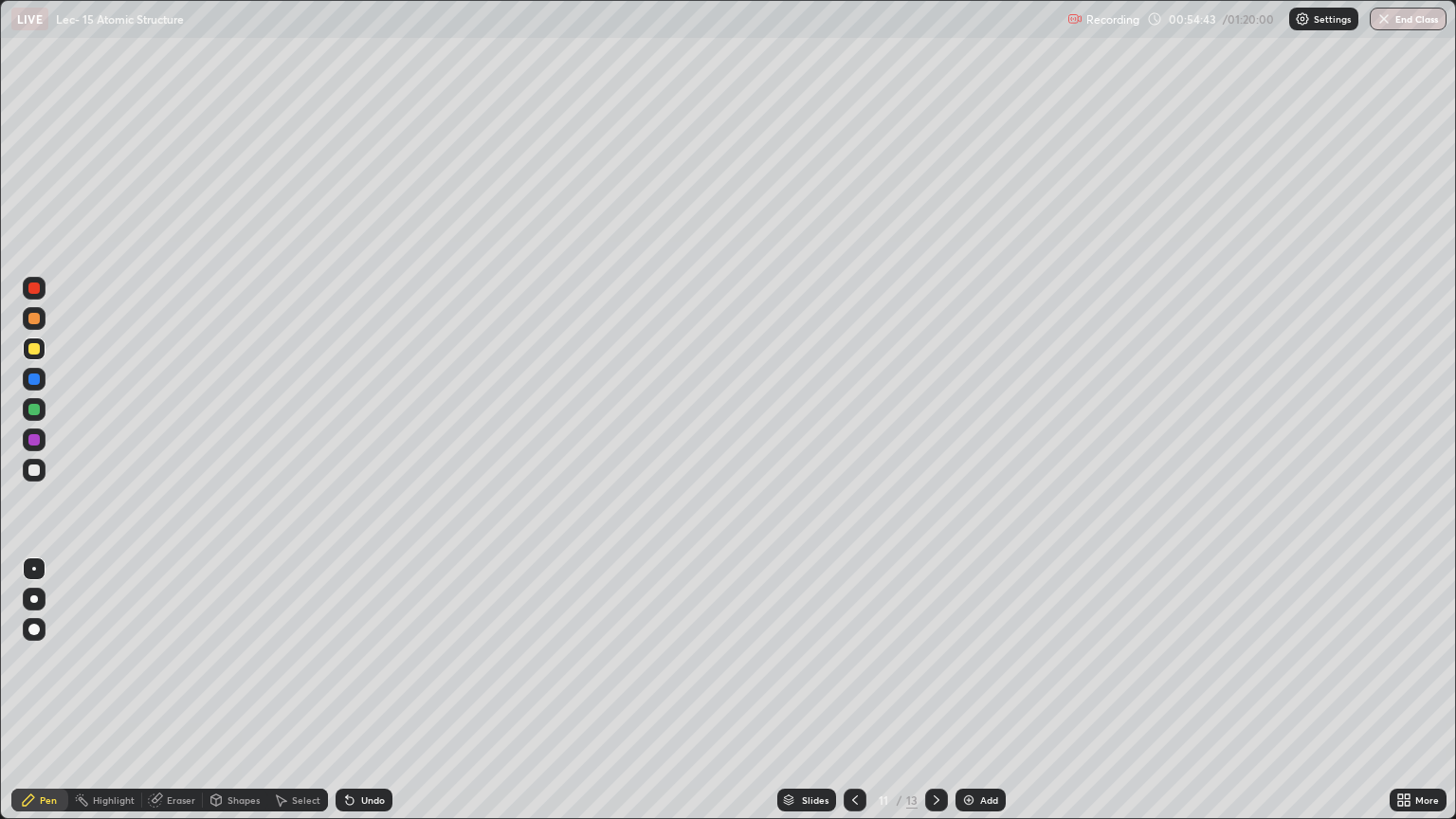 click 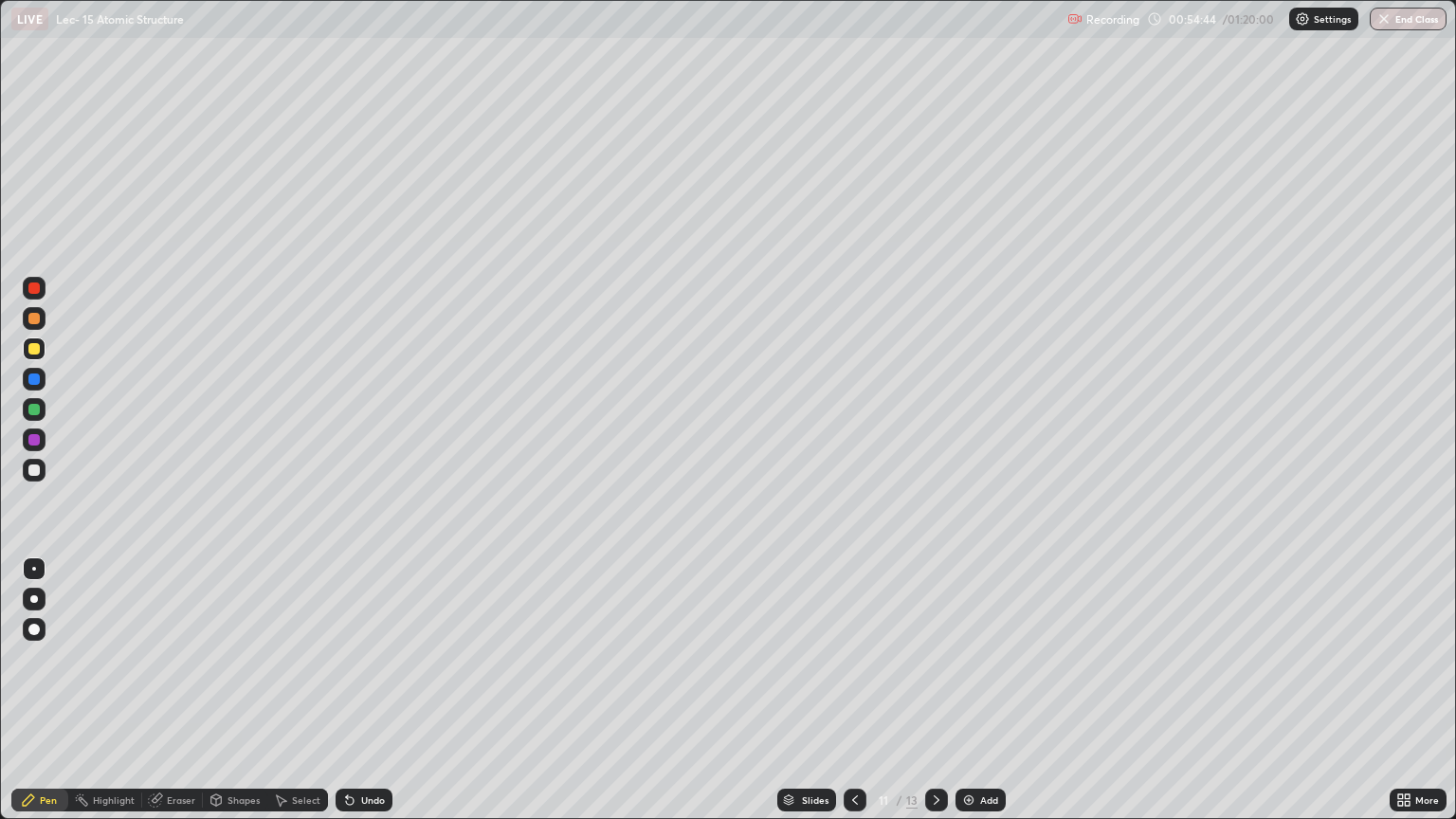 click 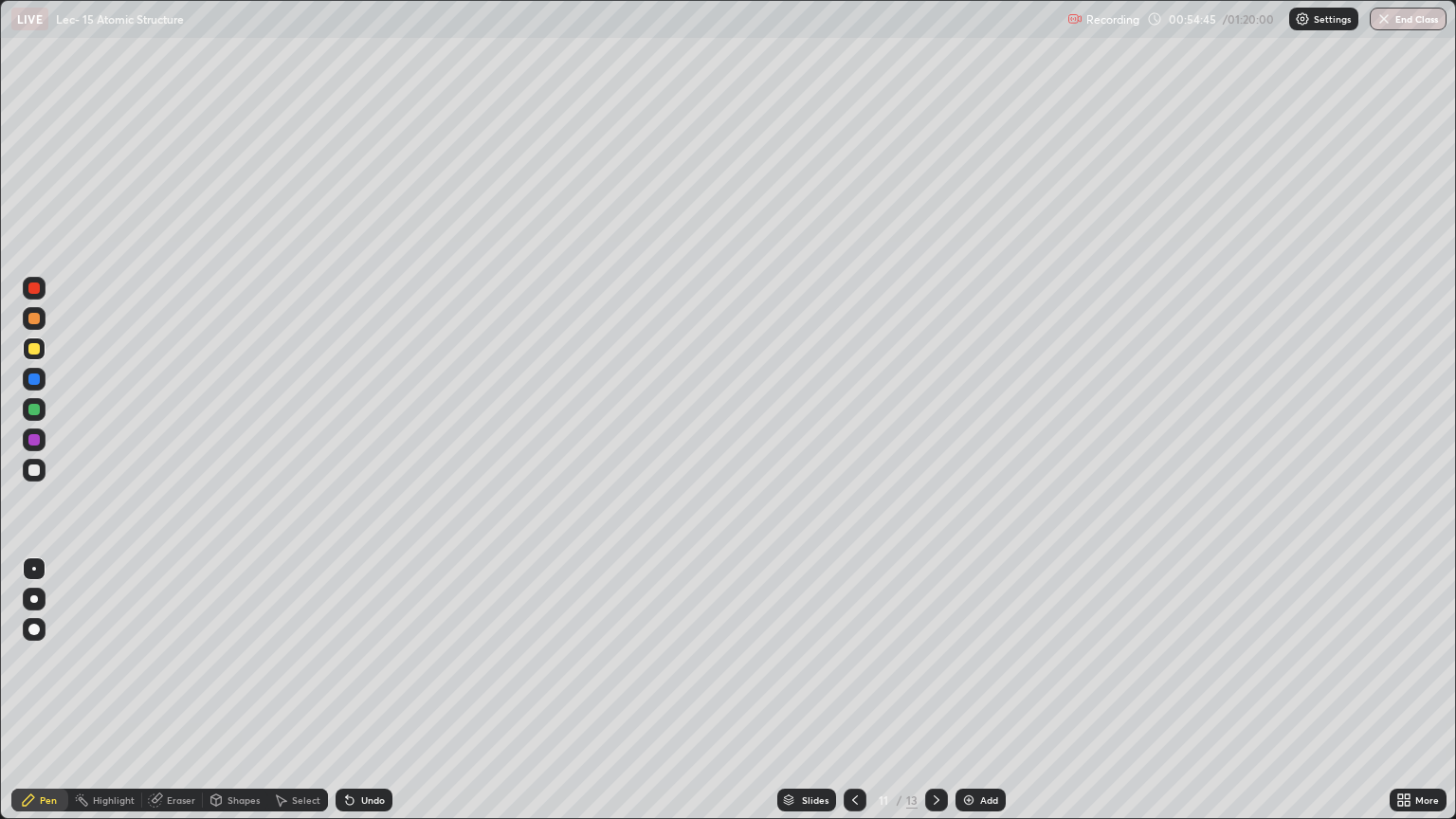 click 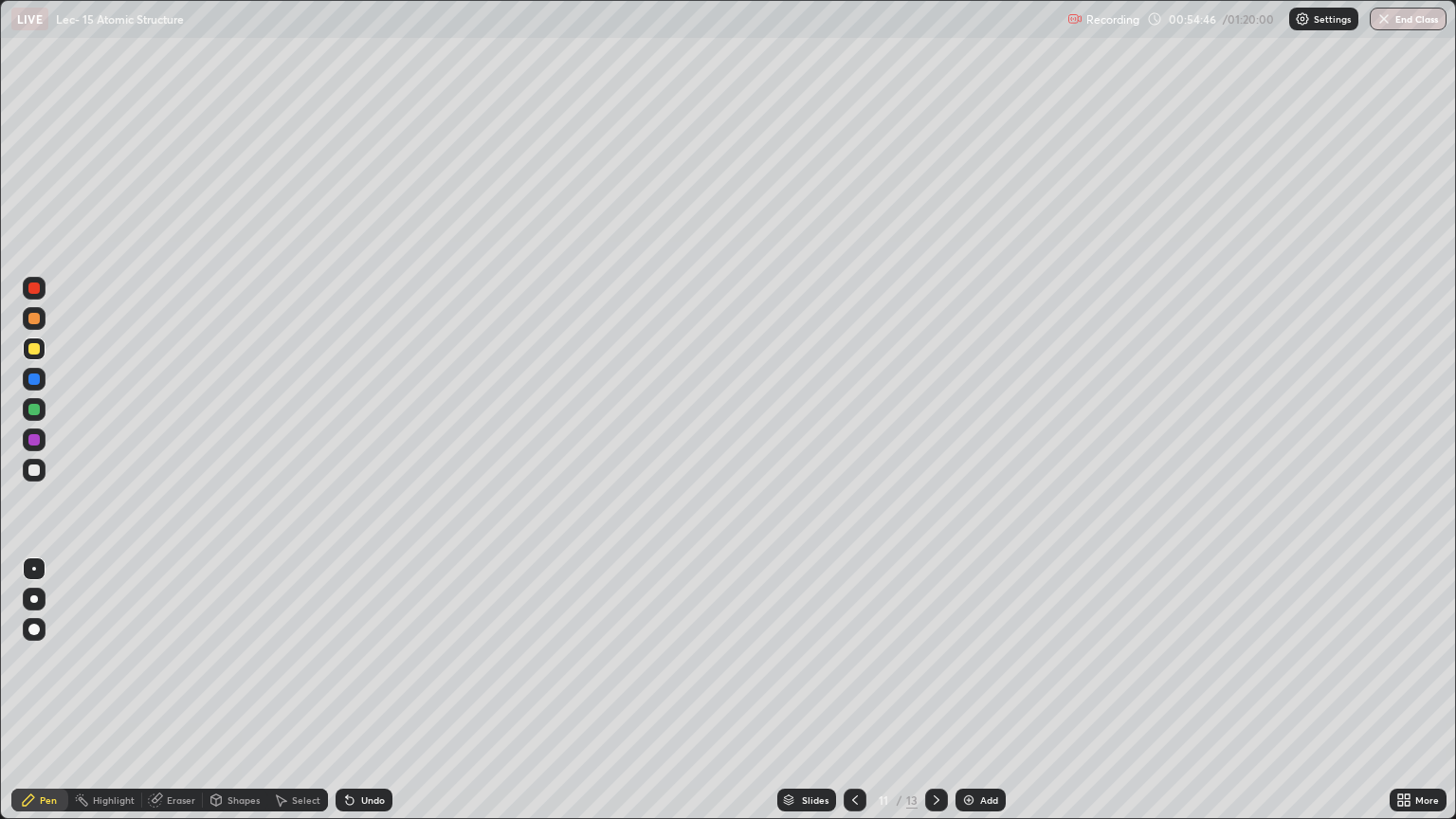 click 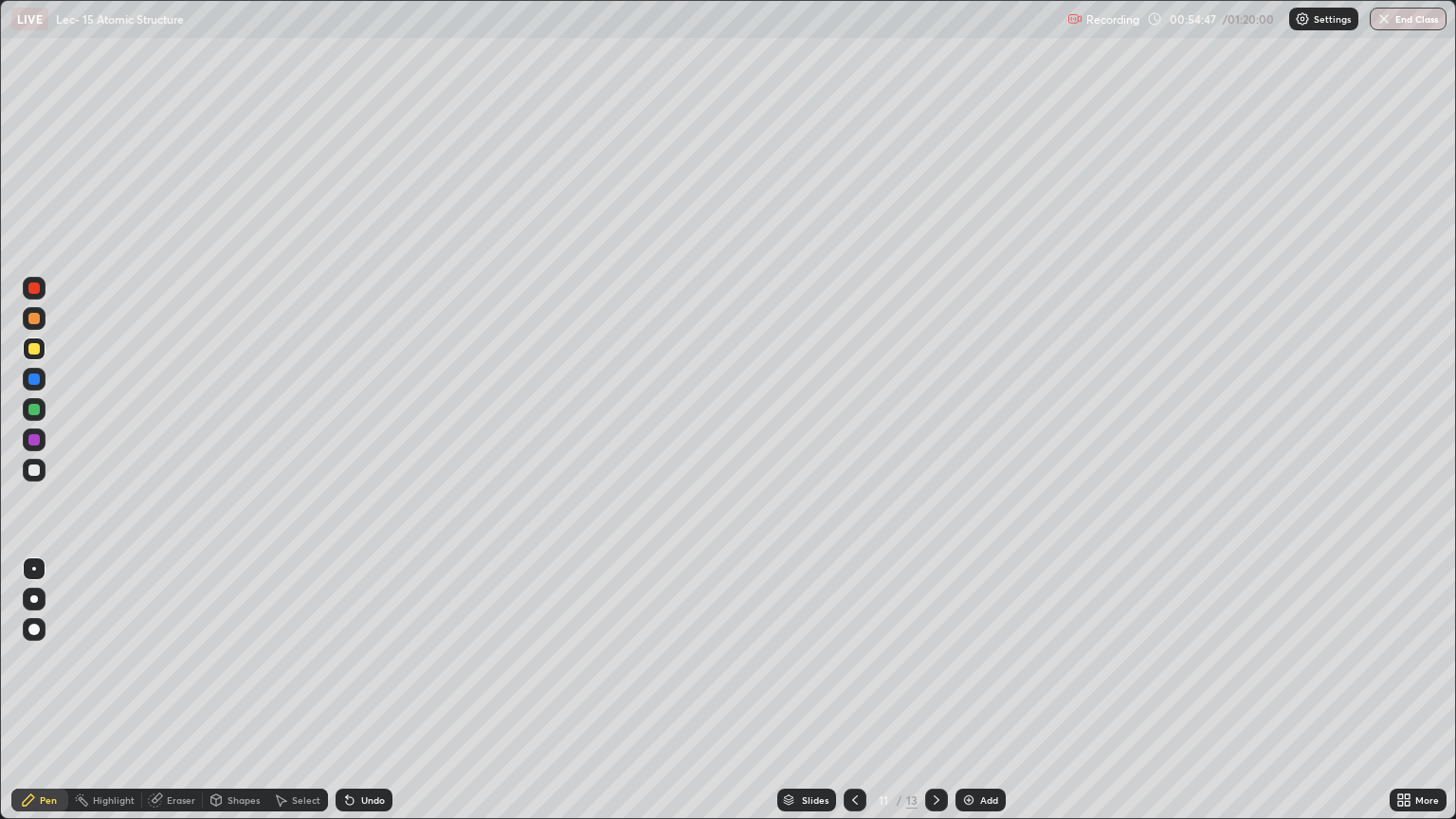 click 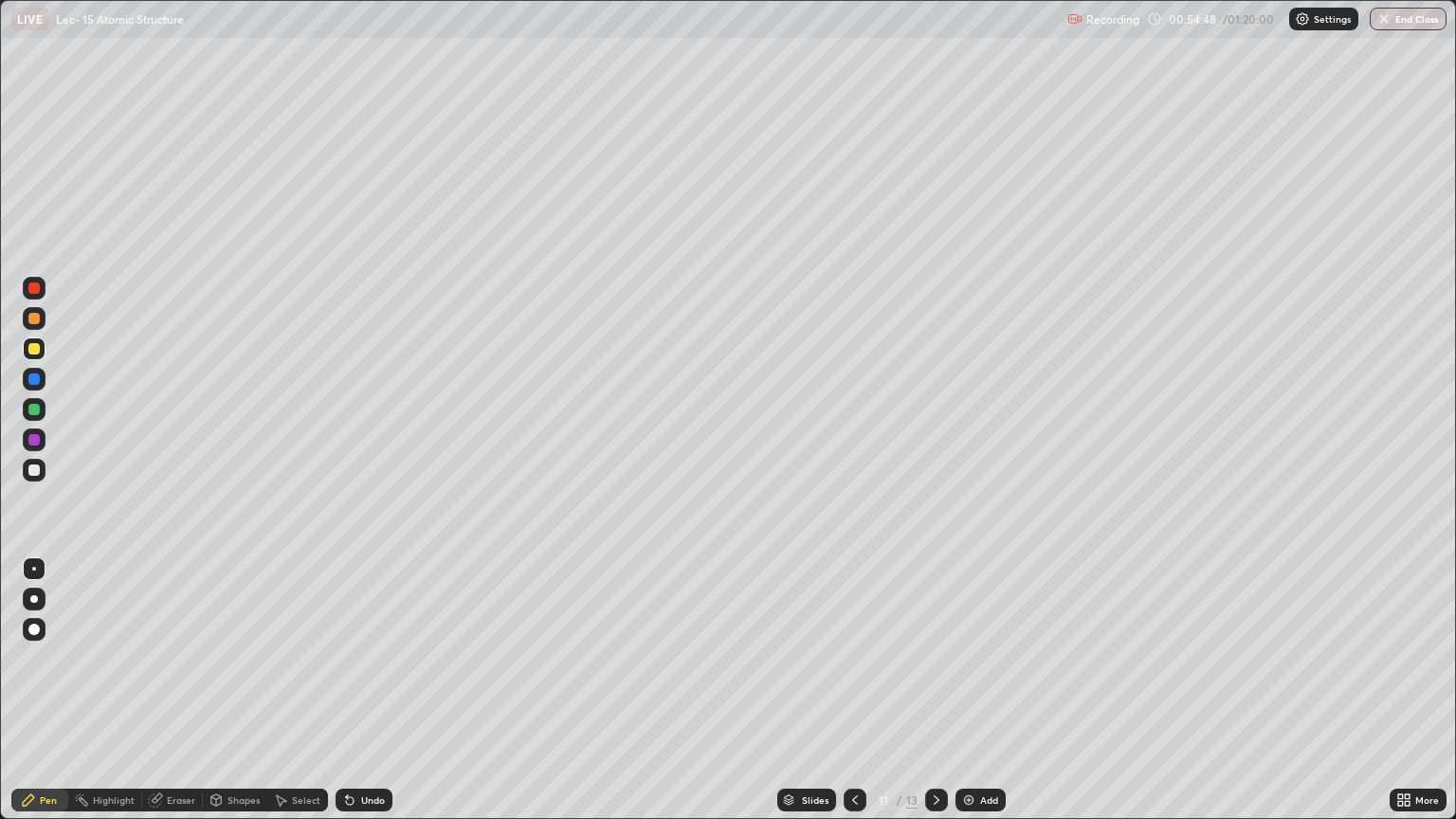 click 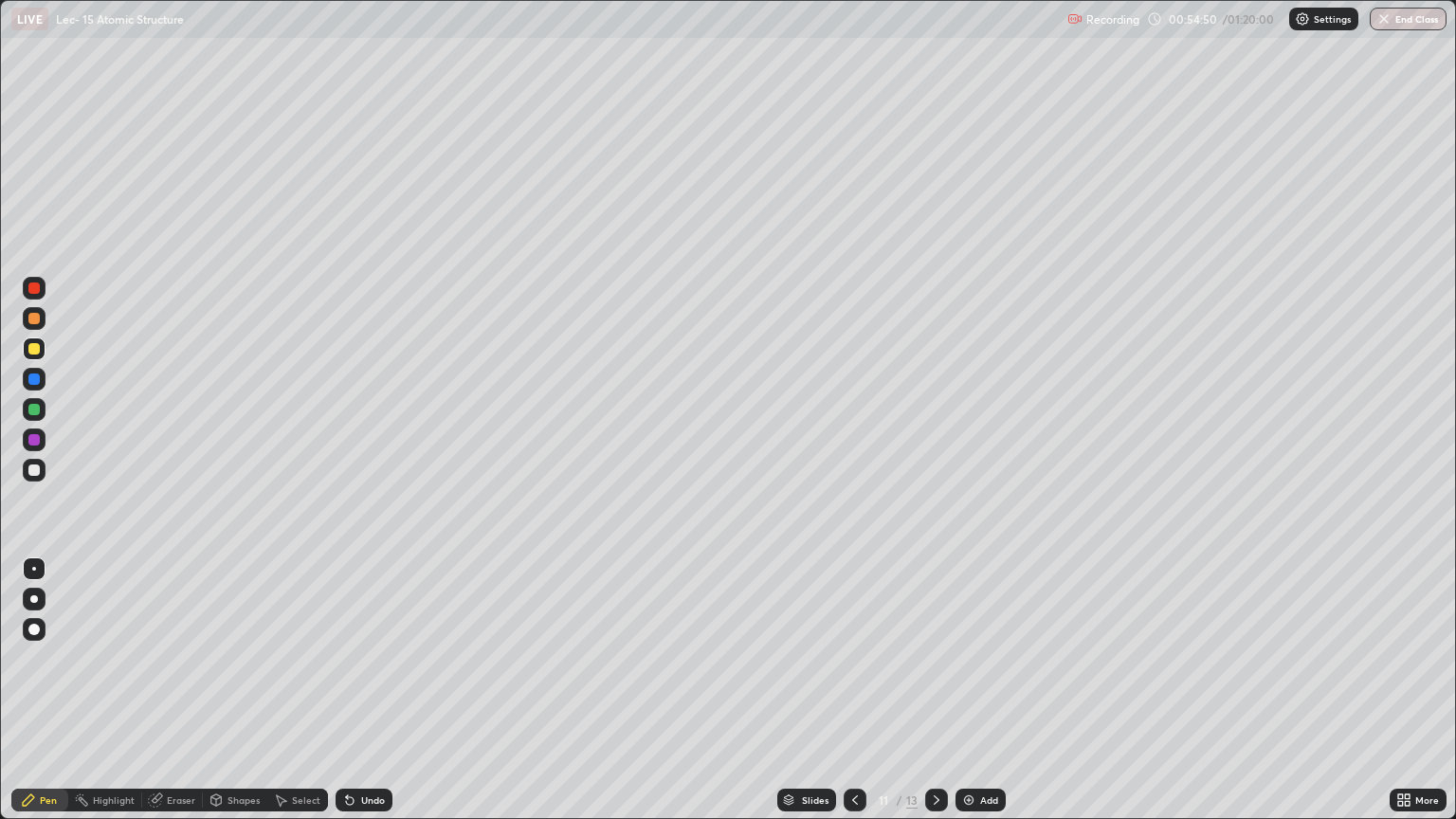 click 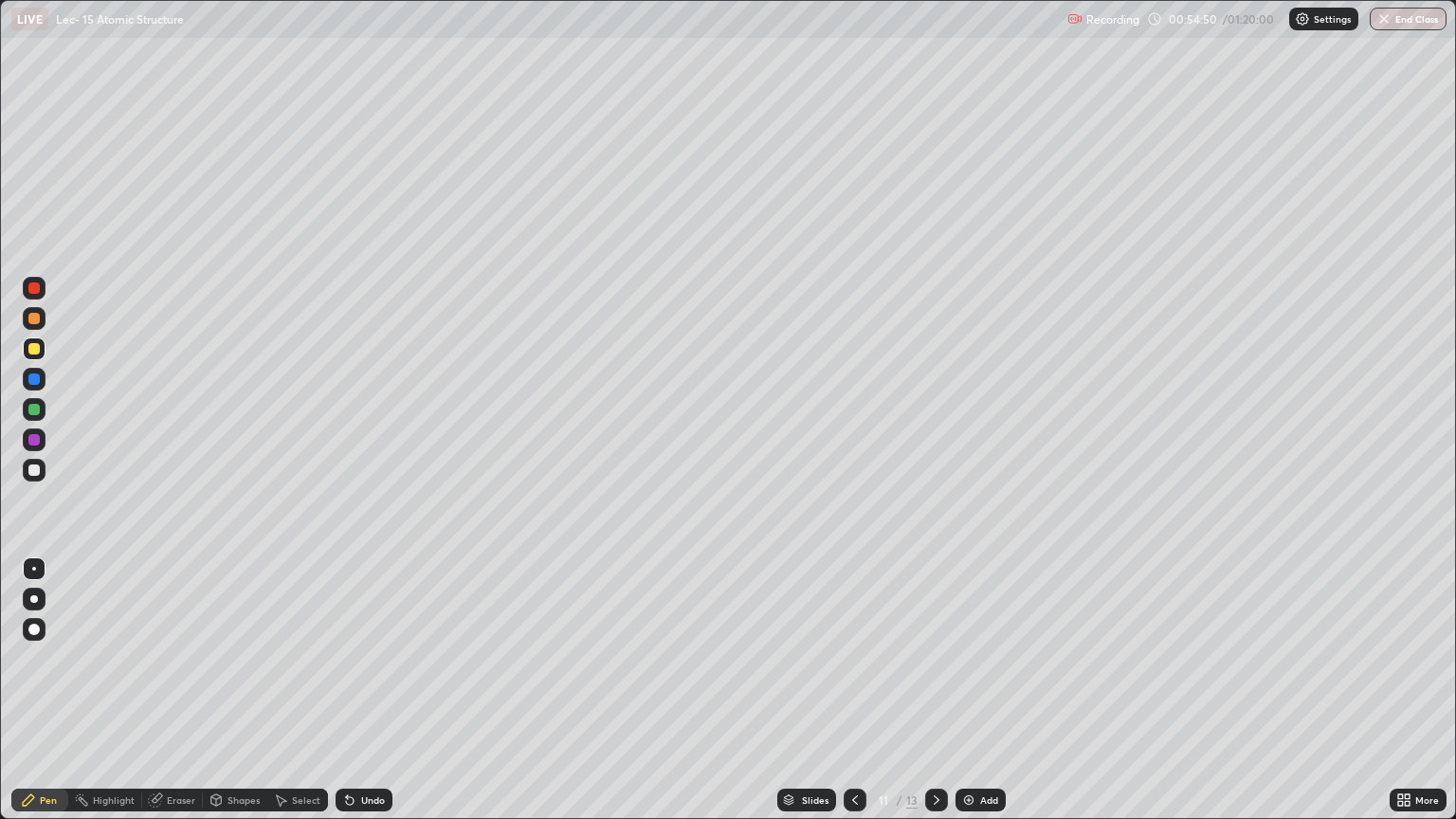 click 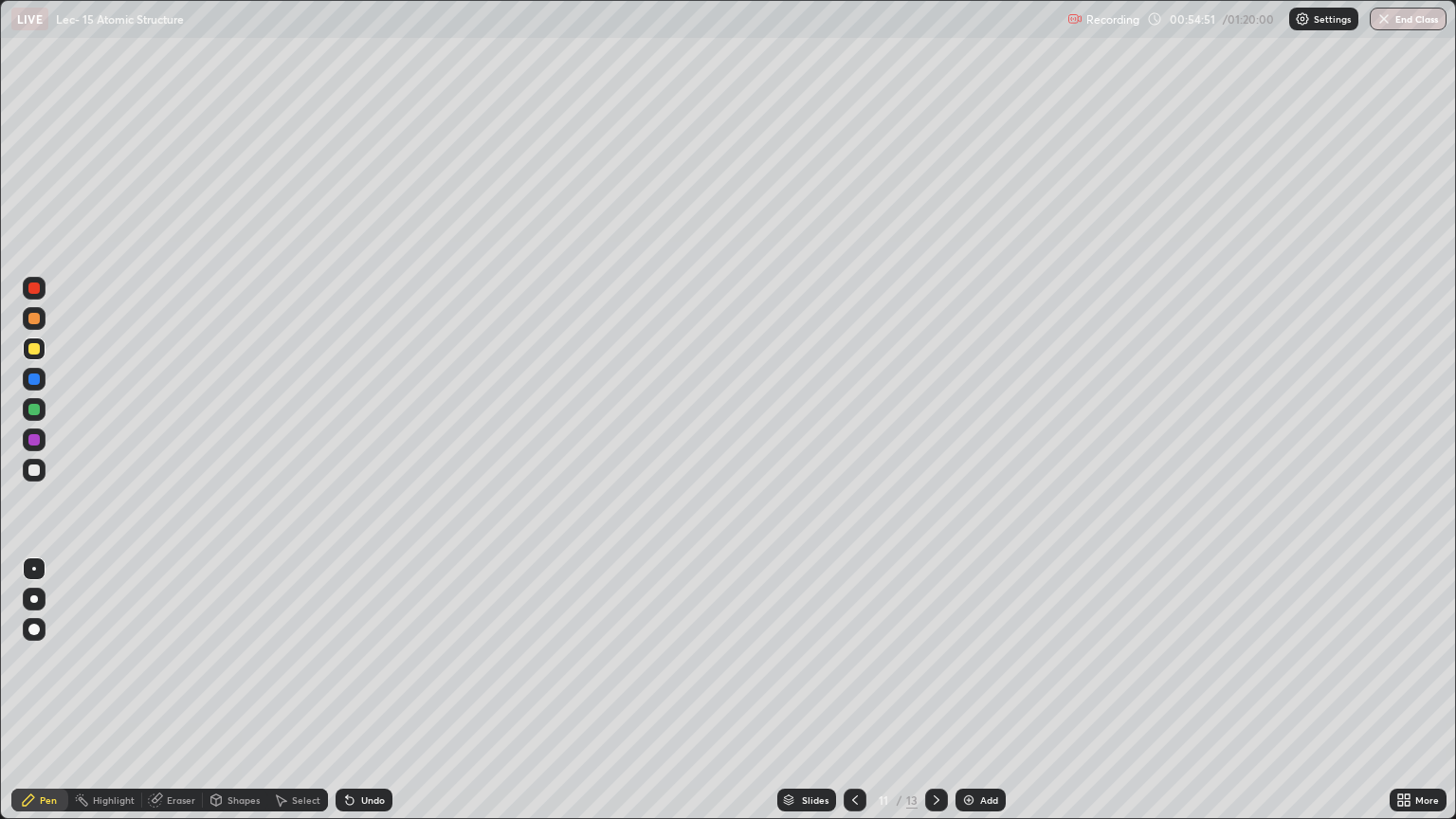 click on "Undo" at bounding box center (364, 800) 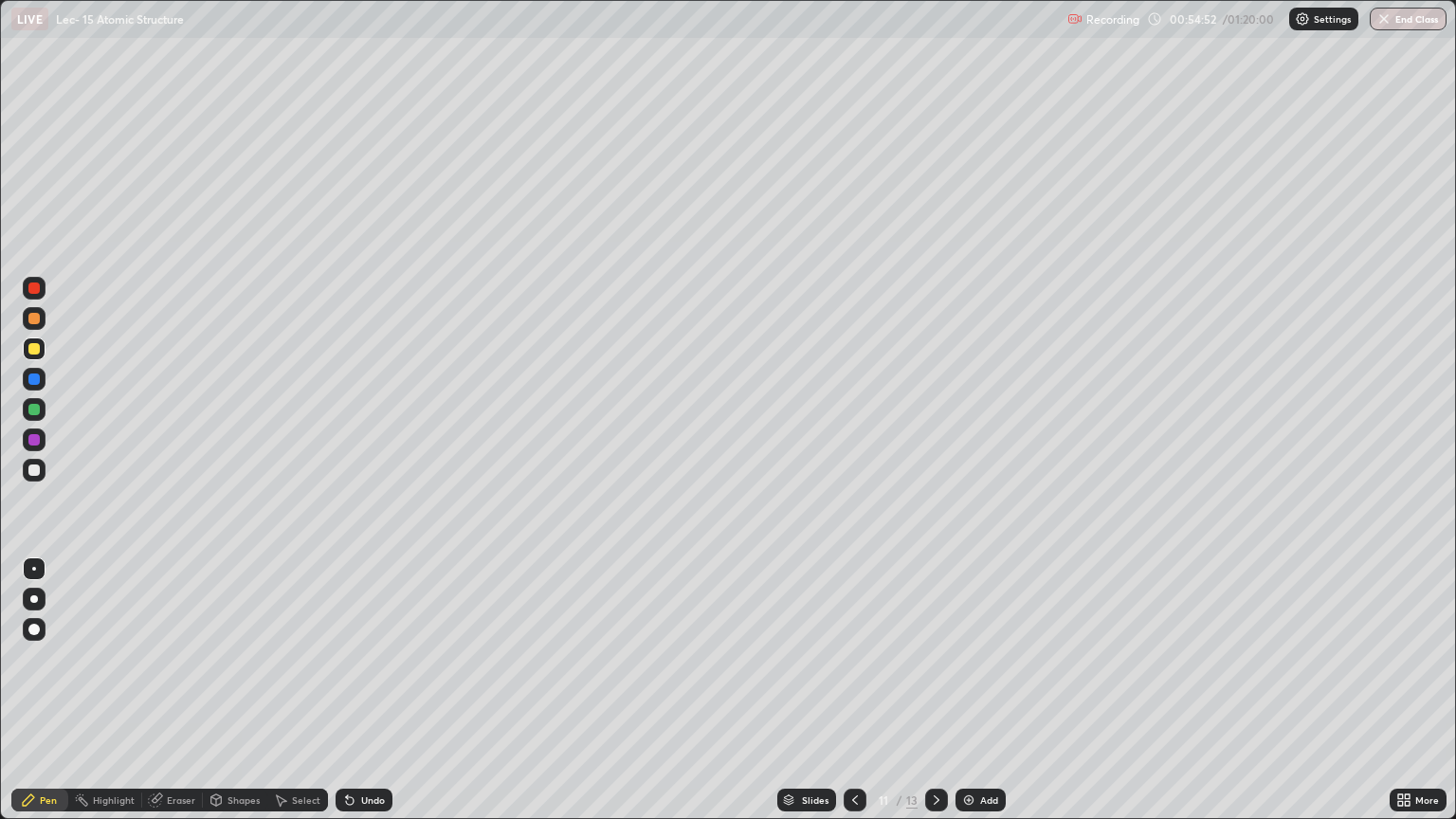 click on "Undo" at bounding box center [373, 800] 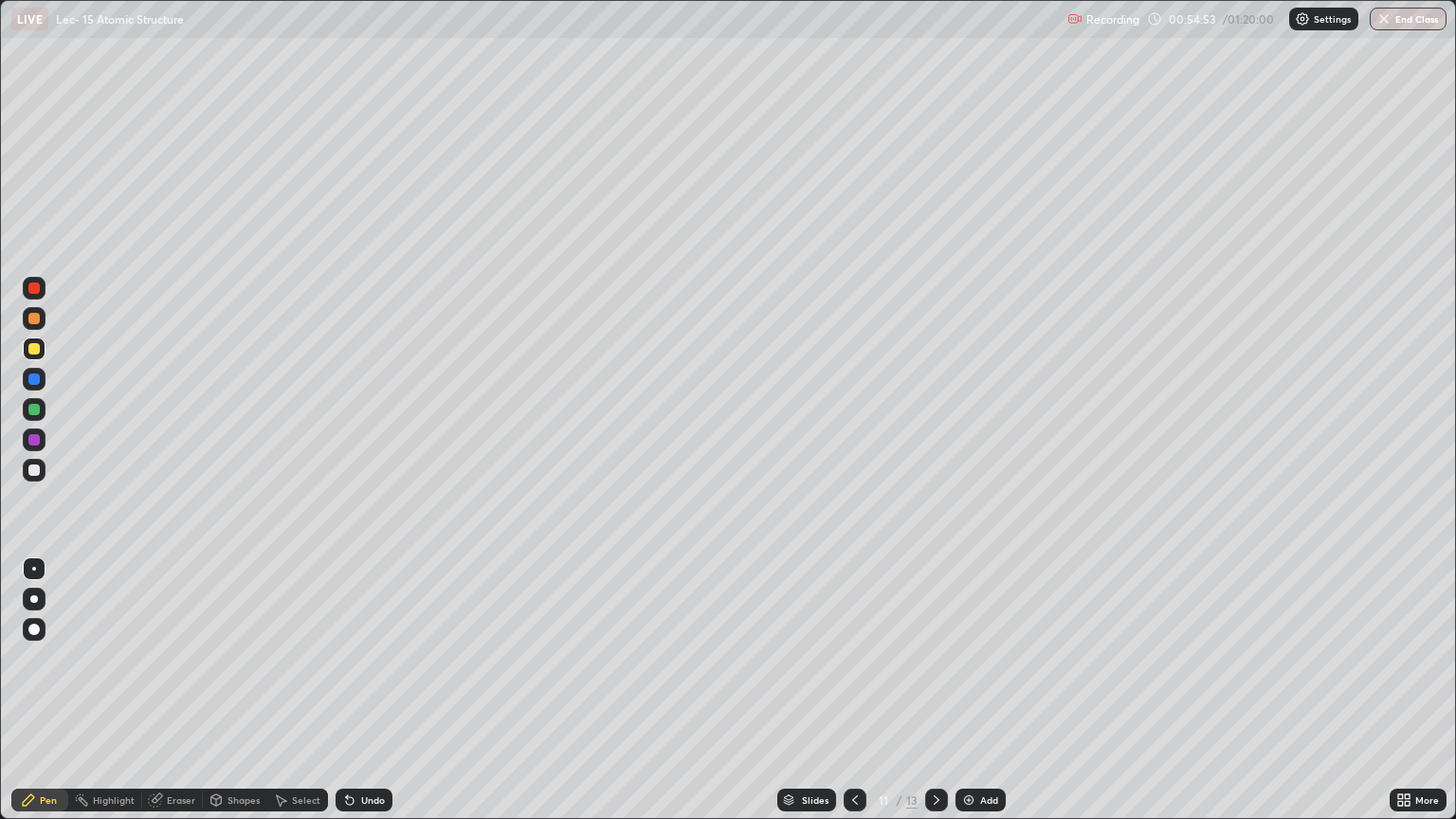 click on "Pen" at bounding box center [48, 800] 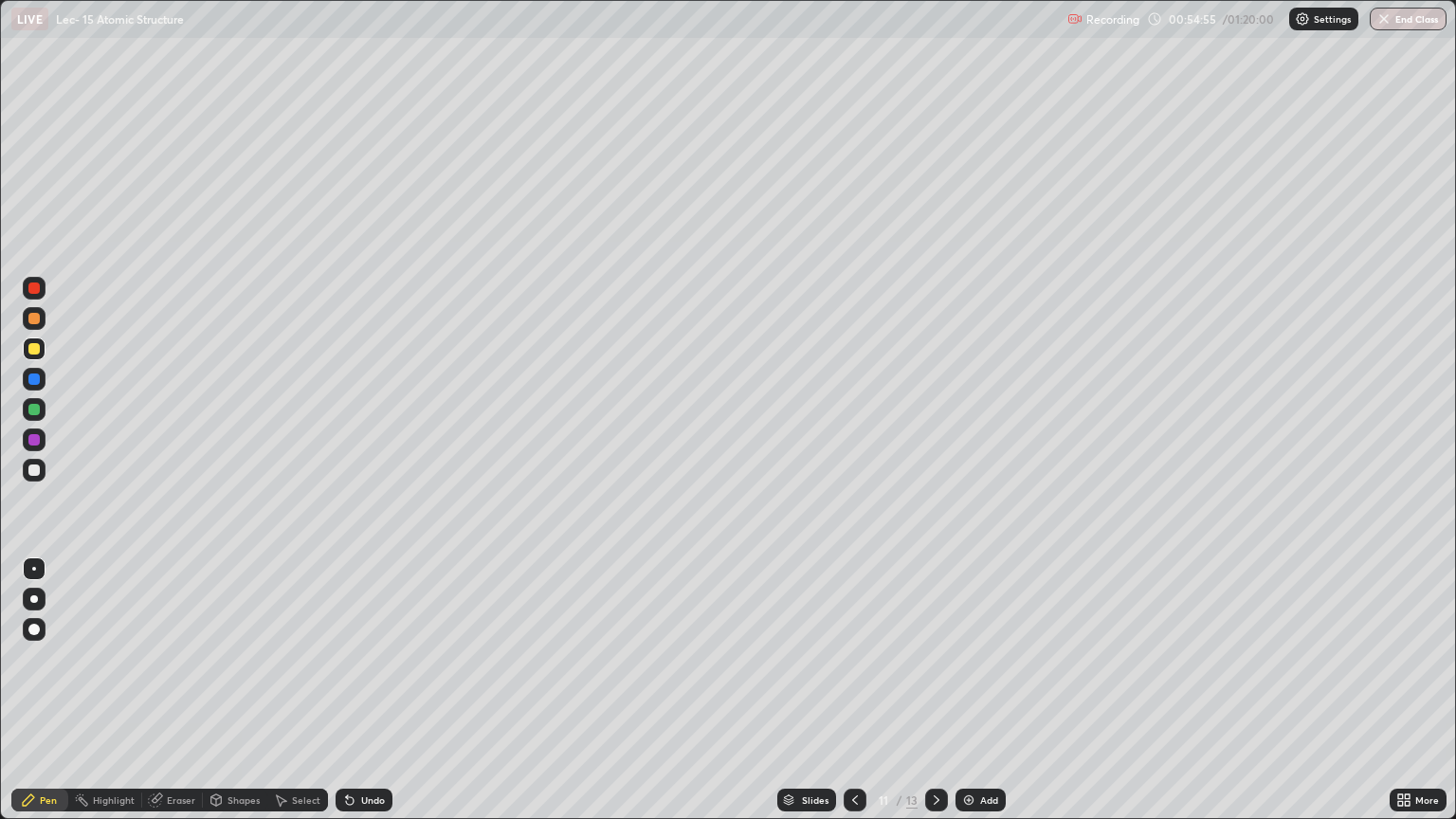 click 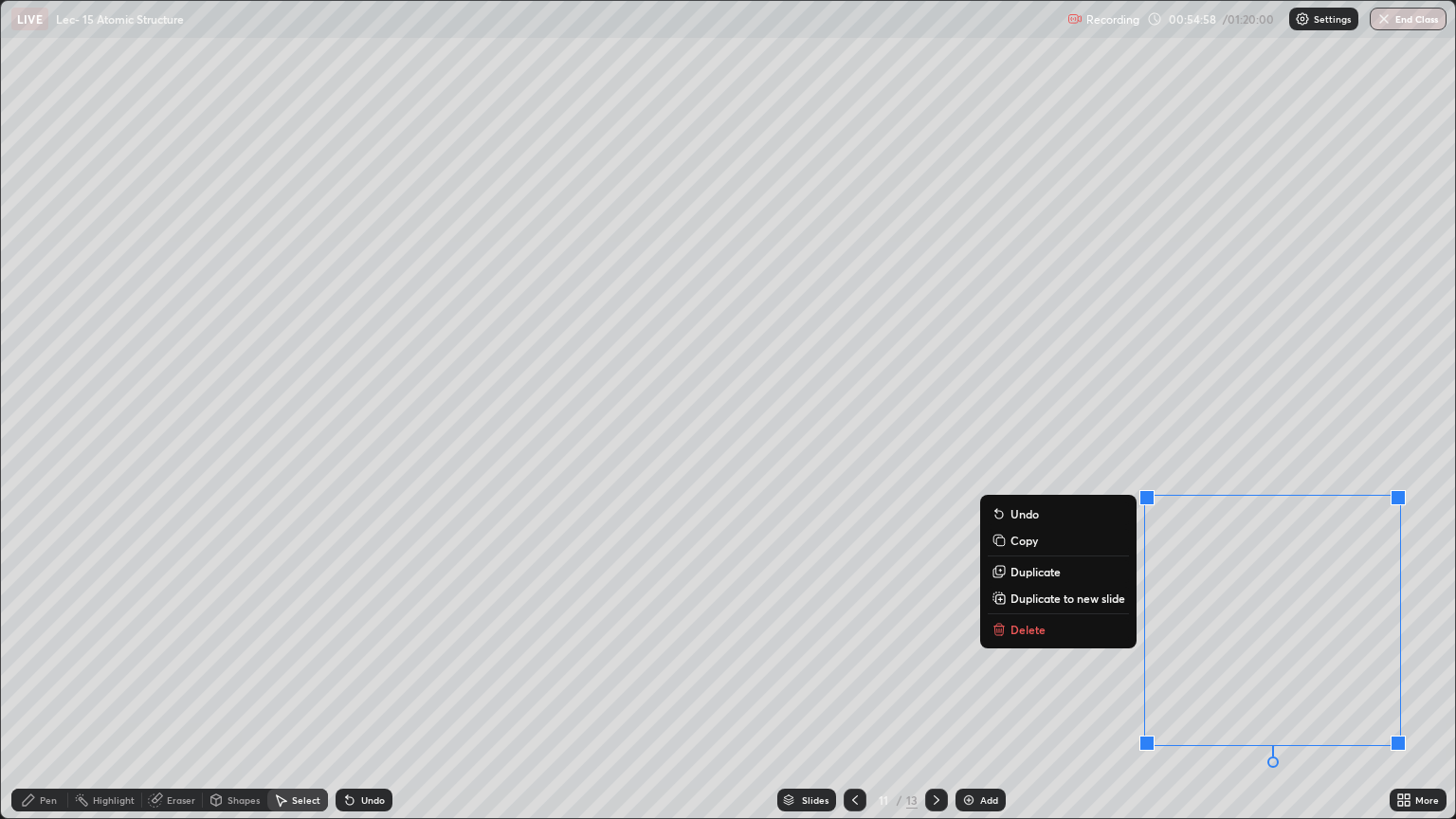 click on "Delete" at bounding box center [1058, 629] 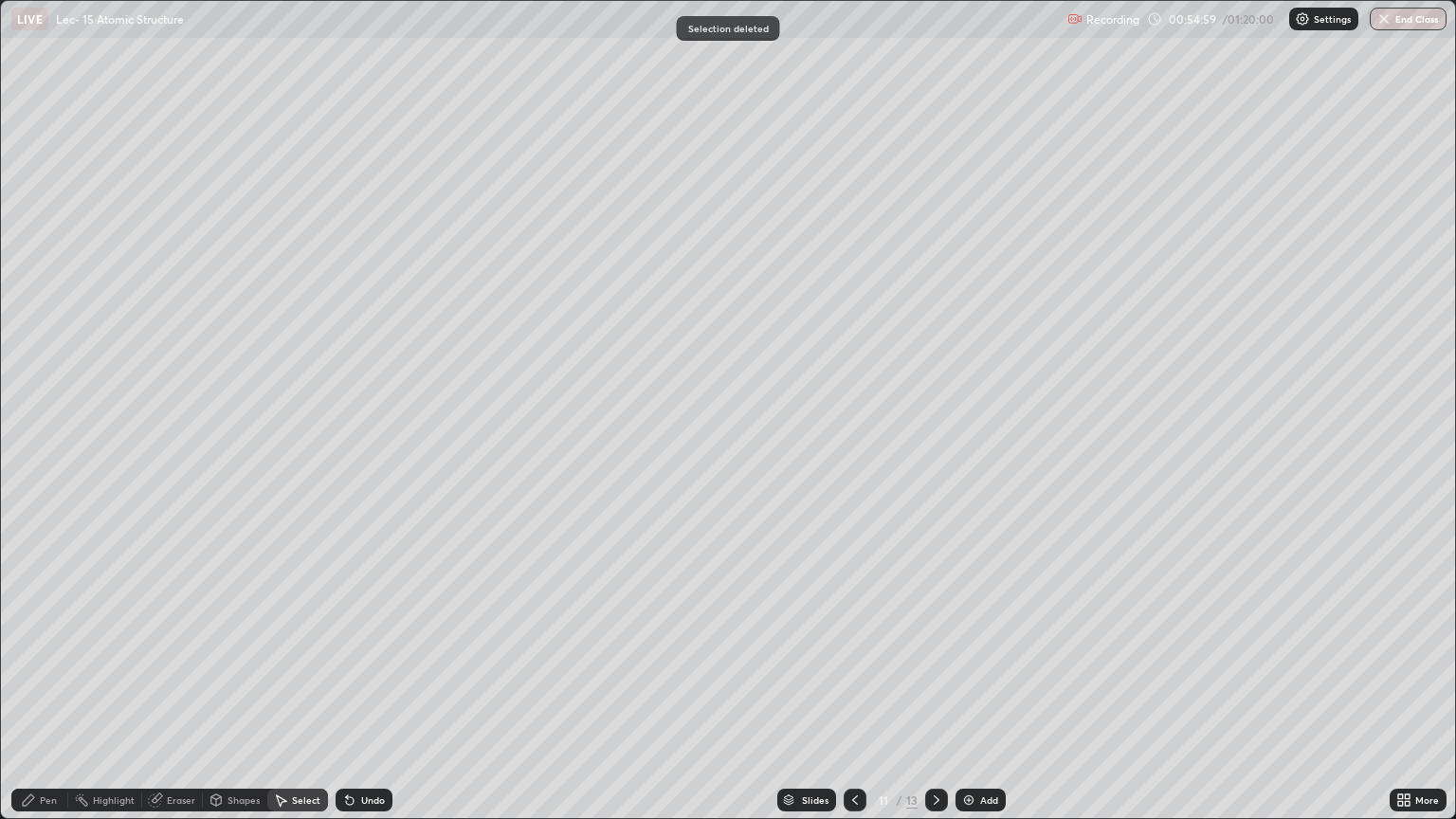 click on "Pen" at bounding box center (40, 800) 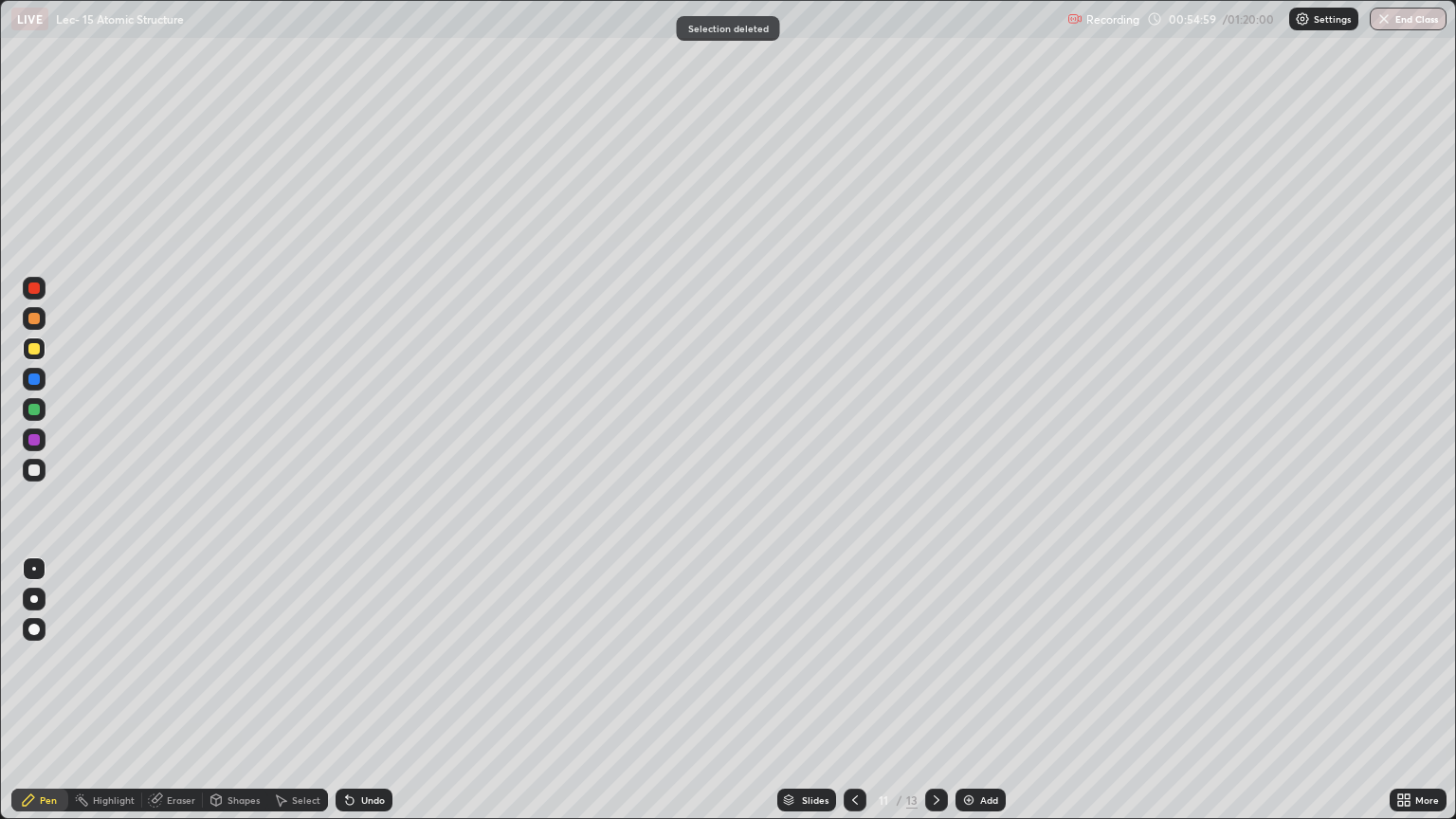 click on "Eraser" at bounding box center (181, 800) 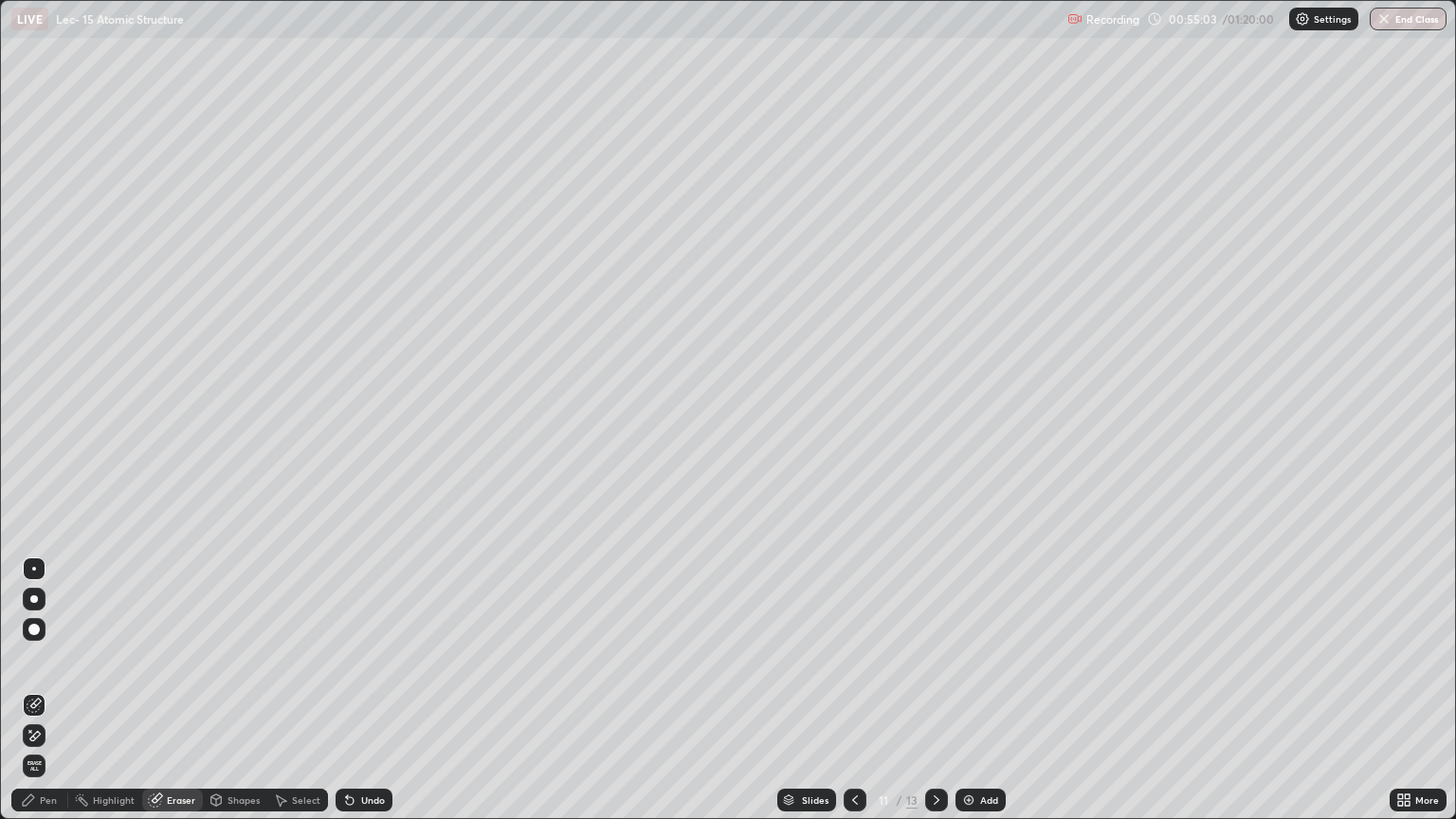 click on "Pen" at bounding box center (48, 800) 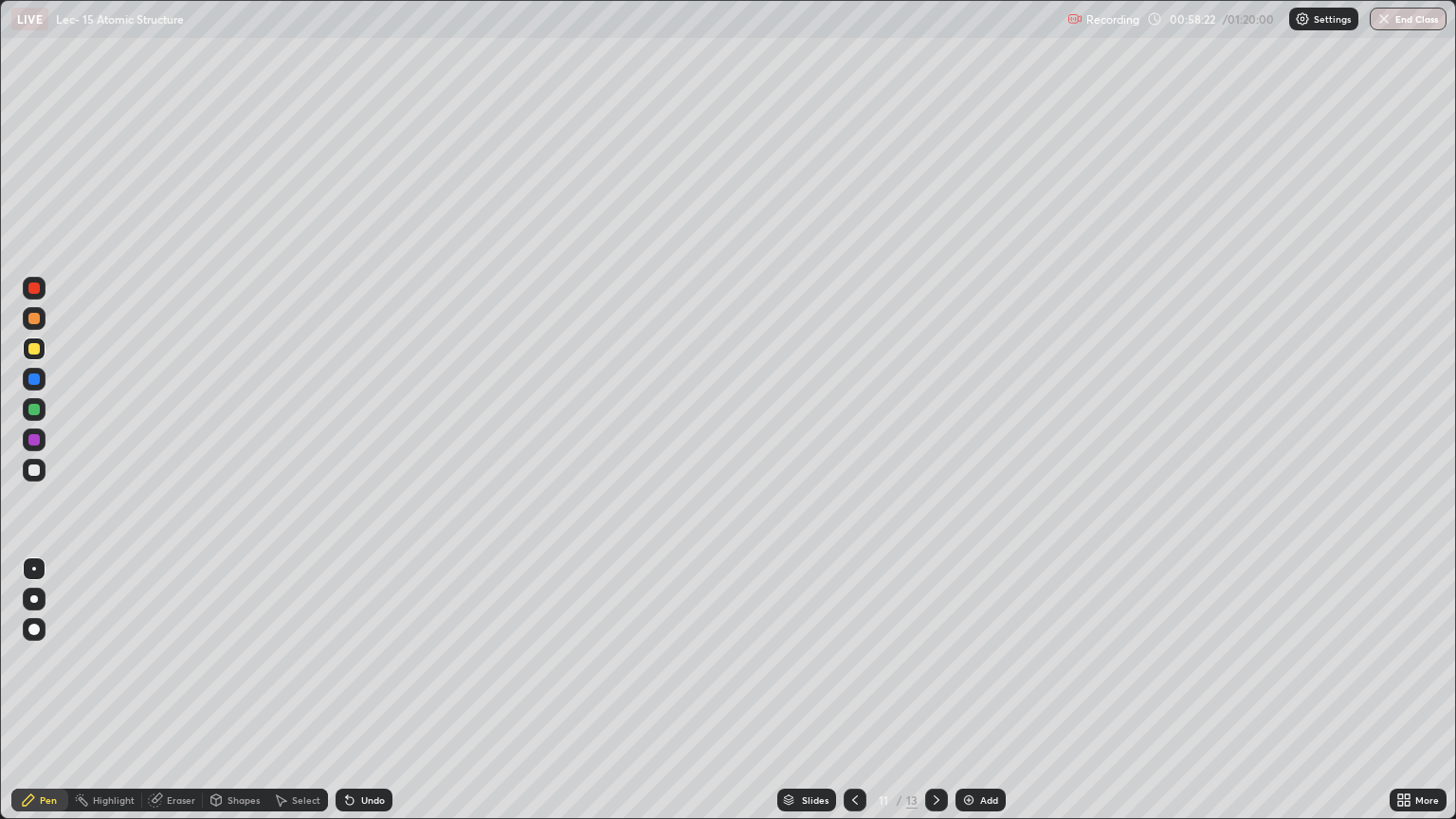 click at bounding box center (969, 800) 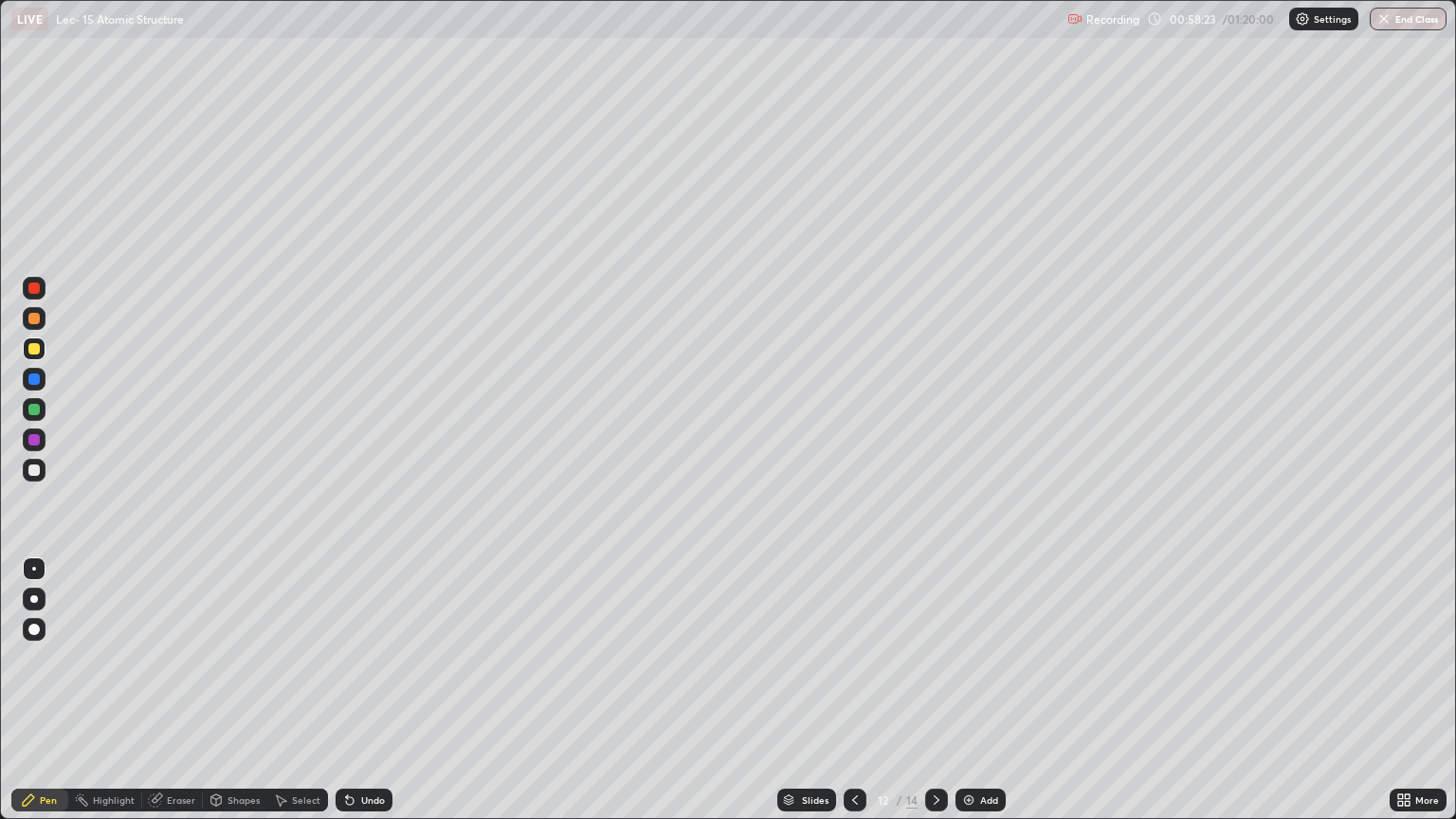 click at bounding box center (34, 470) 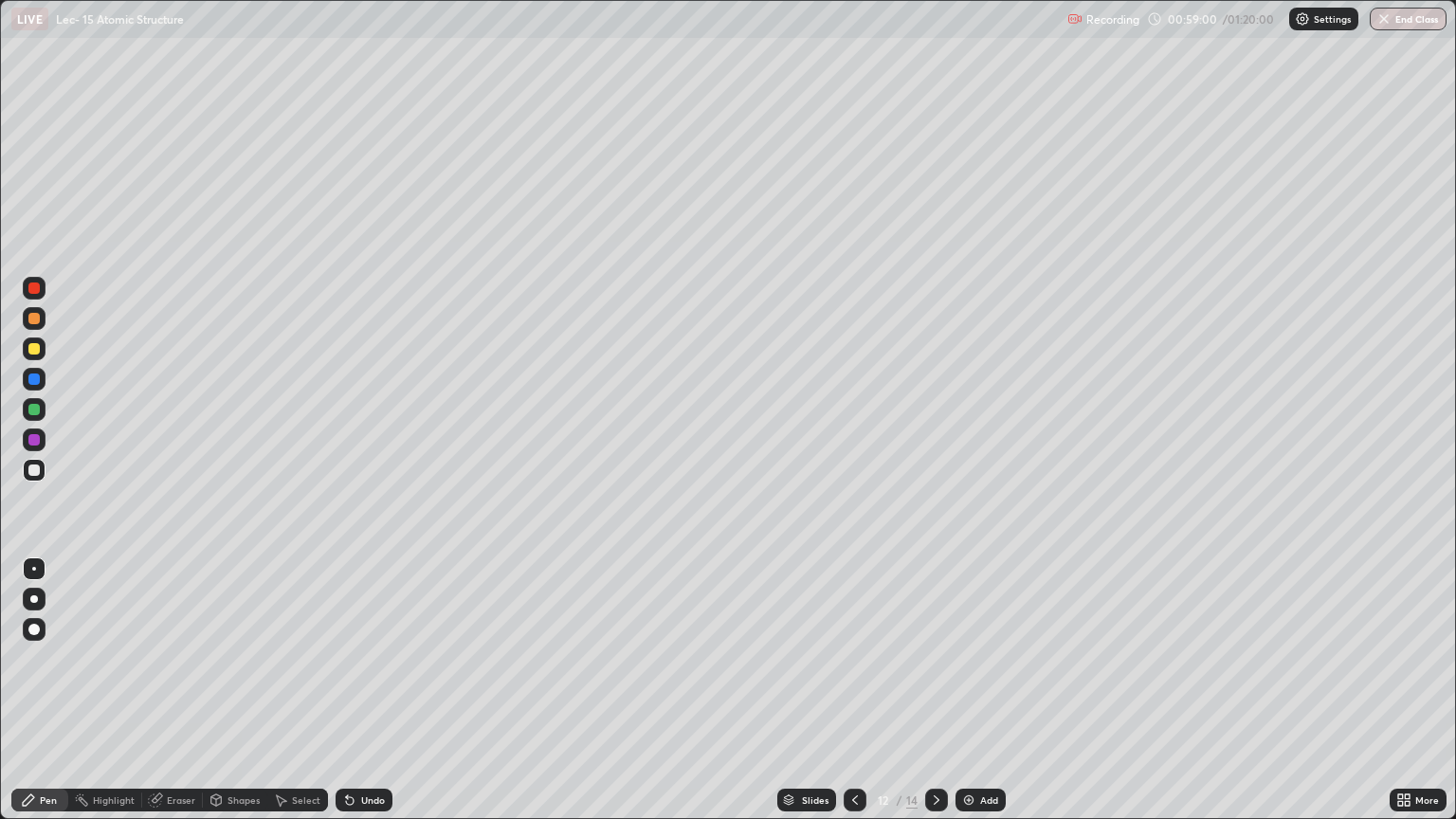 click at bounding box center (34, 349) 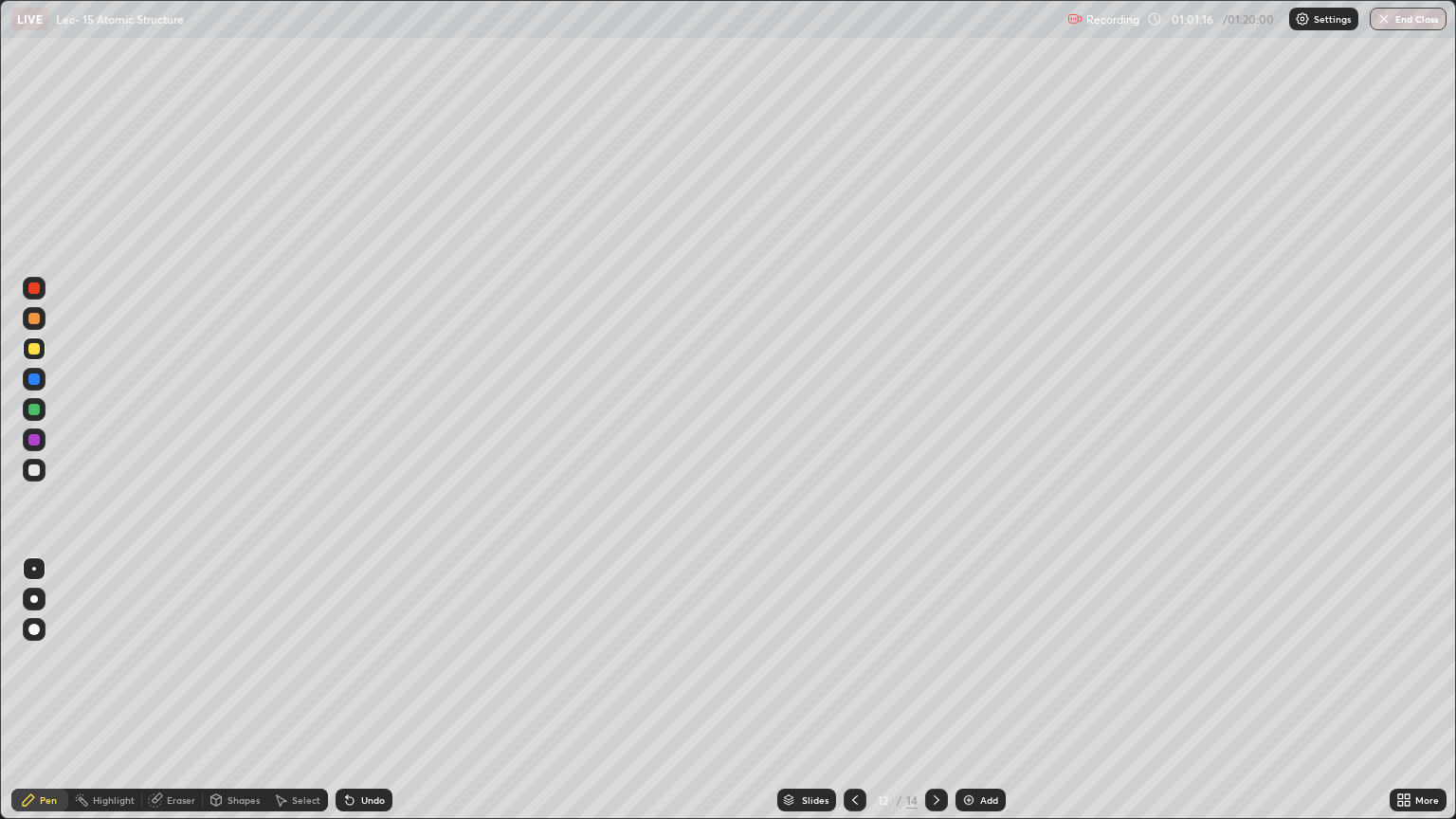 click on "Add" at bounding box center [980, 800] 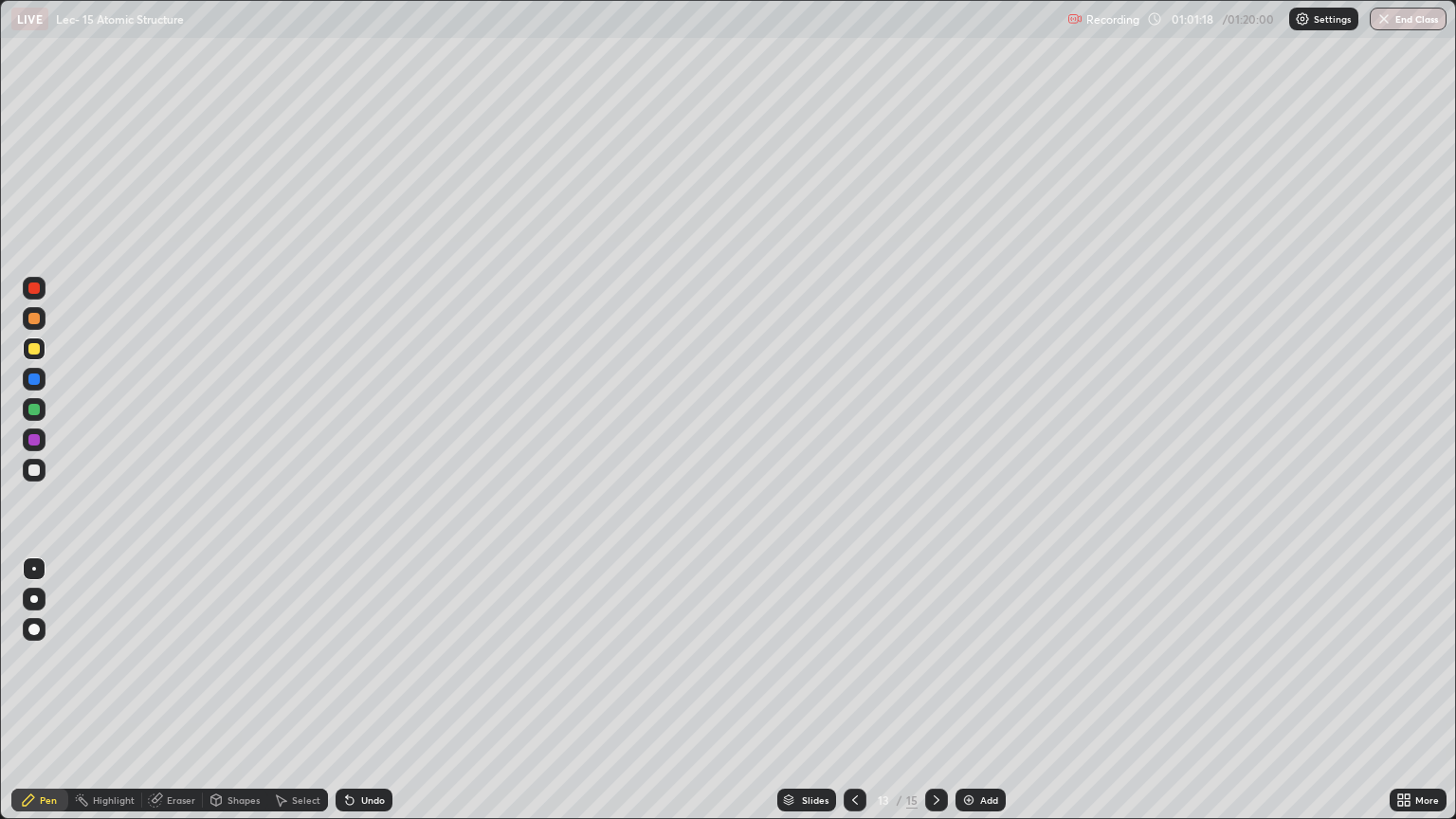 click at bounding box center [34, 470] 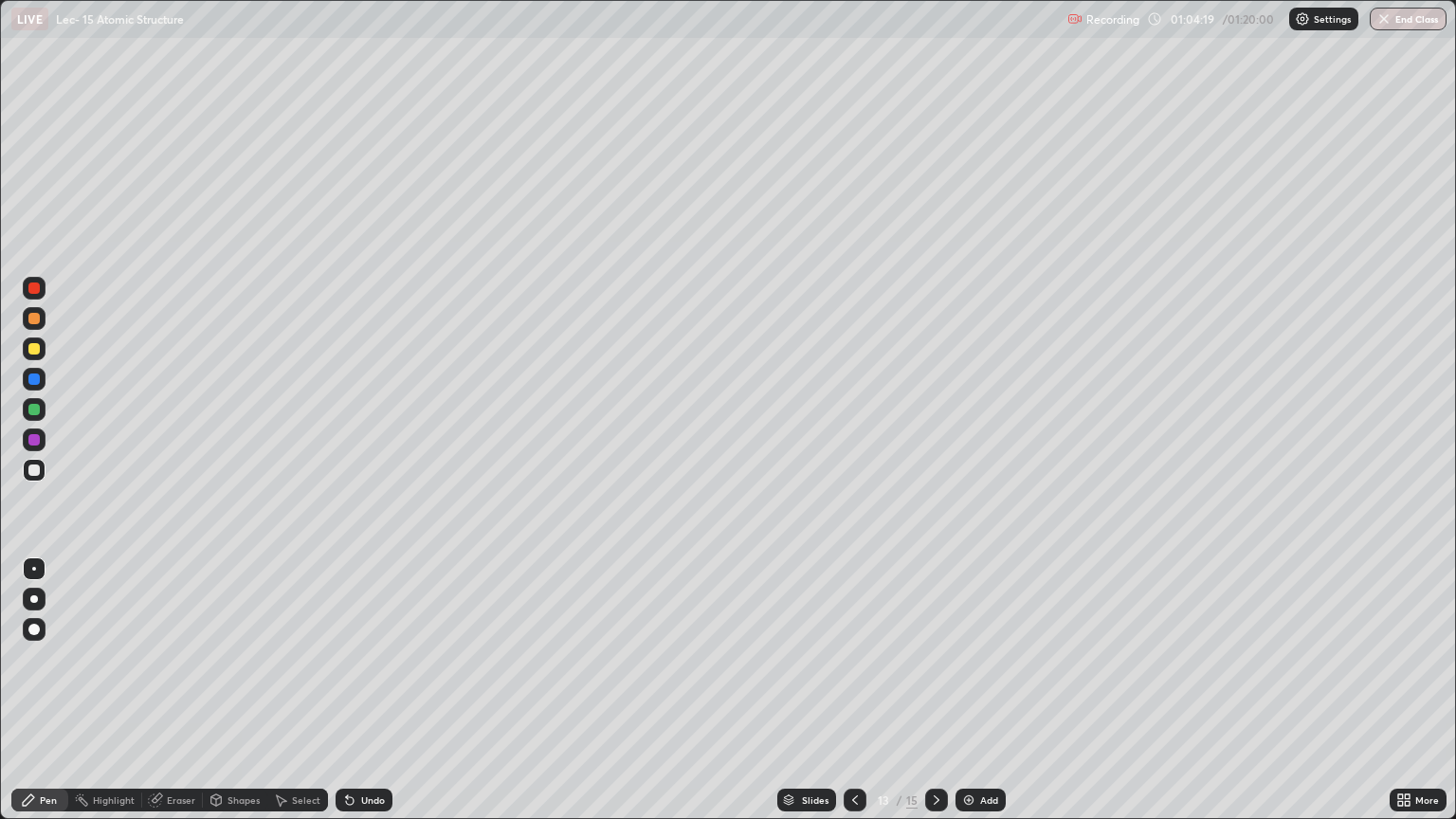 click at bounding box center (969, 800) 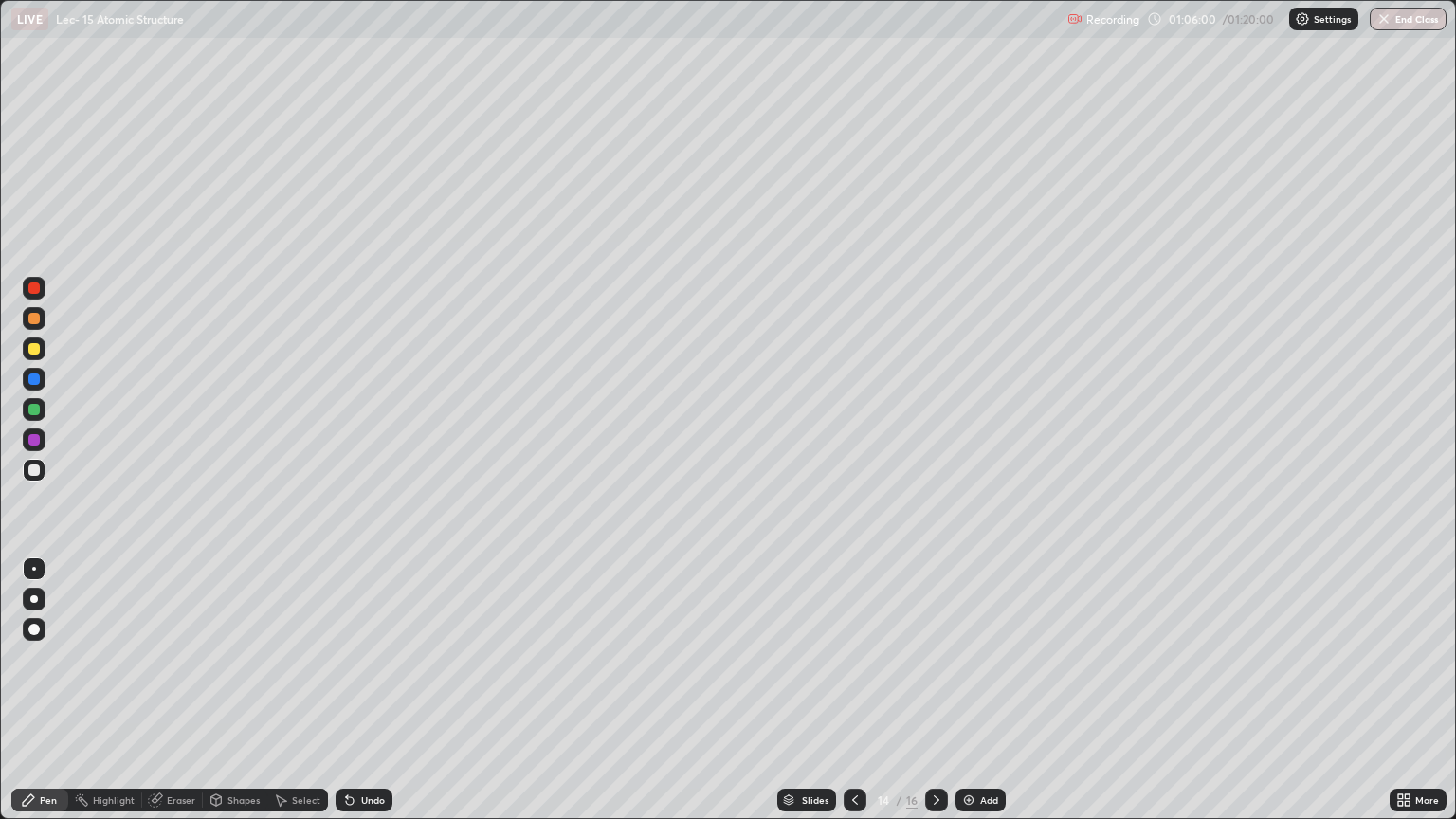 click on "Undo" at bounding box center [364, 800] 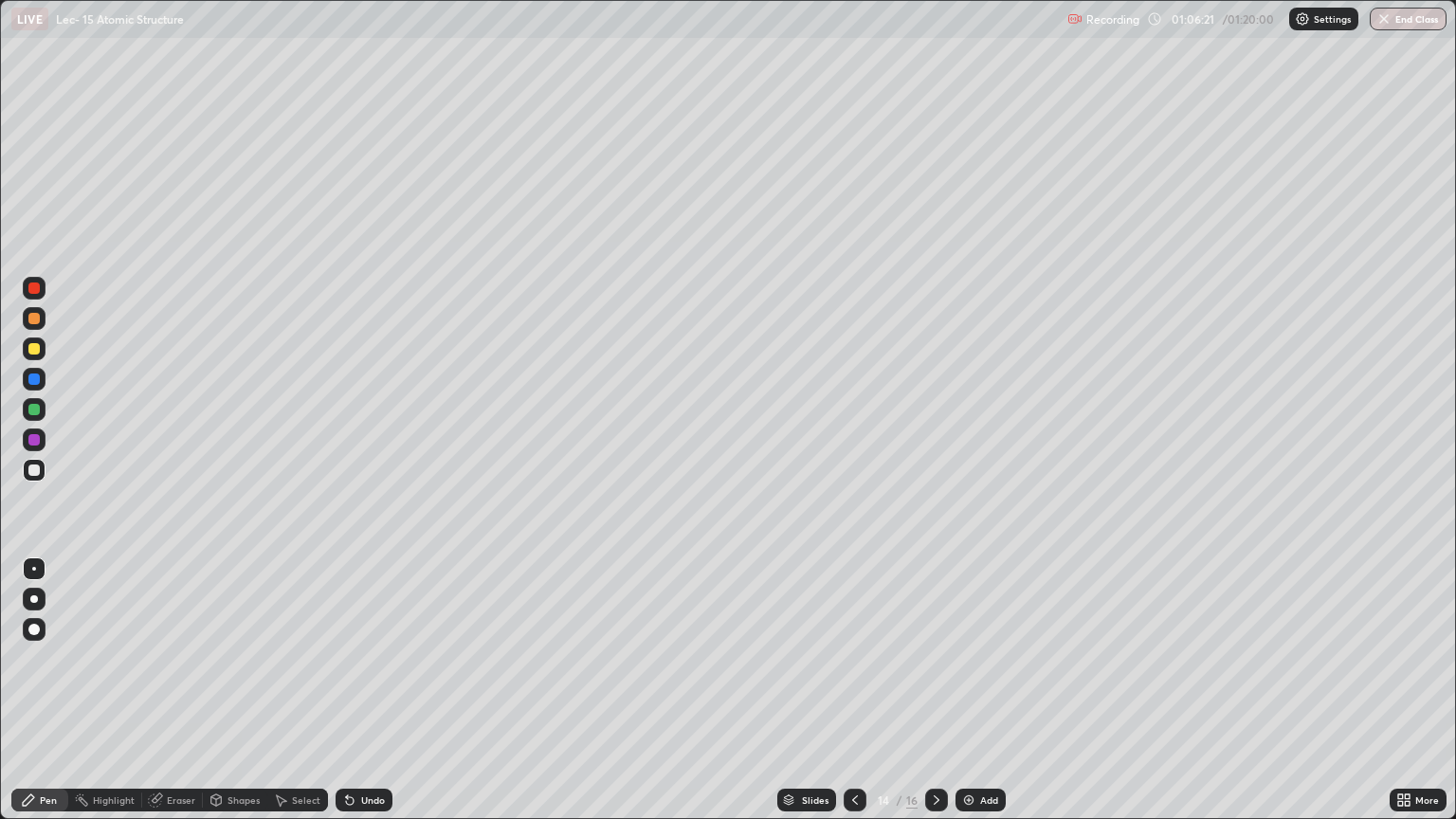 click at bounding box center [34, 349] 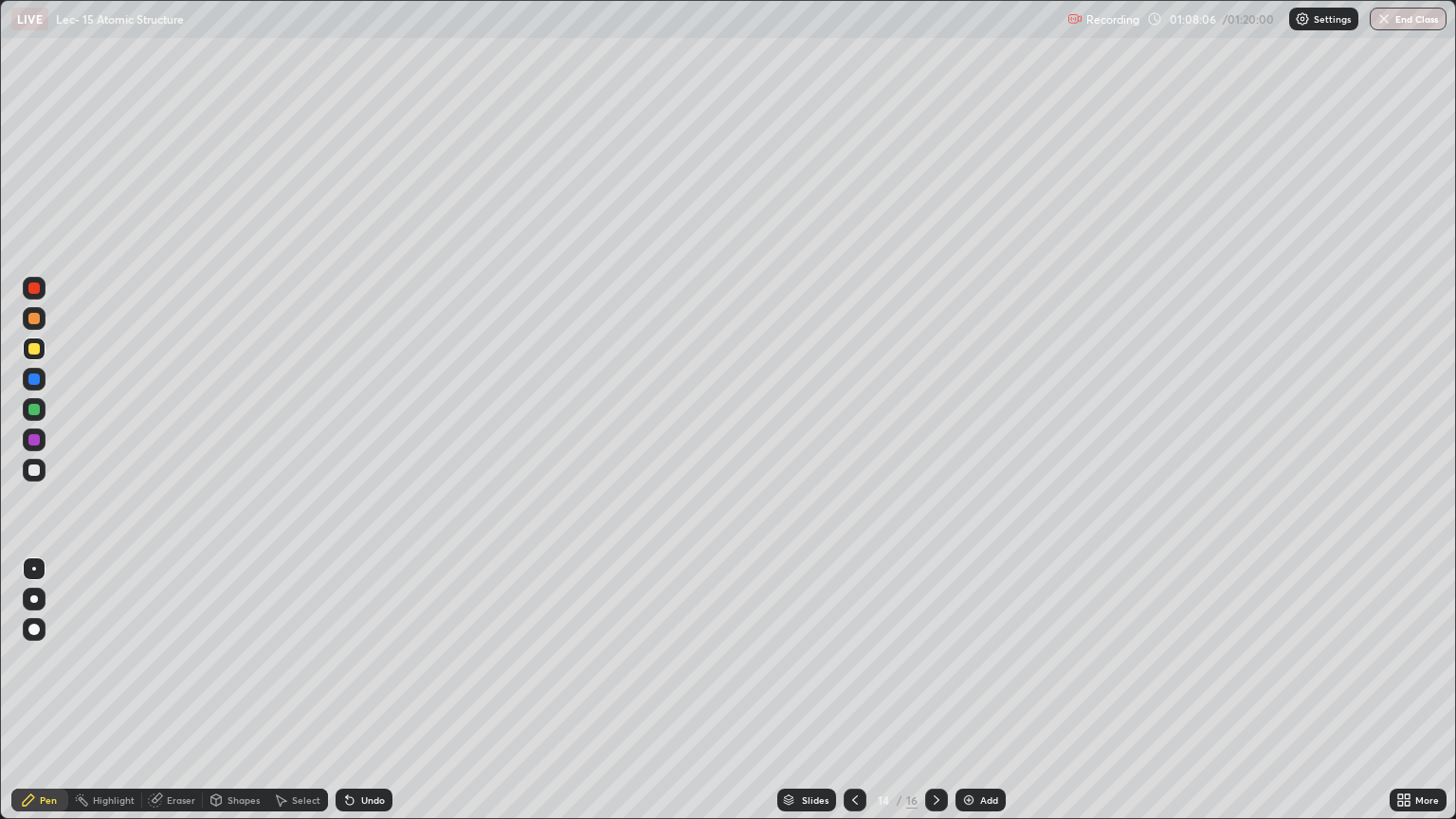 click 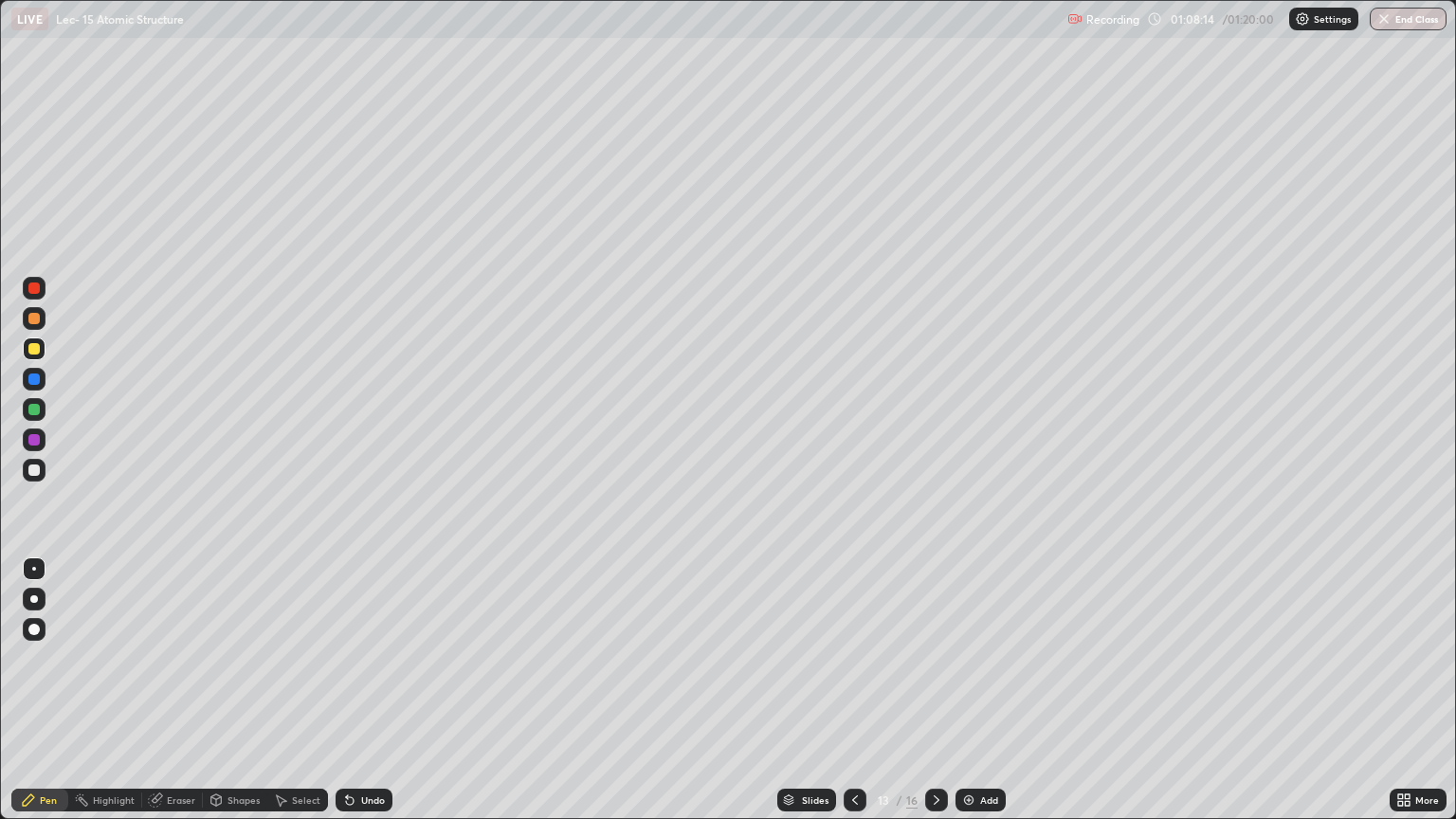 click 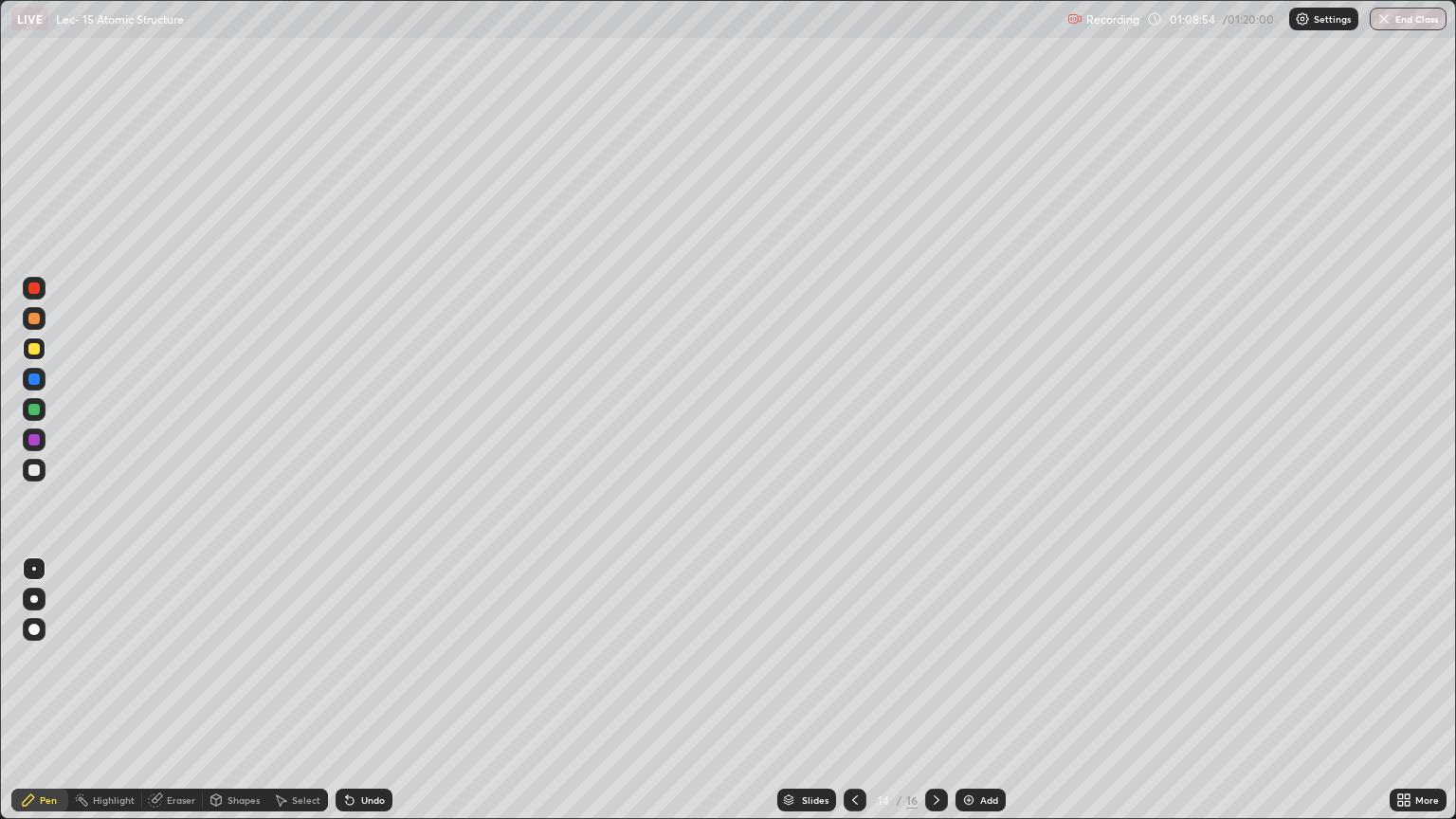 click at bounding box center [855, 800] 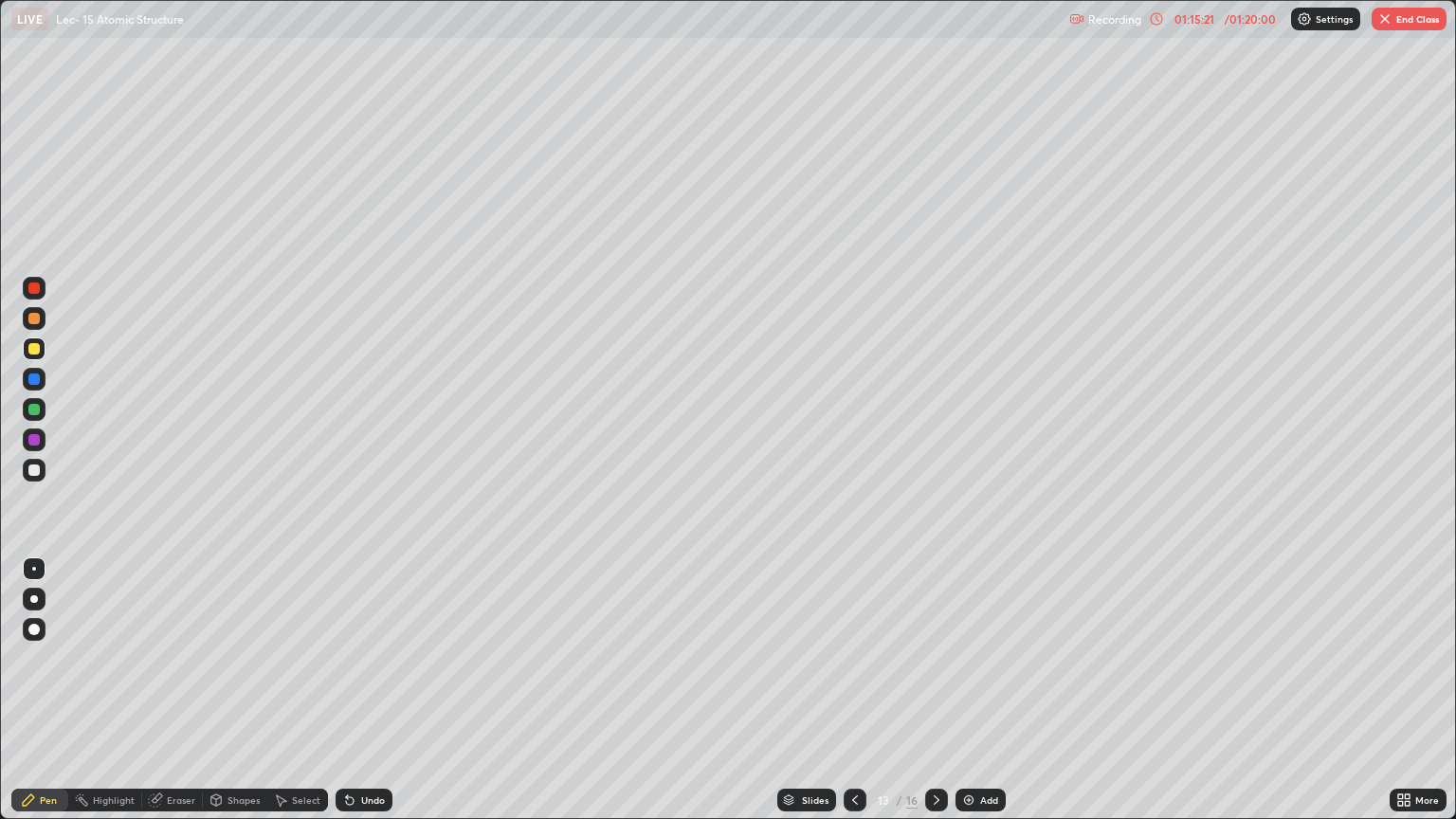click 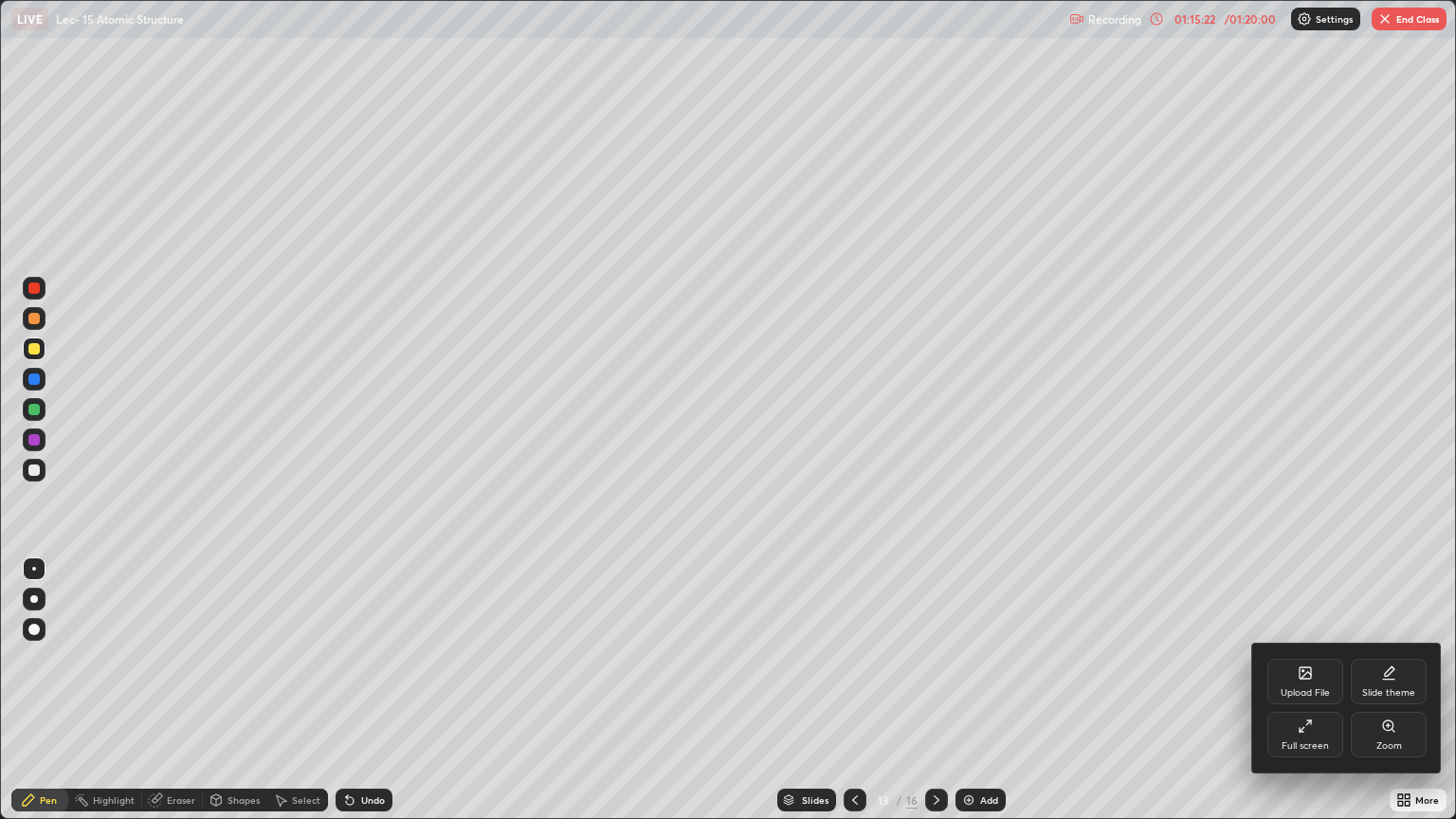 click 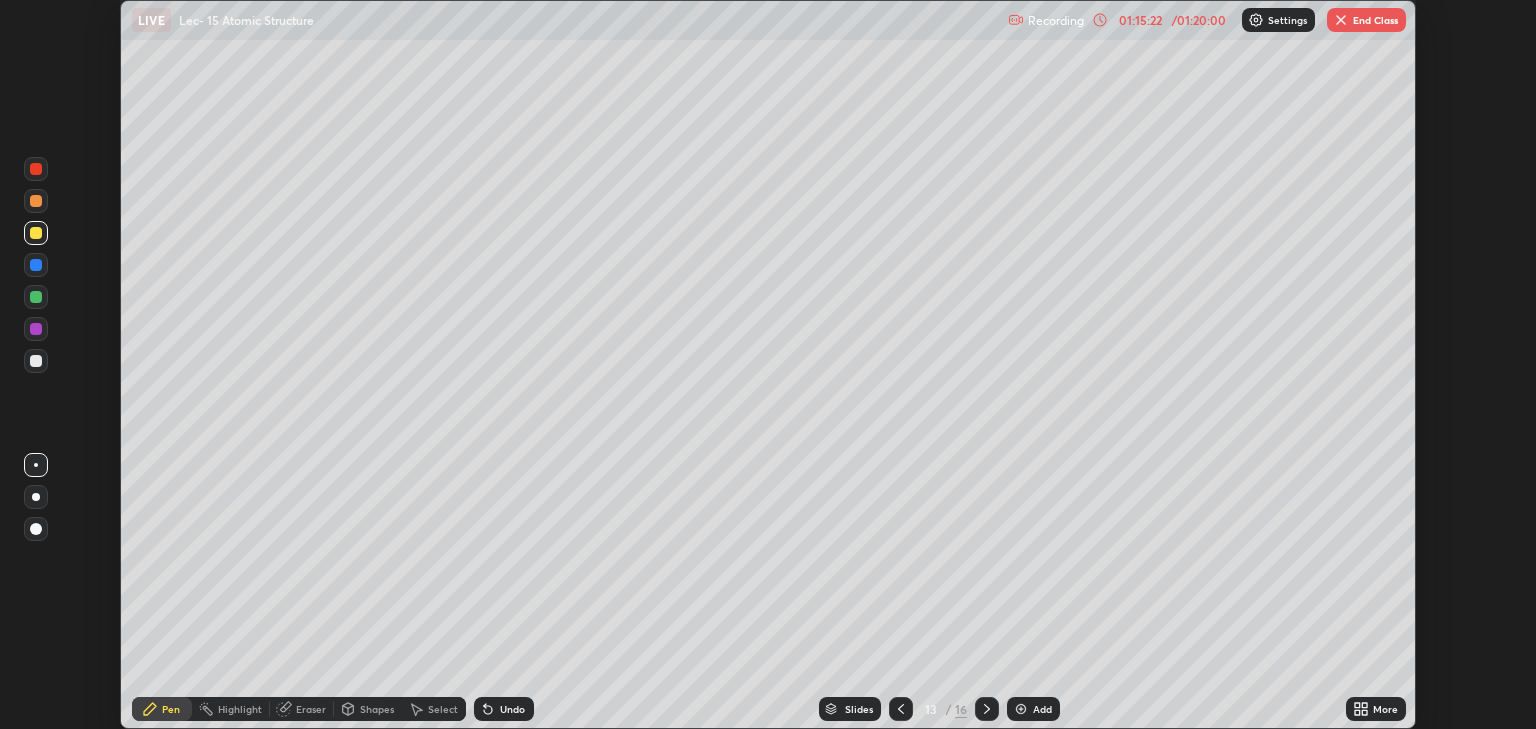 scroll, scrollTop: 729, scrollLeft: 1536, axis: both 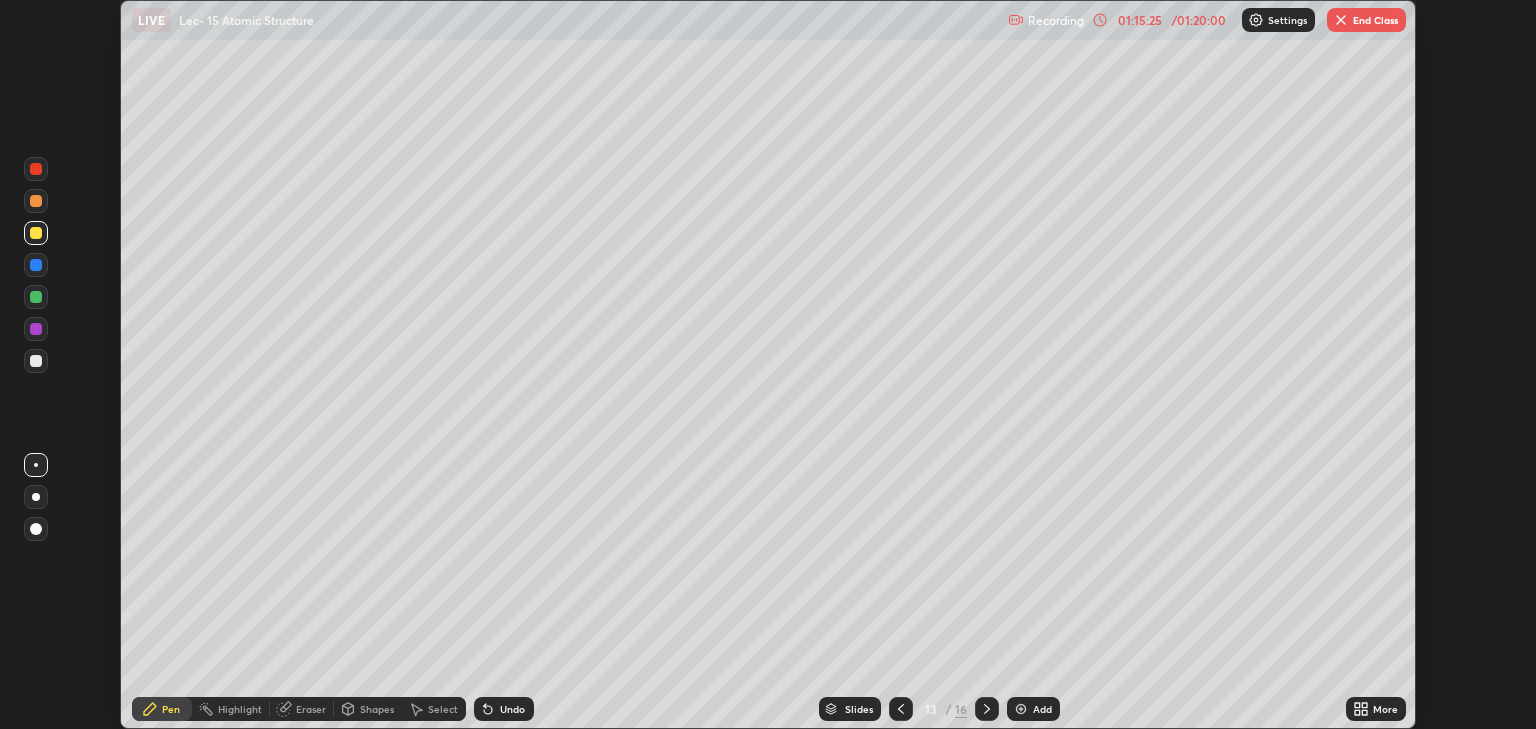 click on "End Class" at bounding box center (1366, 20) 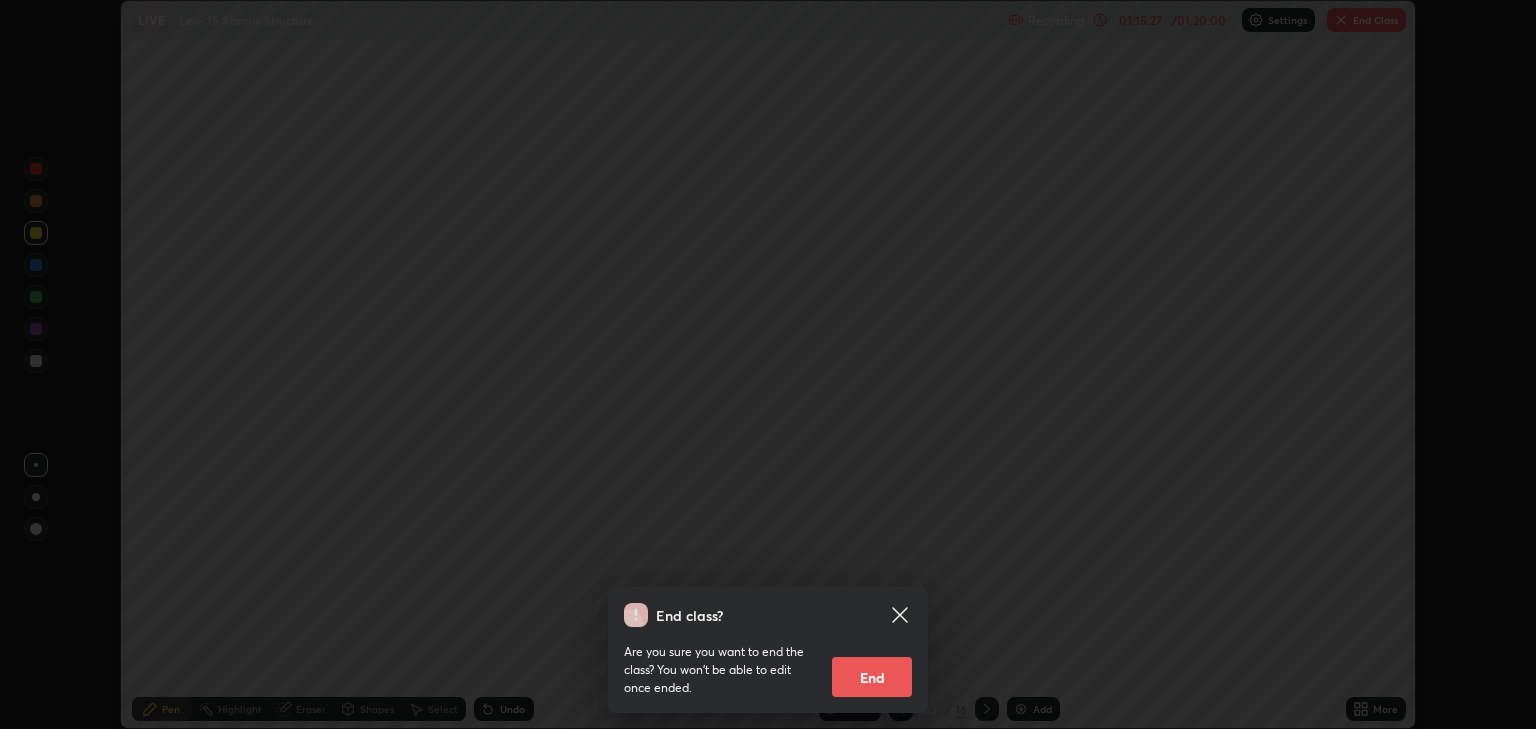 click on "End" at bounding box center (872, 677) 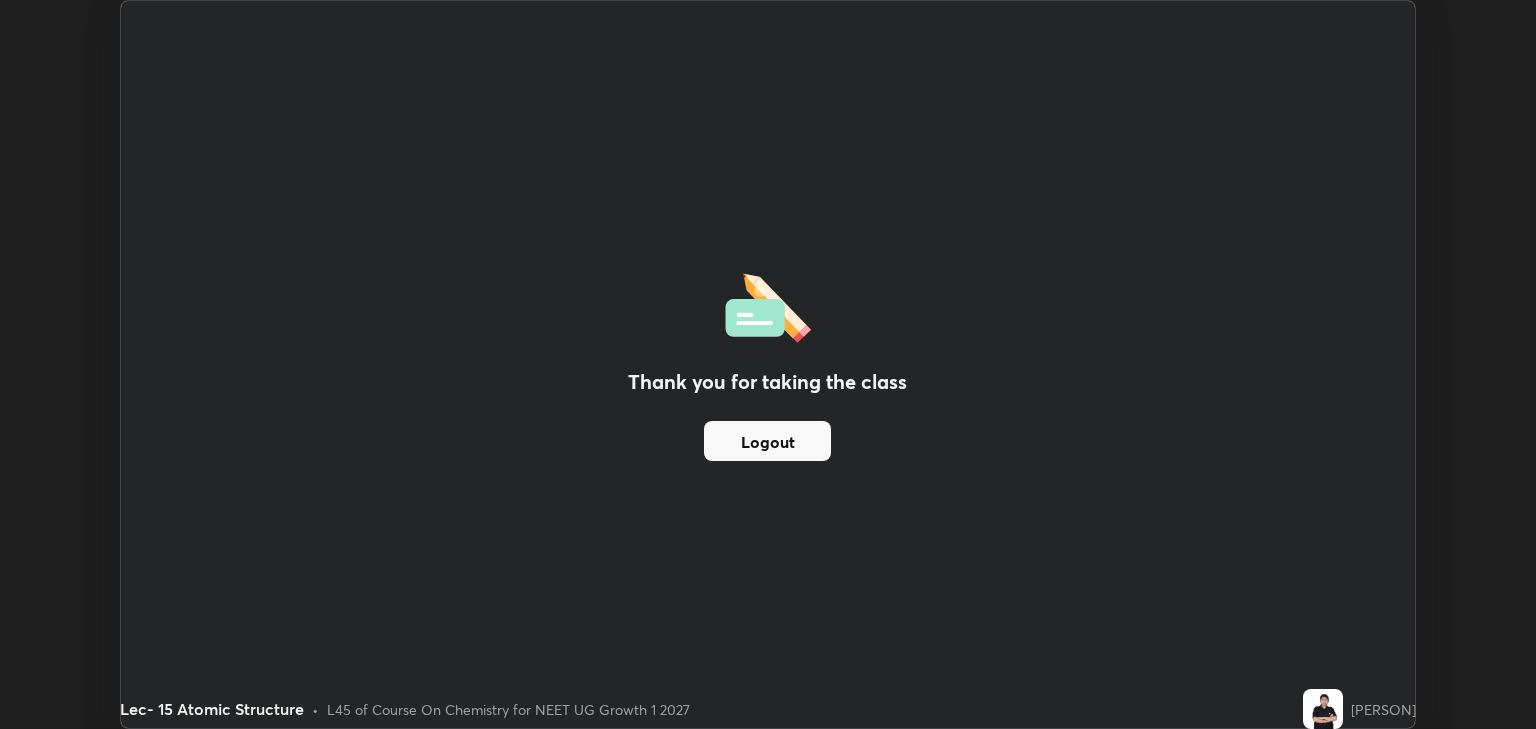 click on "Logout" at bounding box center (767, 441) 